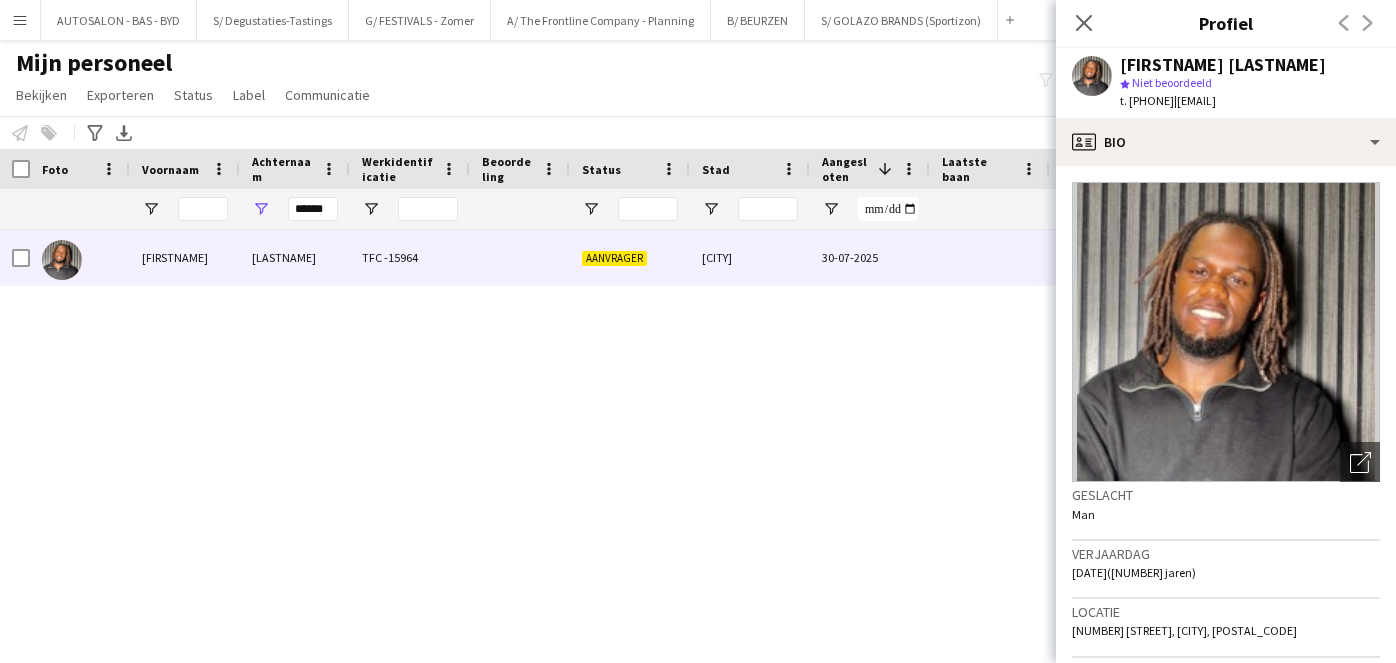 scroll, scrollTop: 0, scrollLeft: 0, axis: both 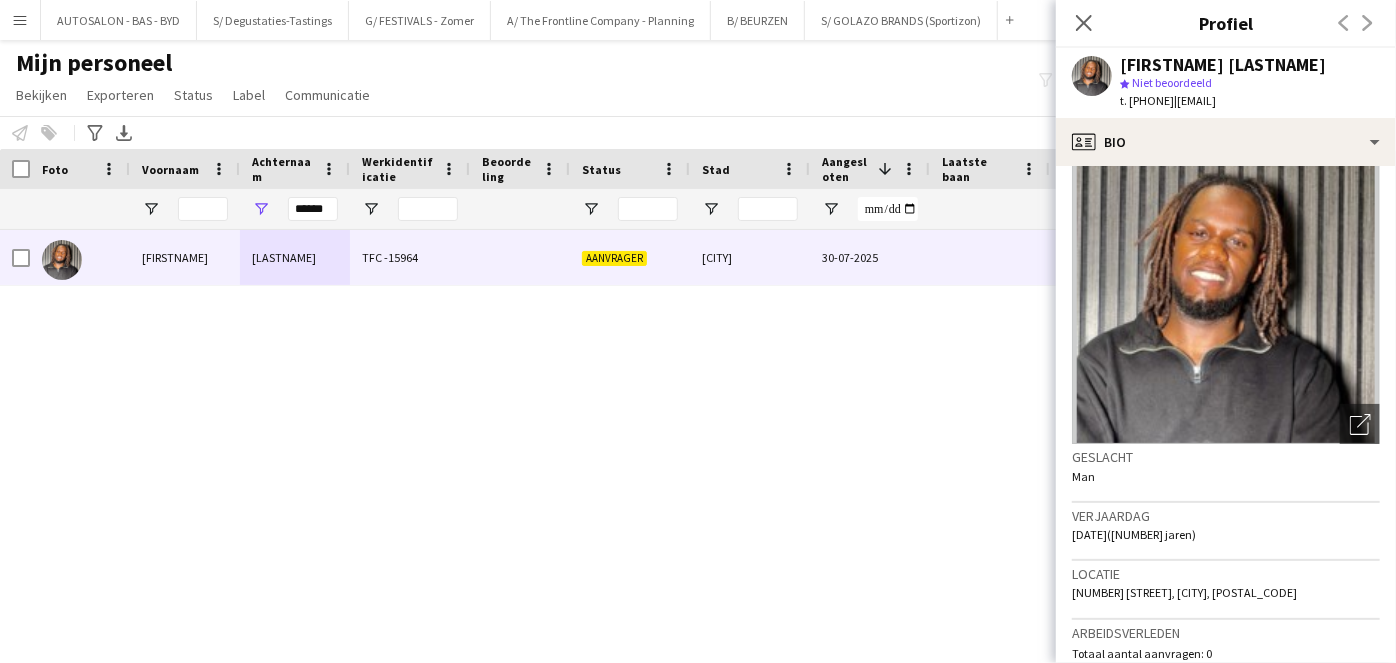 click on "[LAST] [LAST]  TFC -15964 Aanvrager [CITY] [DATE] 0 [EMAIL]" at bounding box center [668, 422] 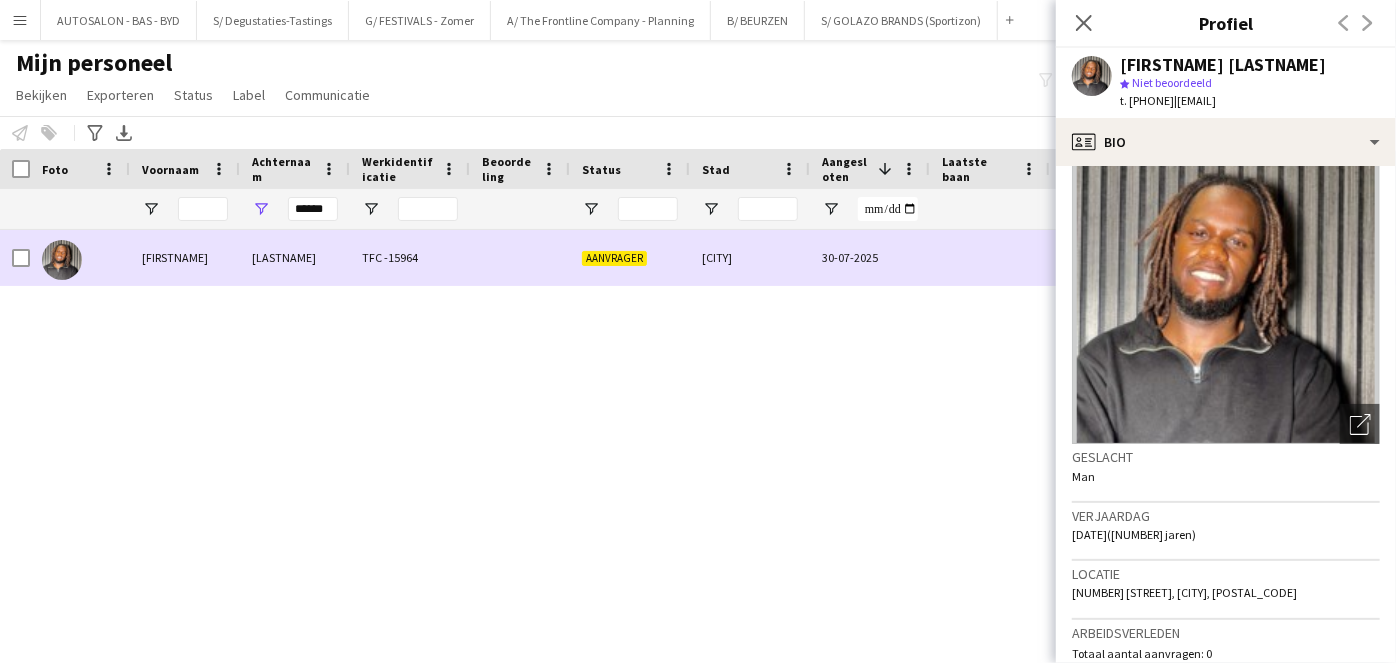 click on "[LAST] [LAST]  TFC -15964 Aanvrager [CITY] [DATE] 0 [EMAIL]" at bounding box center (1084, 258) 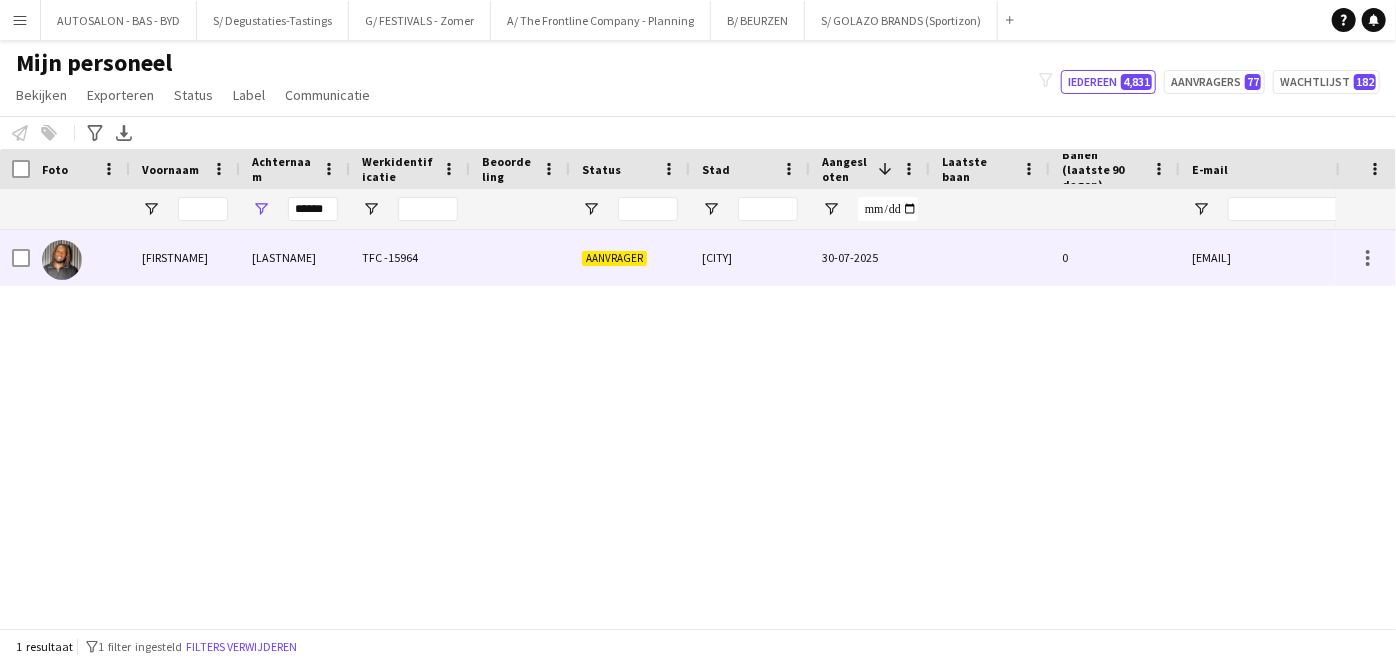 click on "0" at bounding box center [1115, 257] 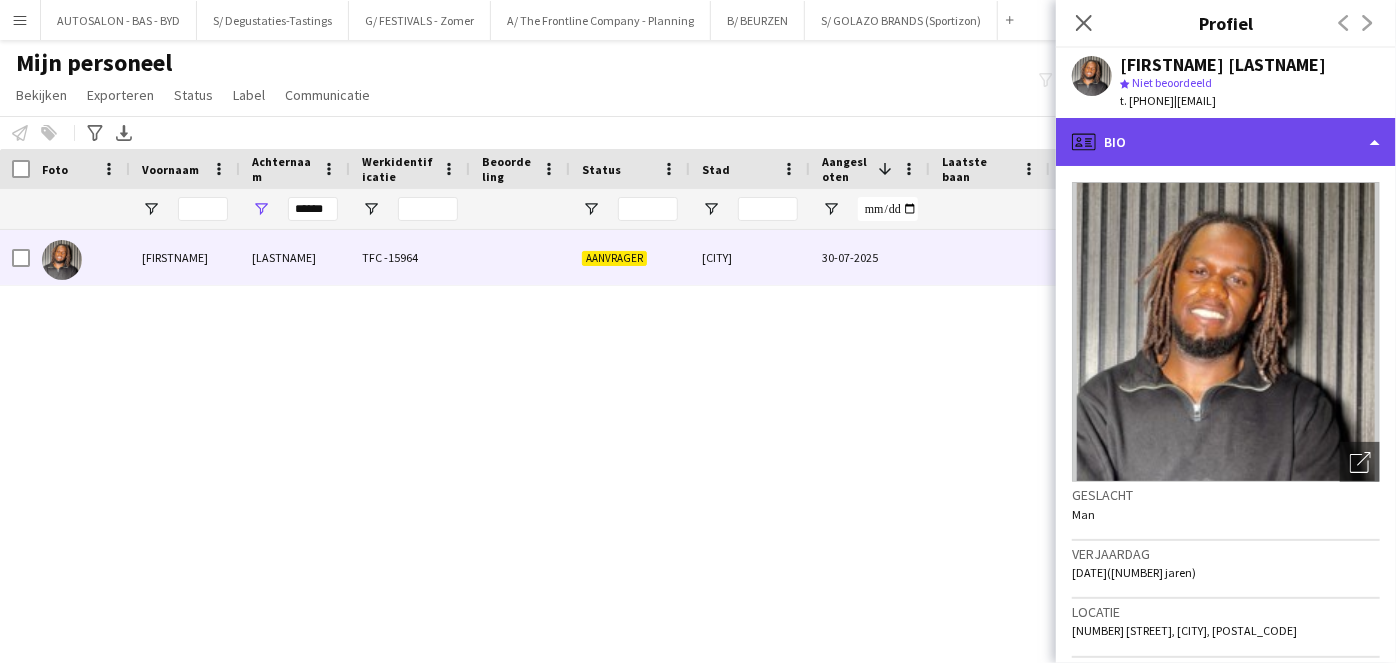 click on "profile
Bio" 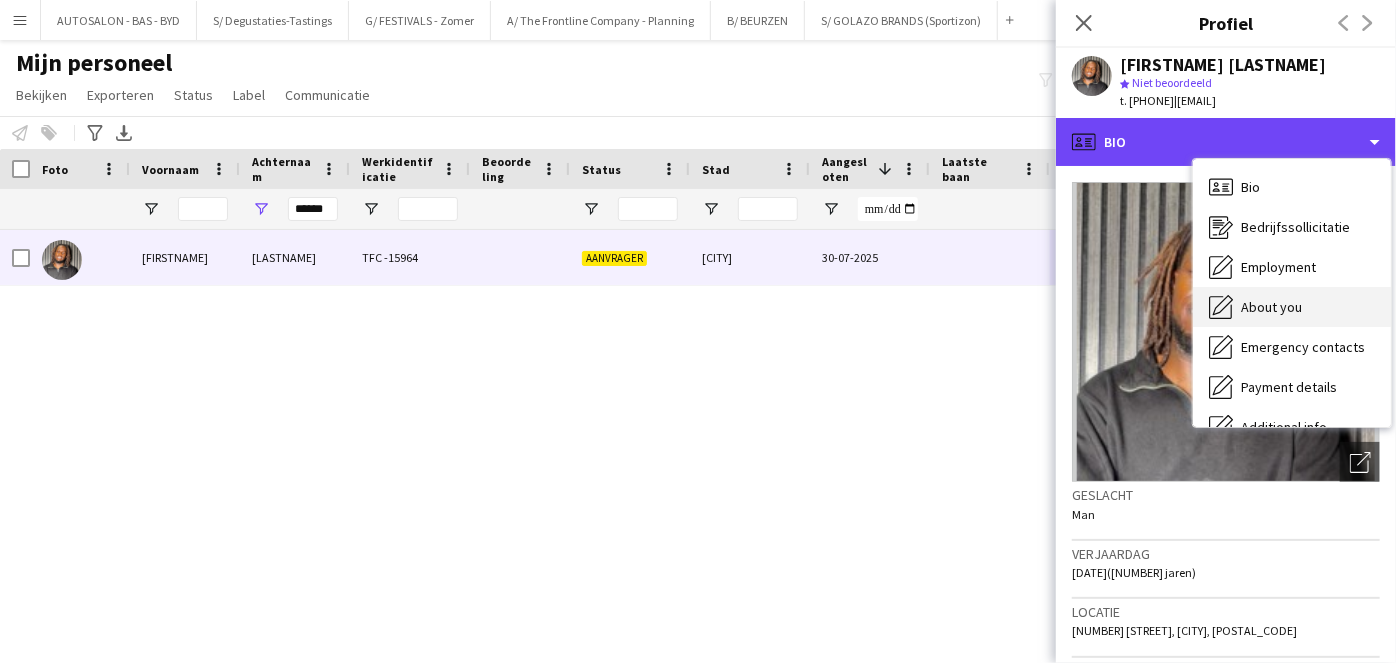 scroll, scrollTop: 147, scrollLeft: 0, axis: vertical 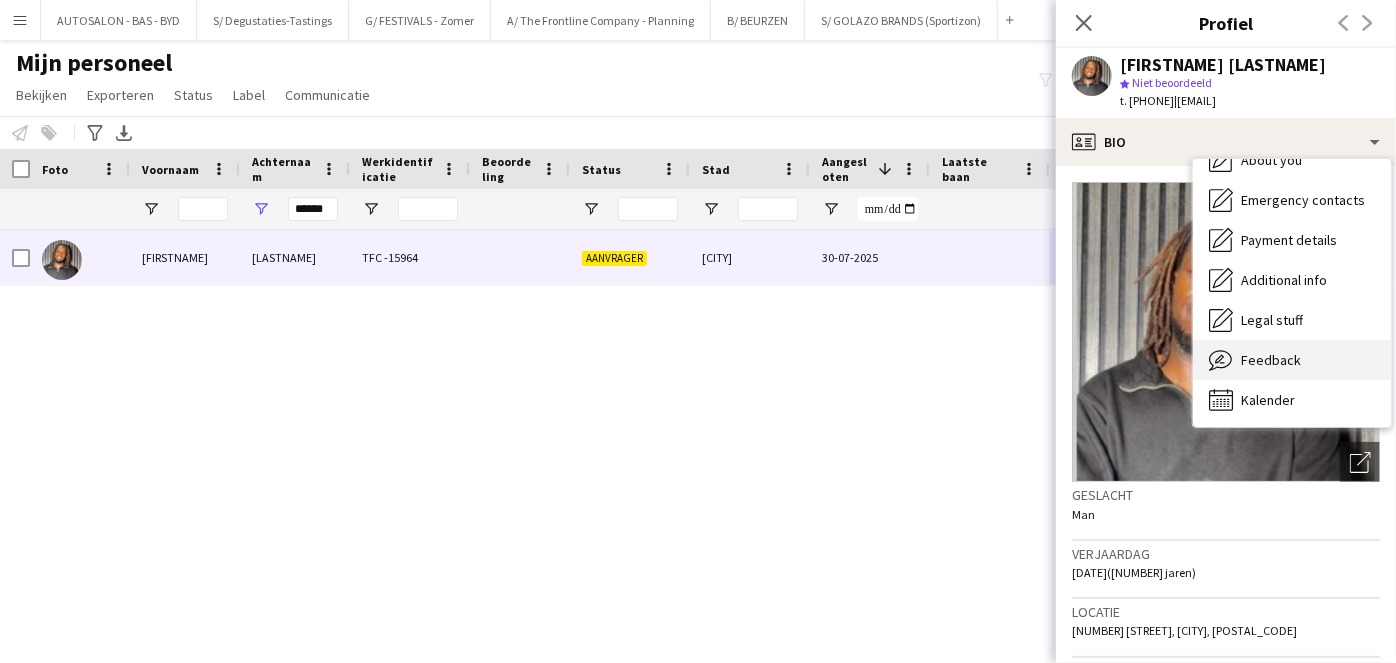click on "Feedback" at bounding box center [1271, 360] 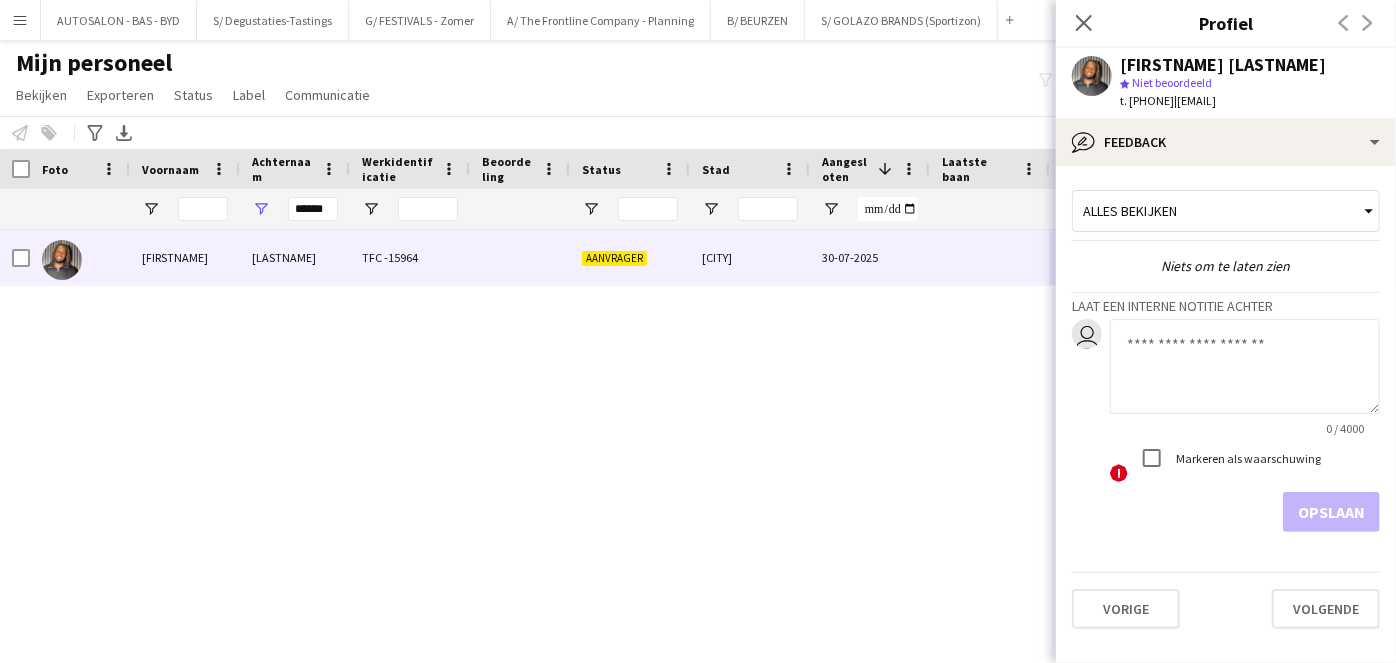 click 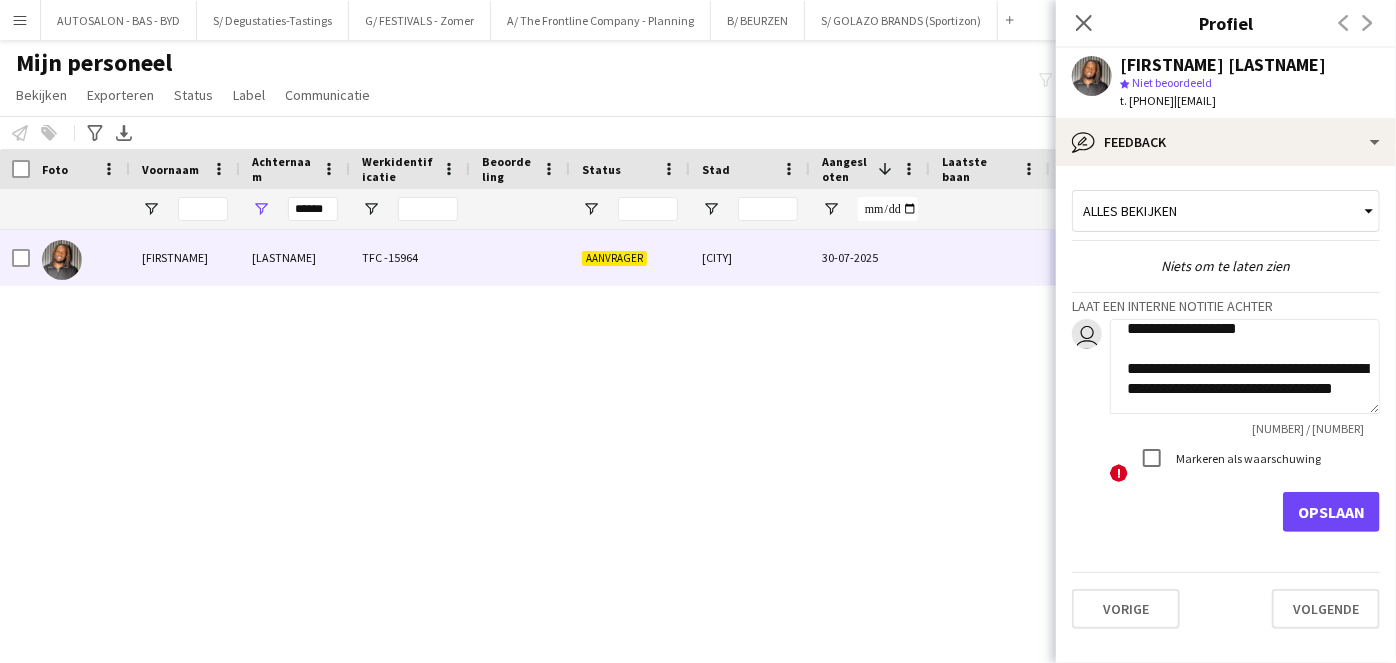 scroll, scrollTop: 1314, scrollLeft: 0, axis: vertical 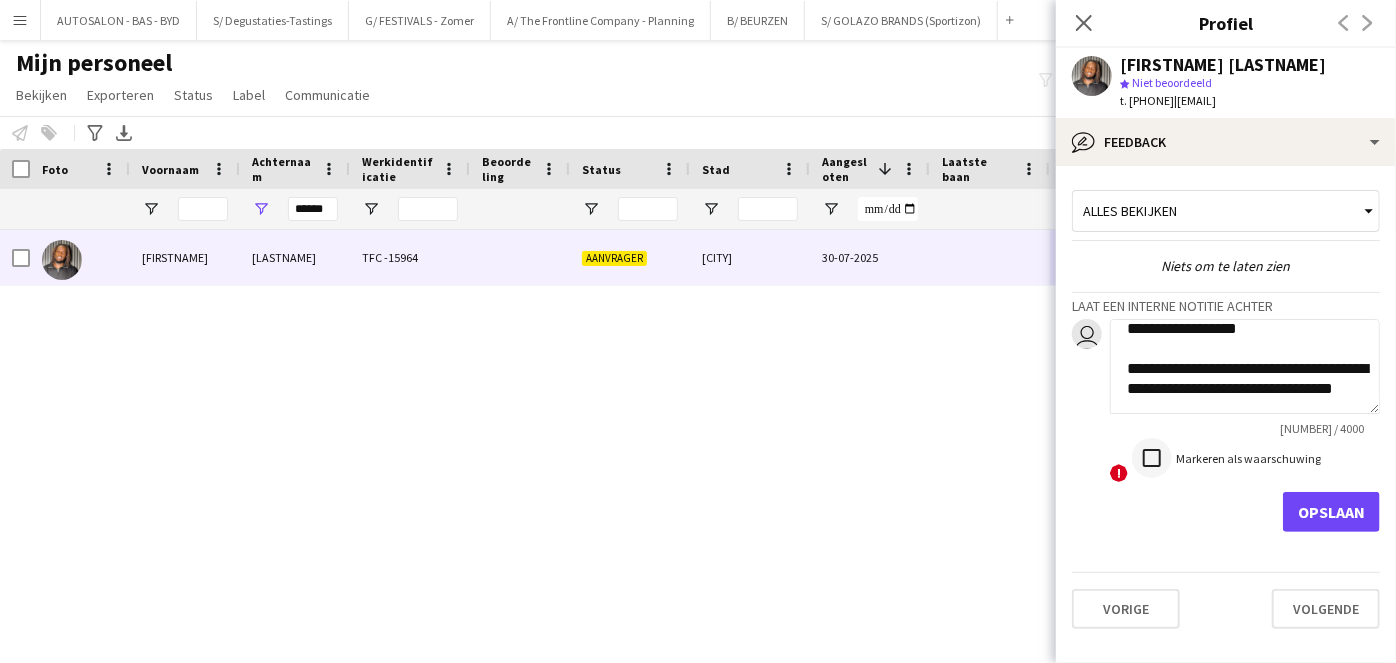 type on "**********" 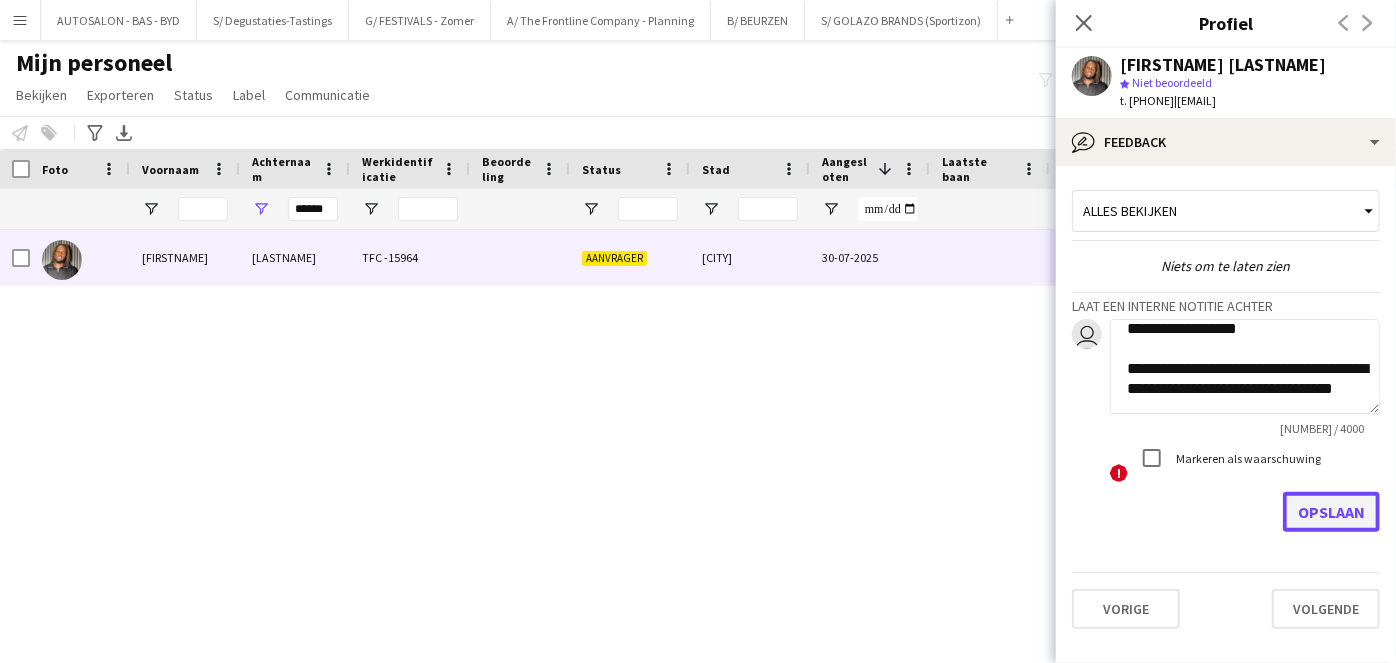 click on "Opslaan" 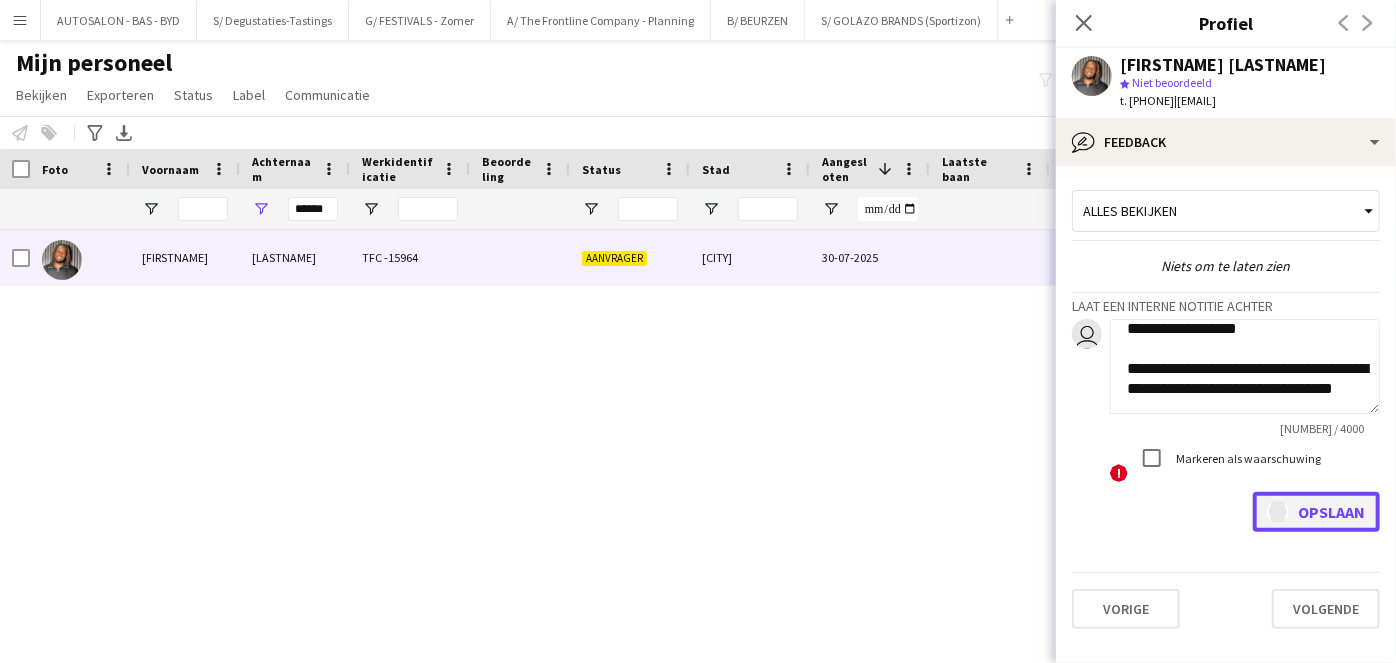 type 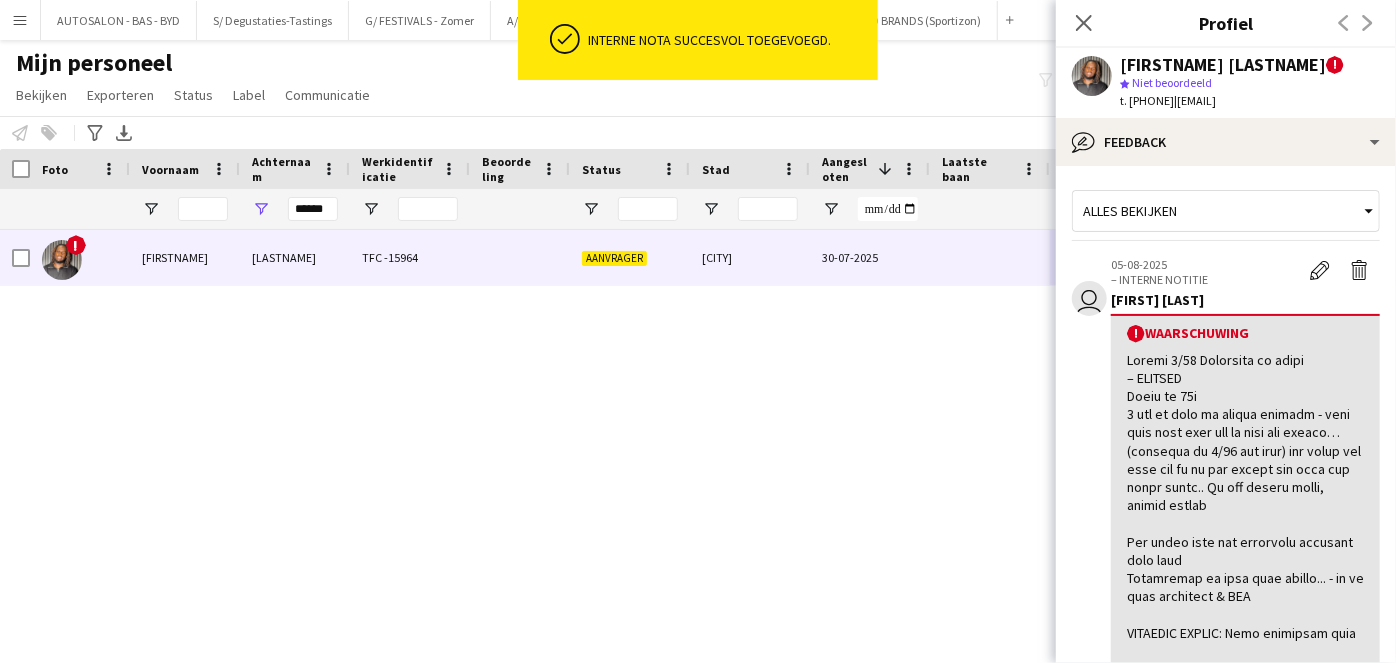 scroll, scrollTop: 0, scrollLeft: 0, axis: both 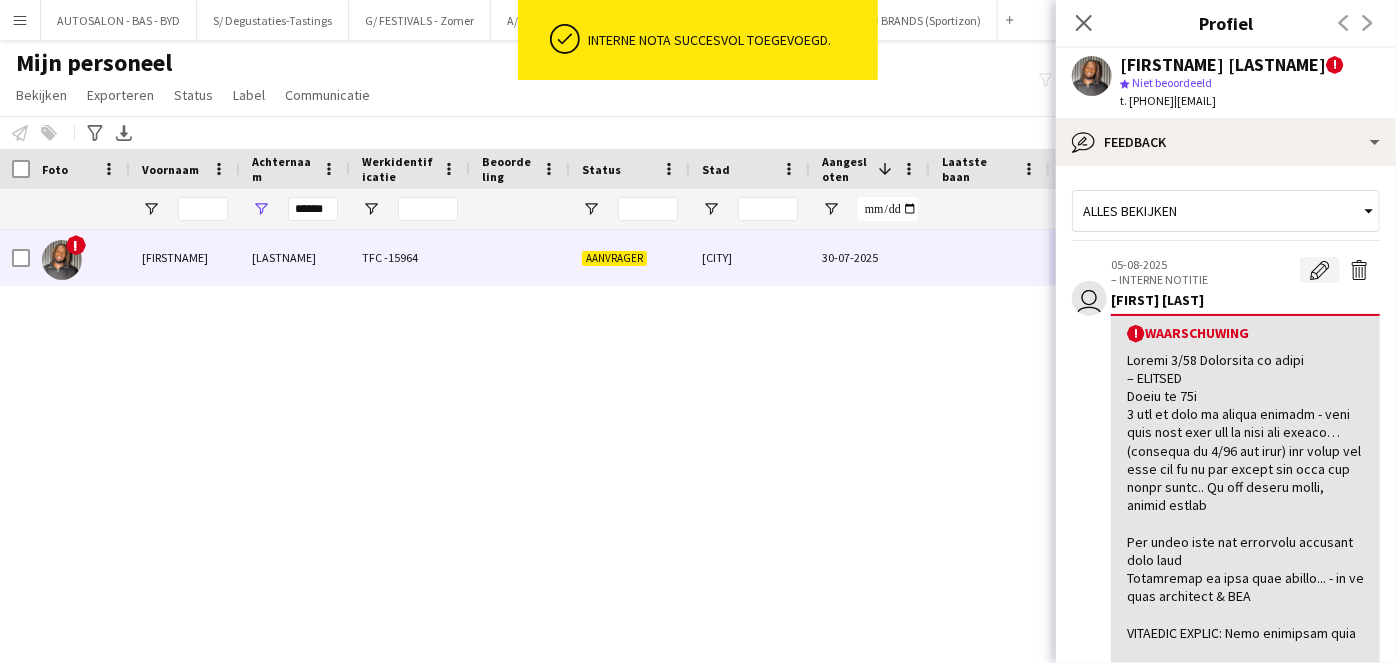 click on "Waarschuwing bewerken" 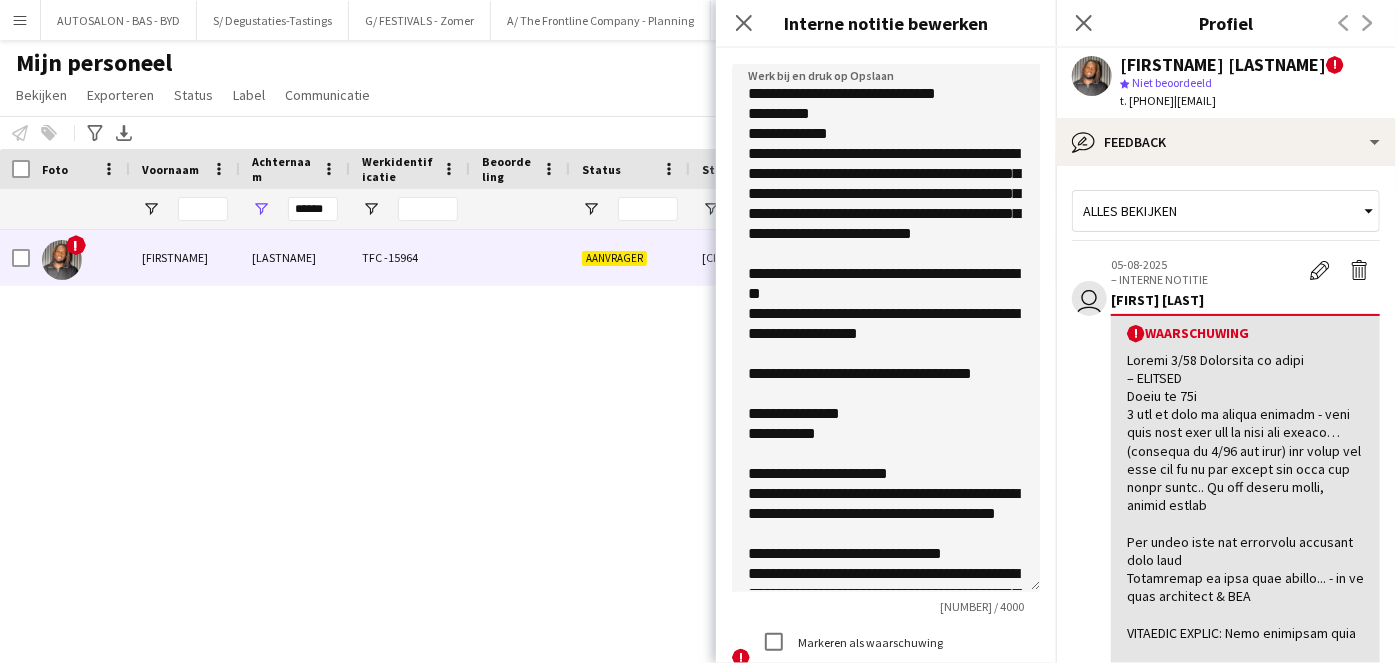 drag, startPoint x: 1035, startPoint y: 178, endPoint x: 896, endPoint y: 638, distance: 480.5424 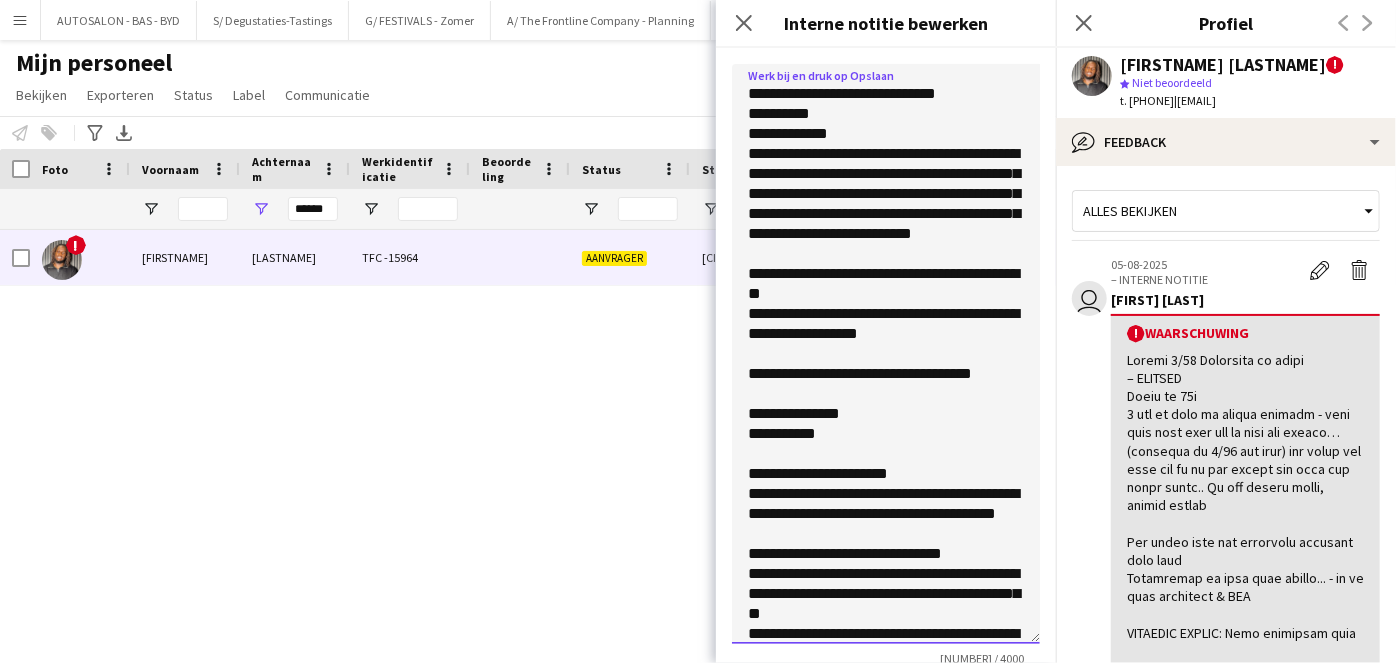 click 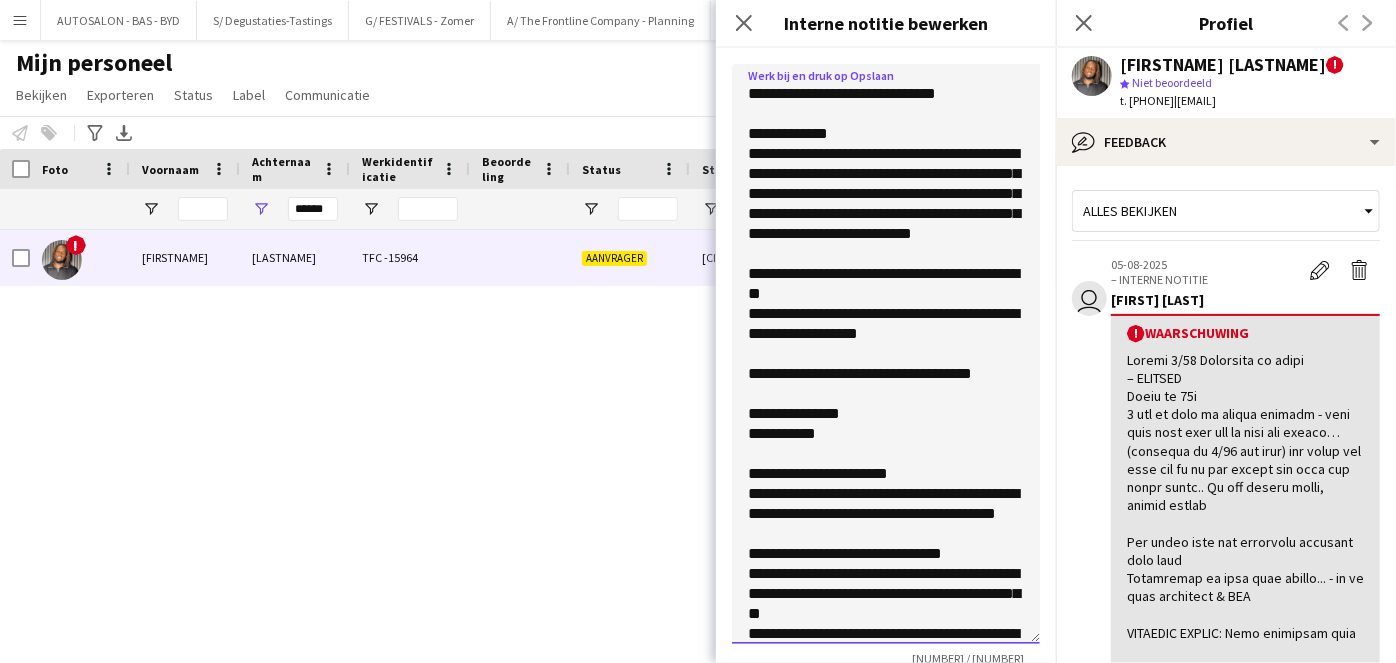 drag, startPoint x: 858, startPoint y: 129, endPoint x: 746, endPoint y: 141, distance: 112.64102 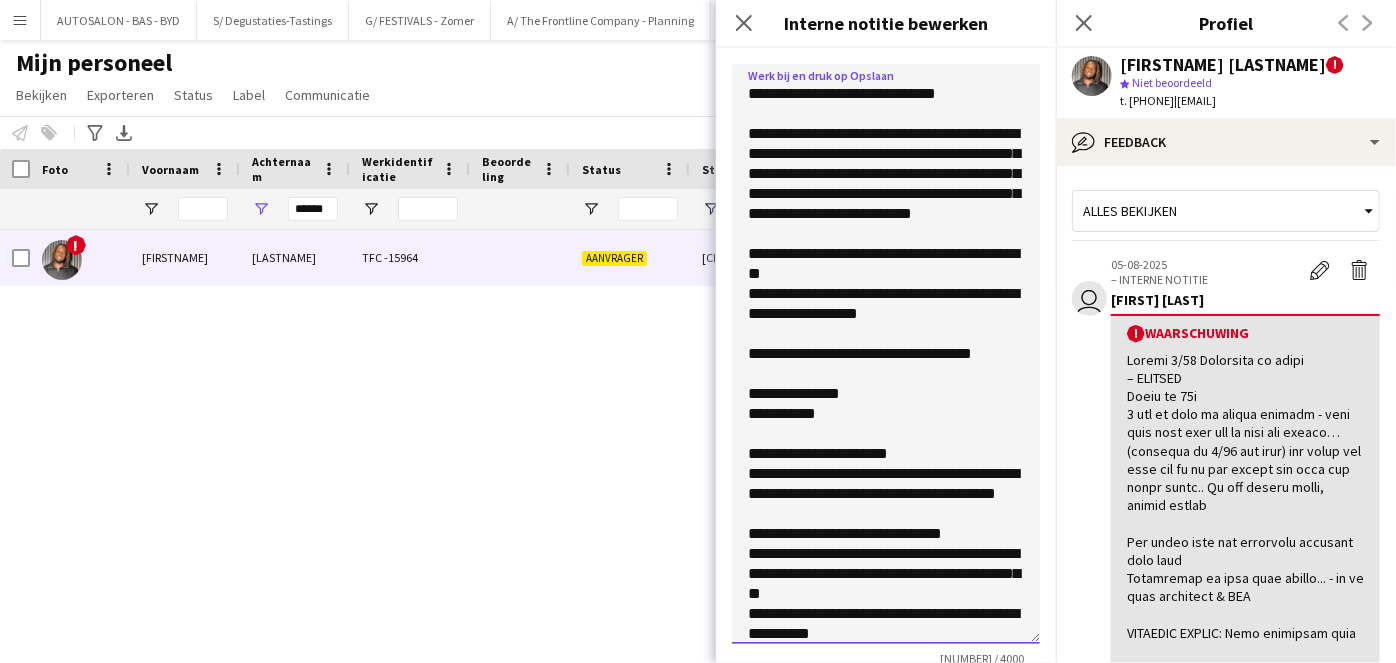 type on "**********" 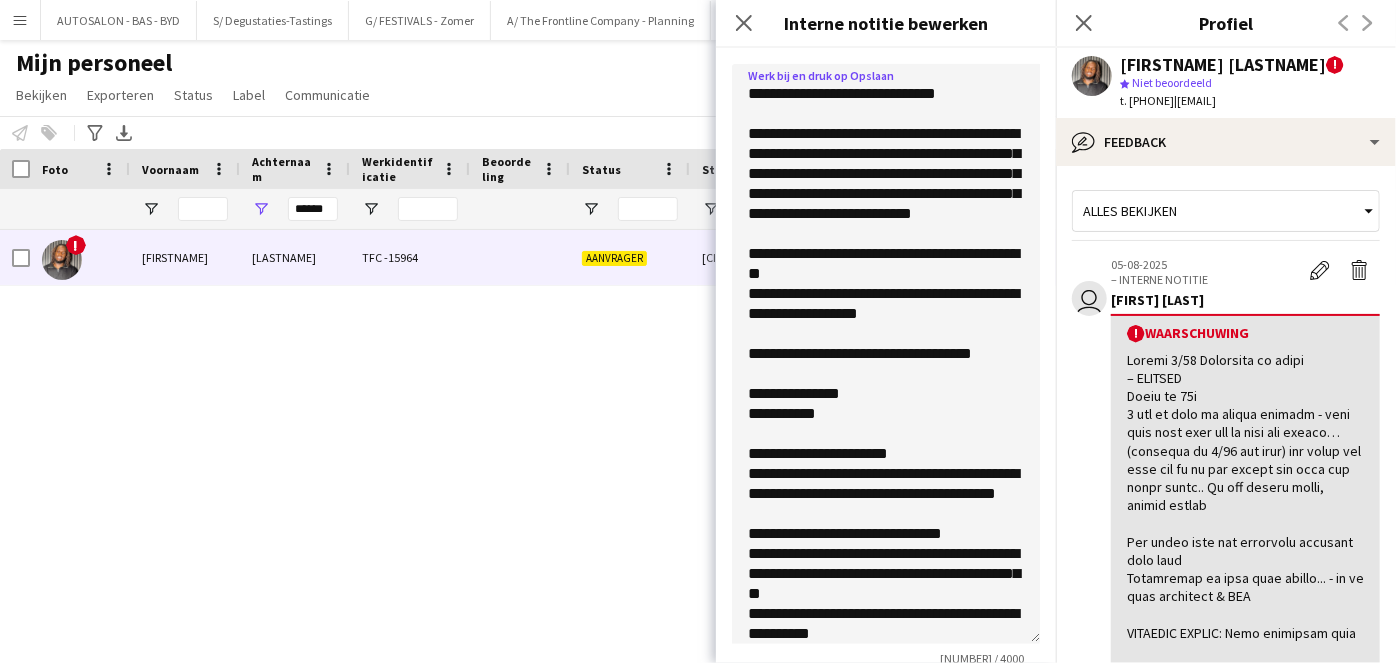 click 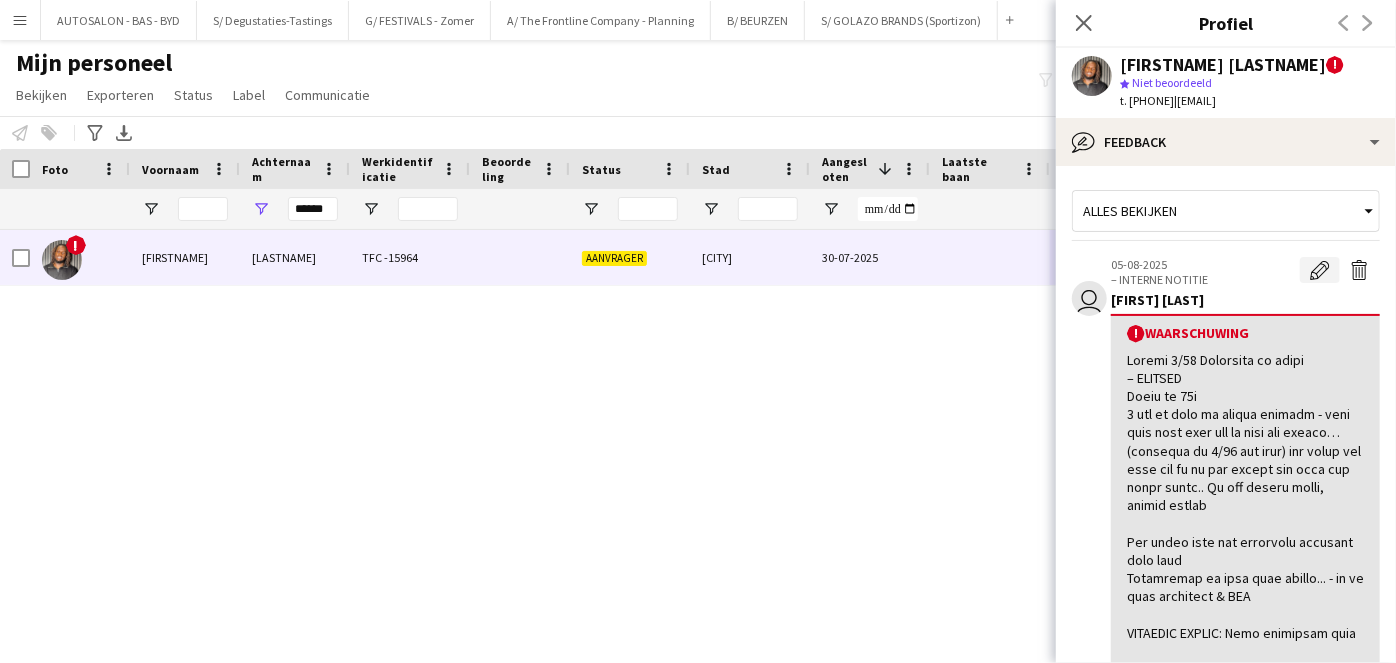 click on "Waarschuwing bewerken" 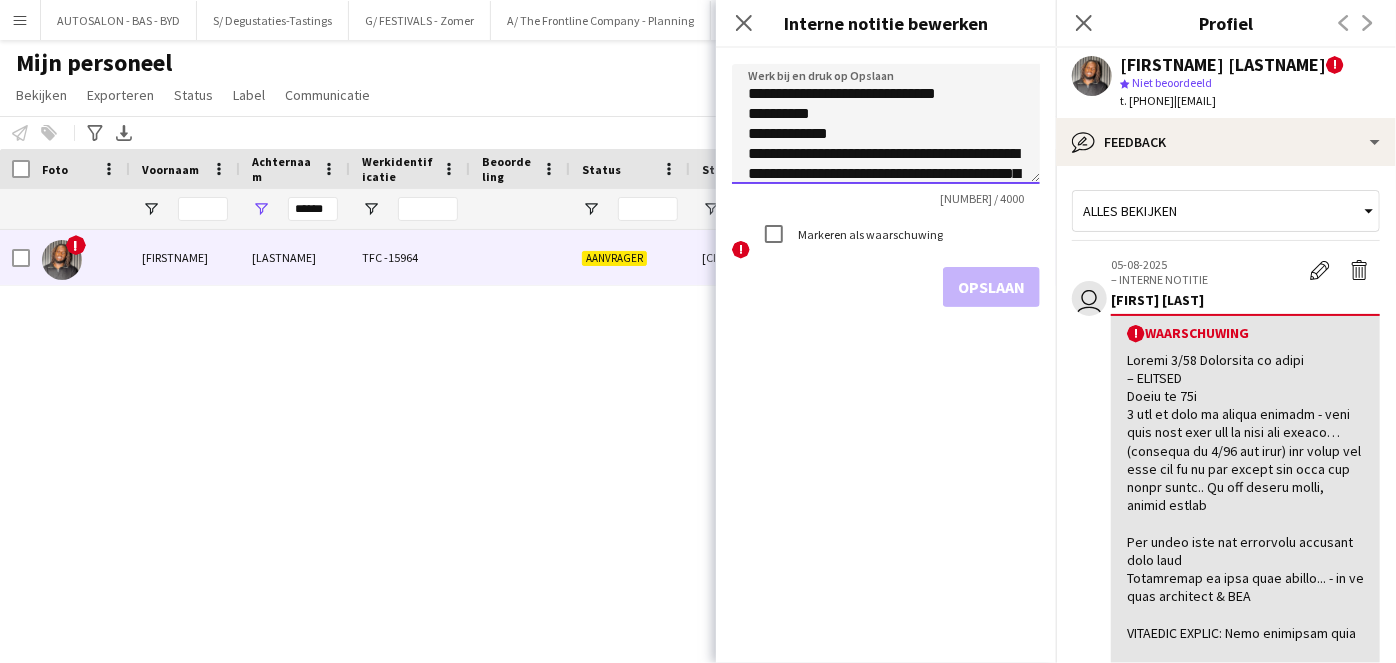 click 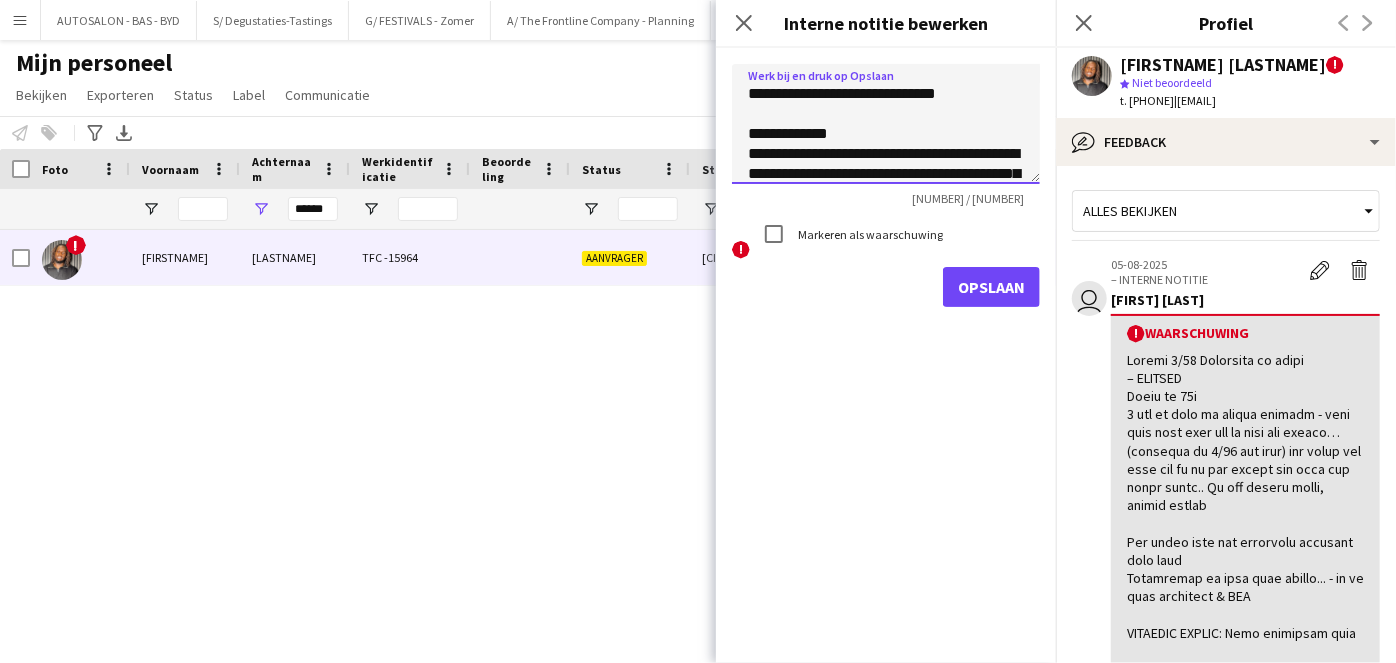 drag, startPoint x: 816, startPoint y: 141, endPoint x: 728, endPoint y: 134, distance: 88.27797 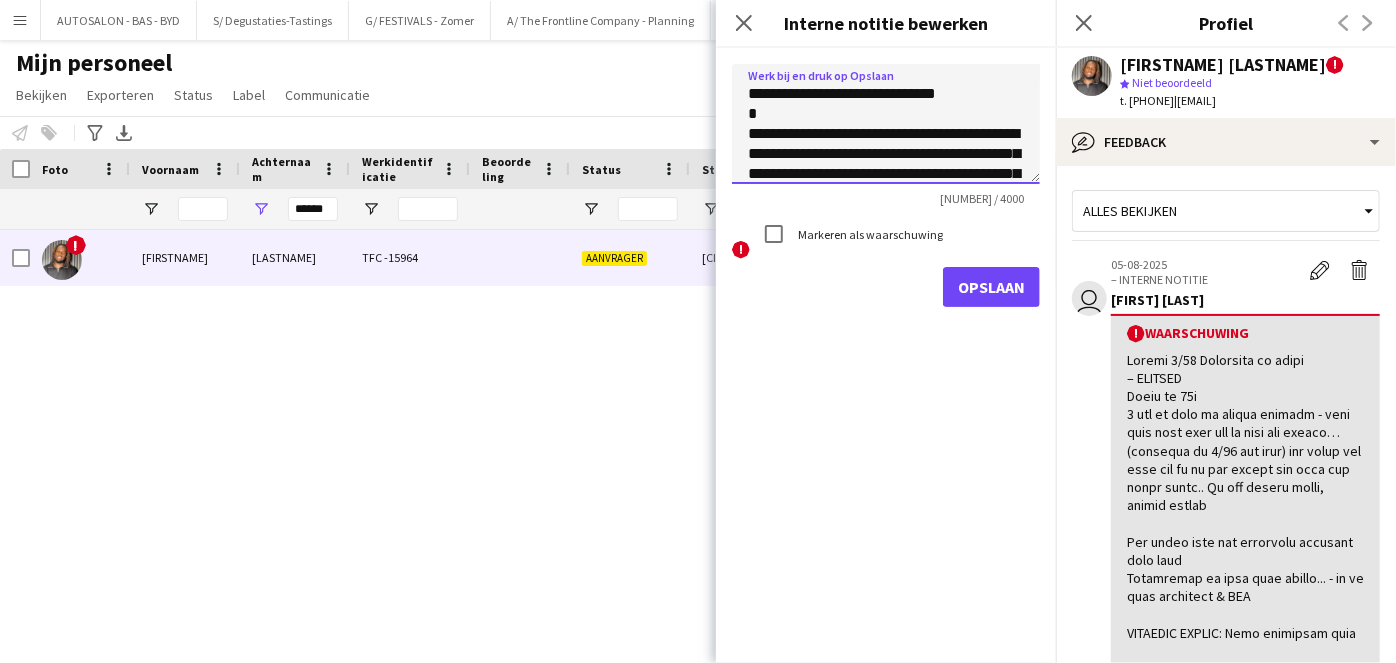 type on "**********" 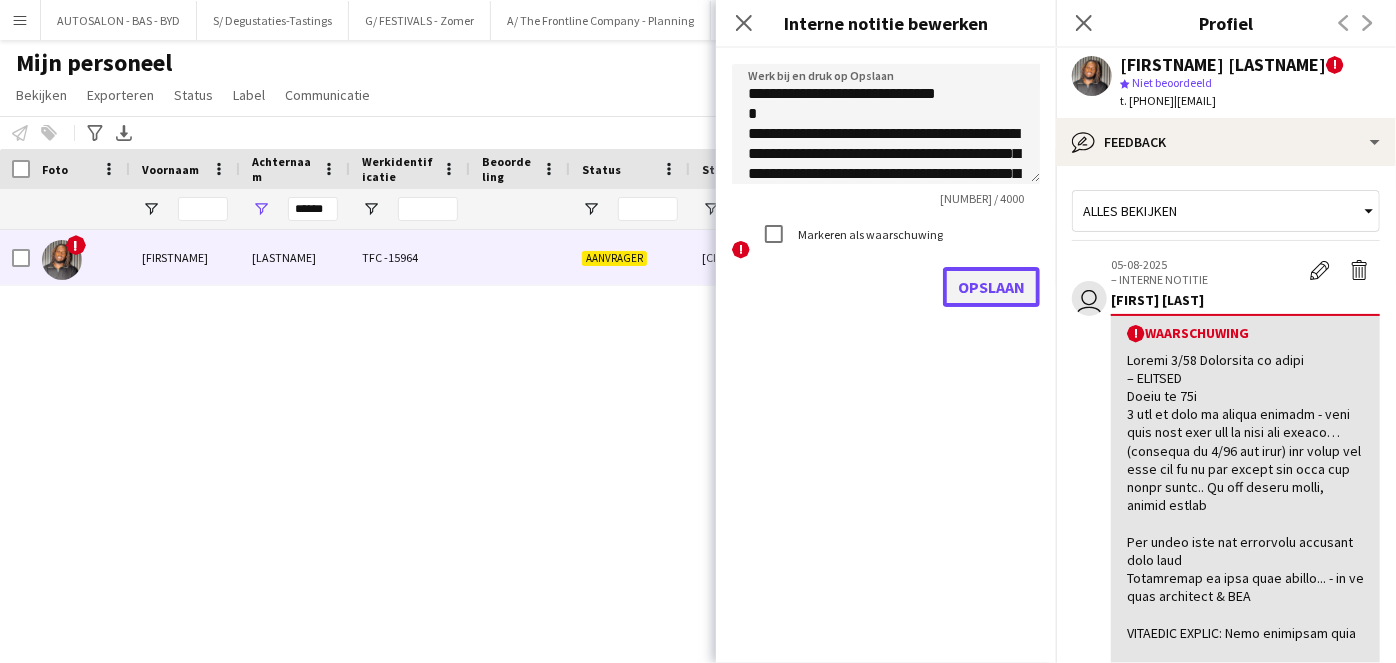 click on "Opslaan" 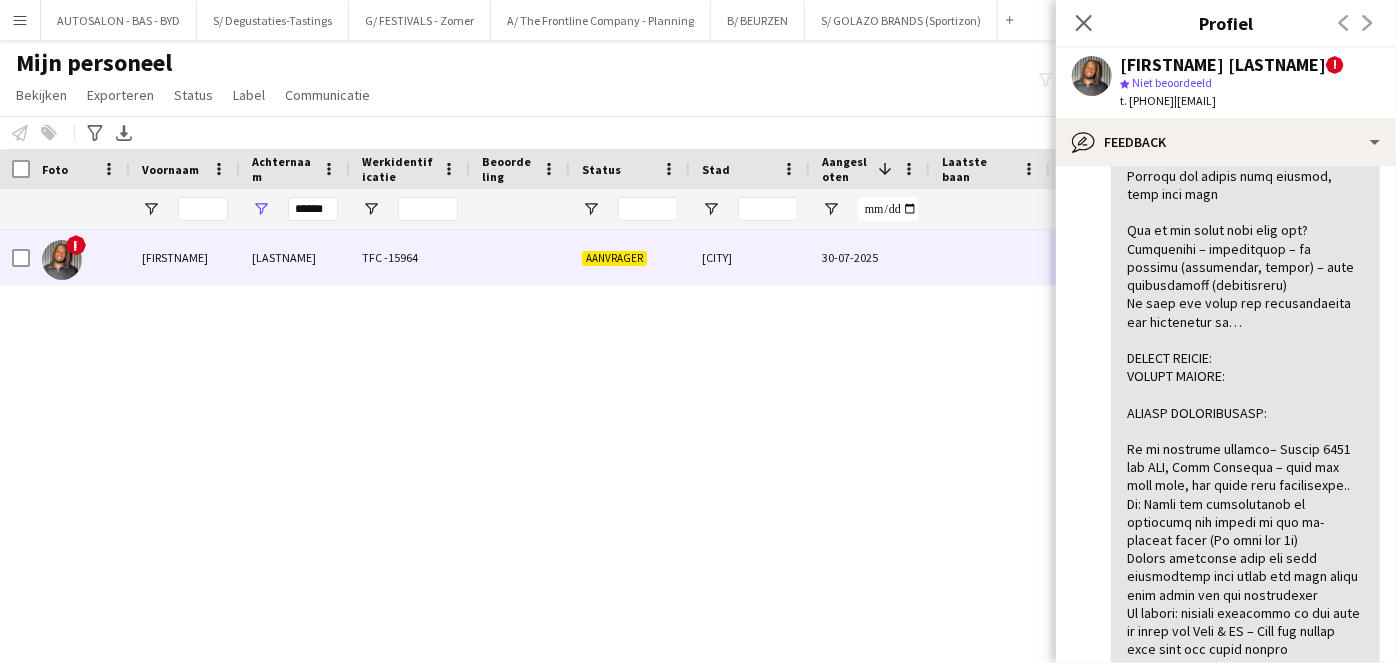 scroll, scrollTop: 565, scrollLeft: 0, axis: vertical 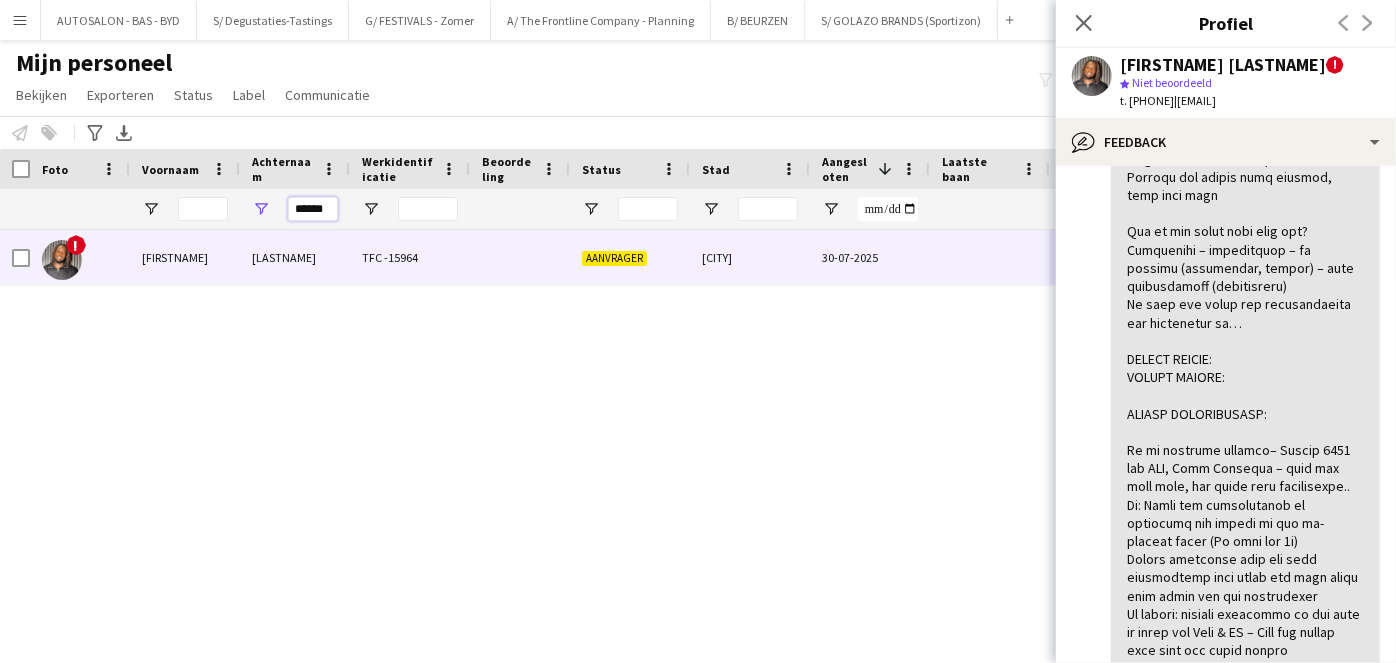 click on "******" at bounding box center (313, 209) 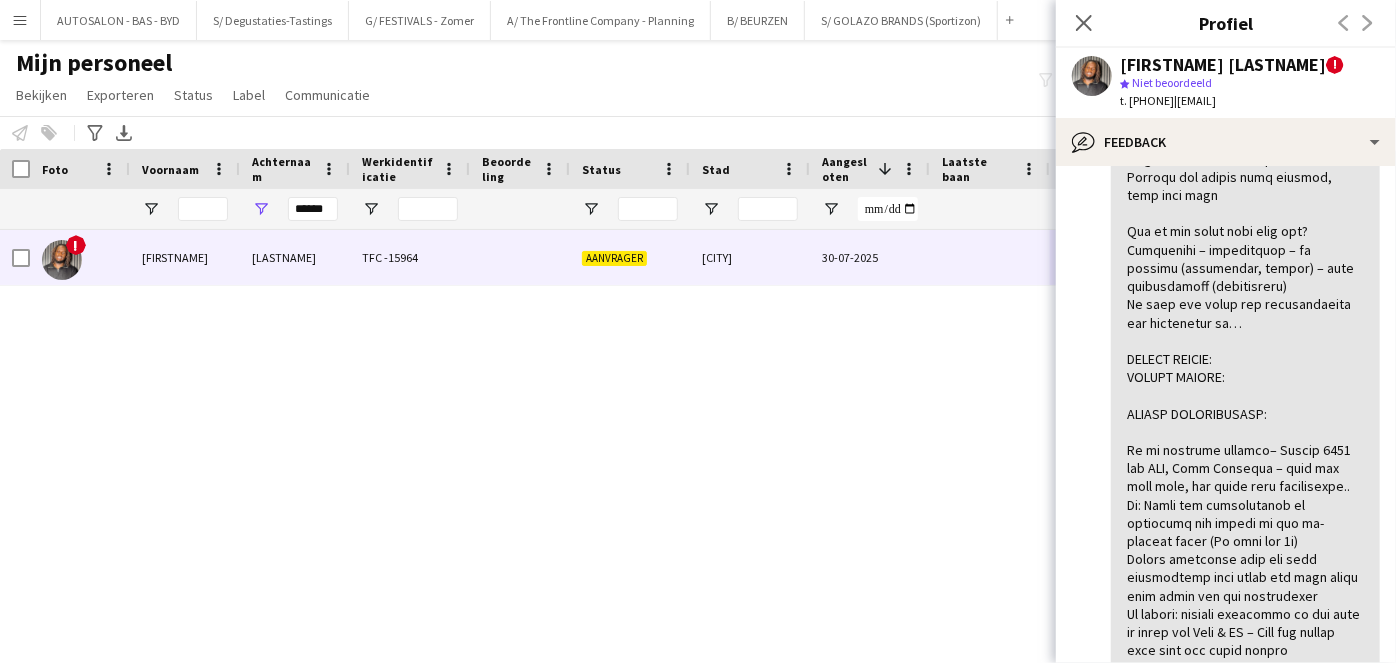 click on "!
[LAST]  TFC -15964 Aanvrager [CITY] [DATE] 0 [EMAIL]" at bounding box center (668, 422) 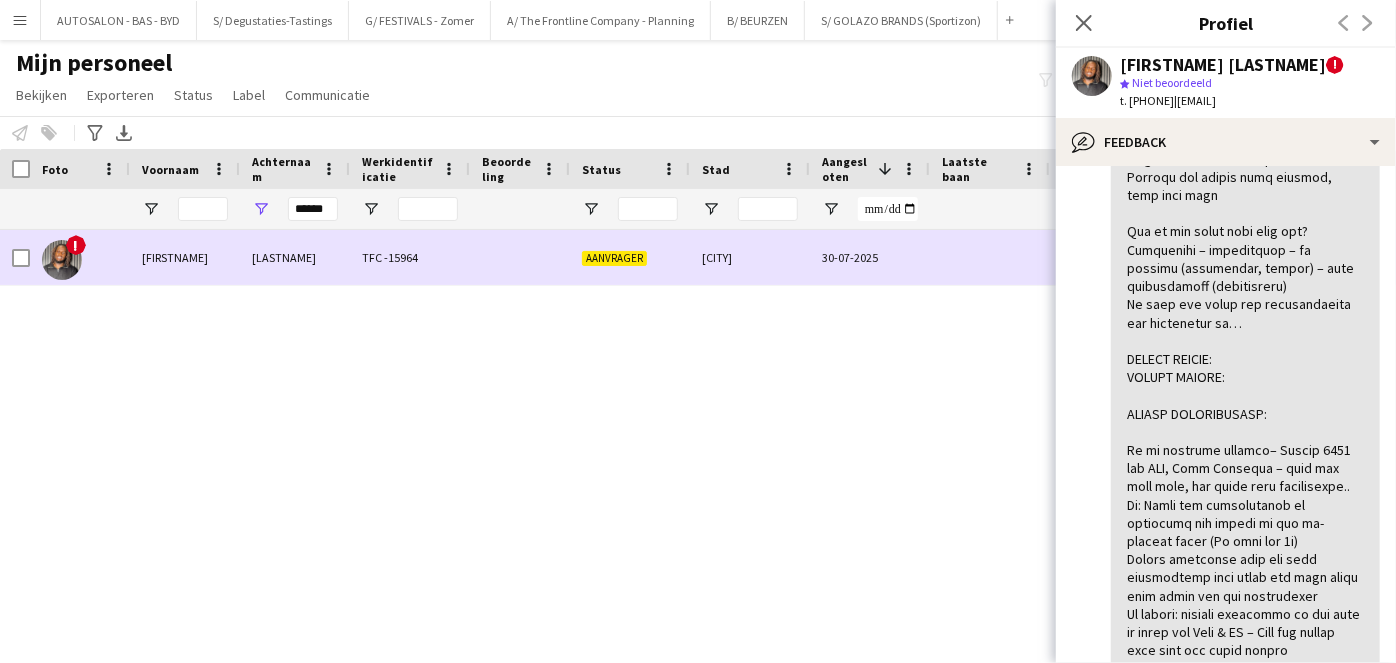 click on "[CITY]" at bounding box center (750, 257) 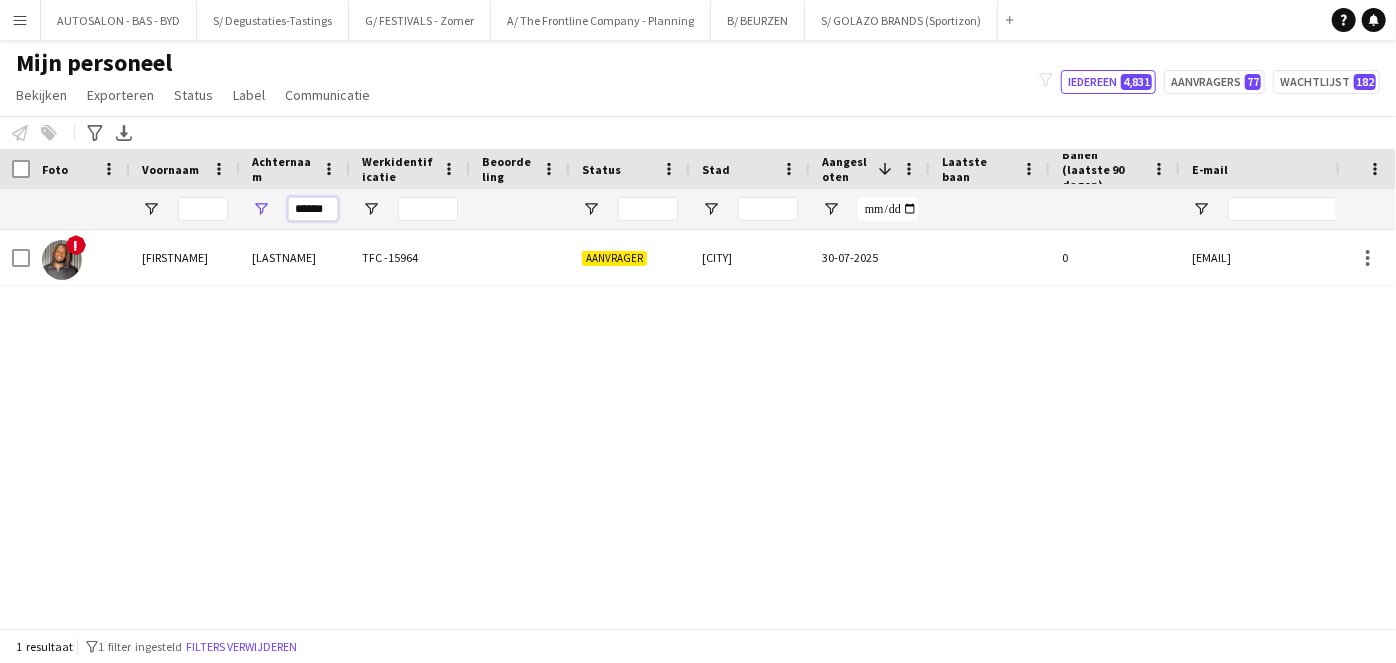 click on "******" at bounding box center (313, 209) 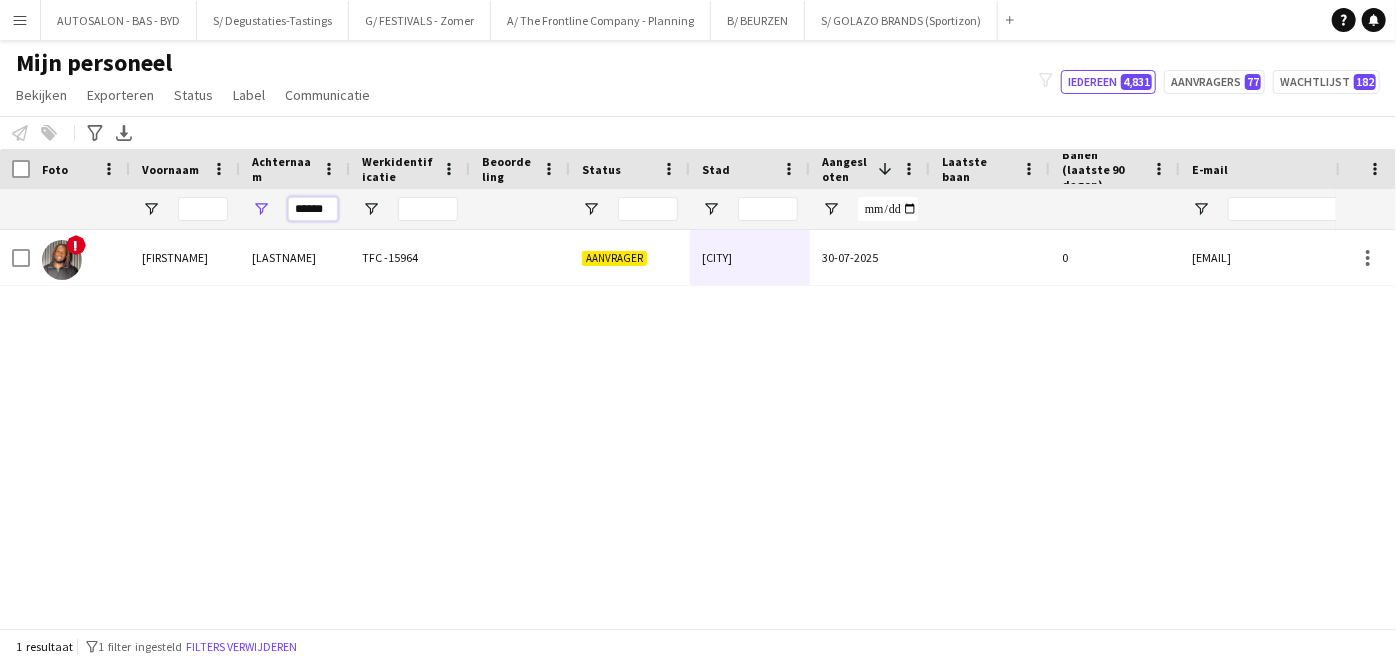 click on "******" at bounding box center [313, 209] 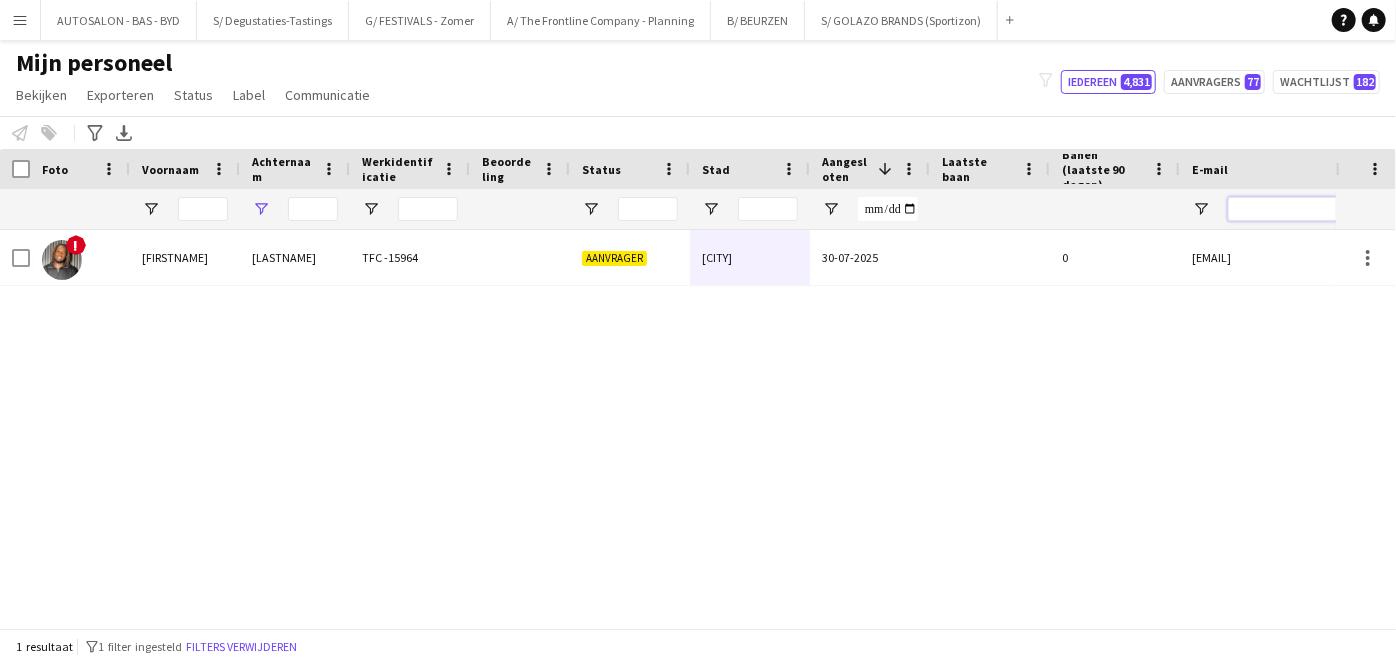 click at bounding box center (1398, 209) 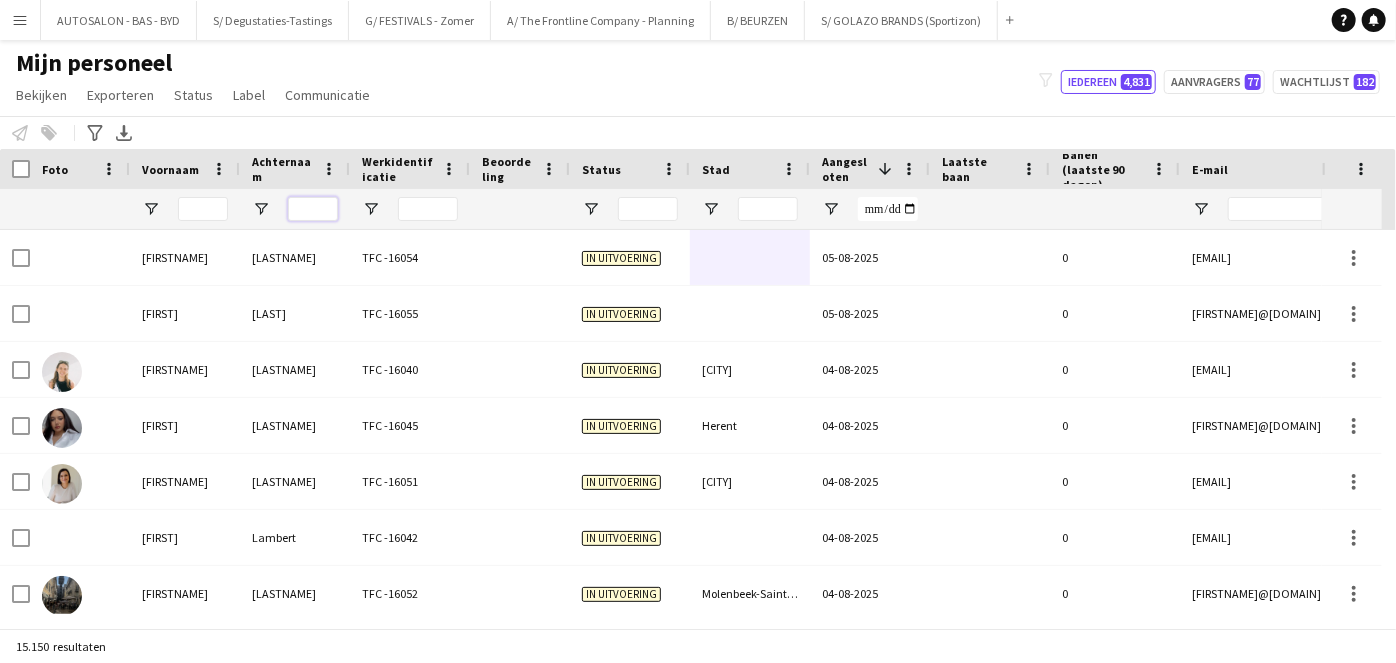 click at bounding box center (313, 209) 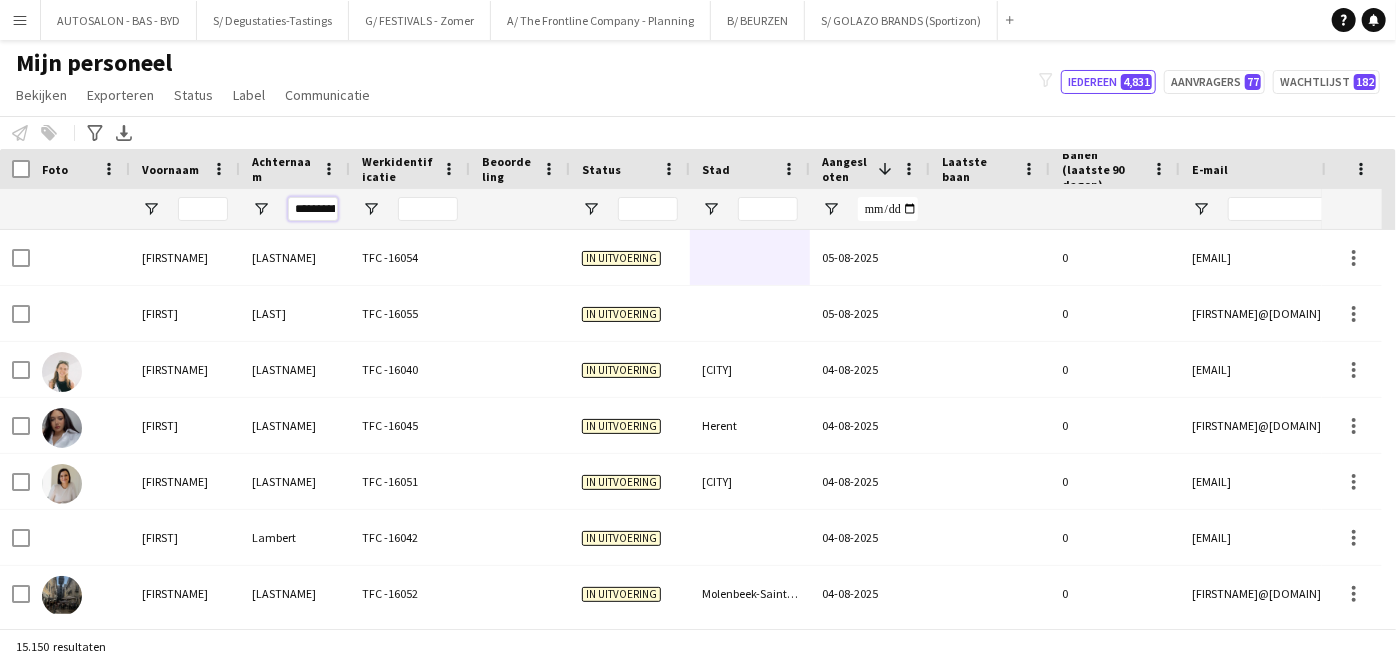 scroll, scrollTop: 0, scrollLeft: 25, axis: horizontal 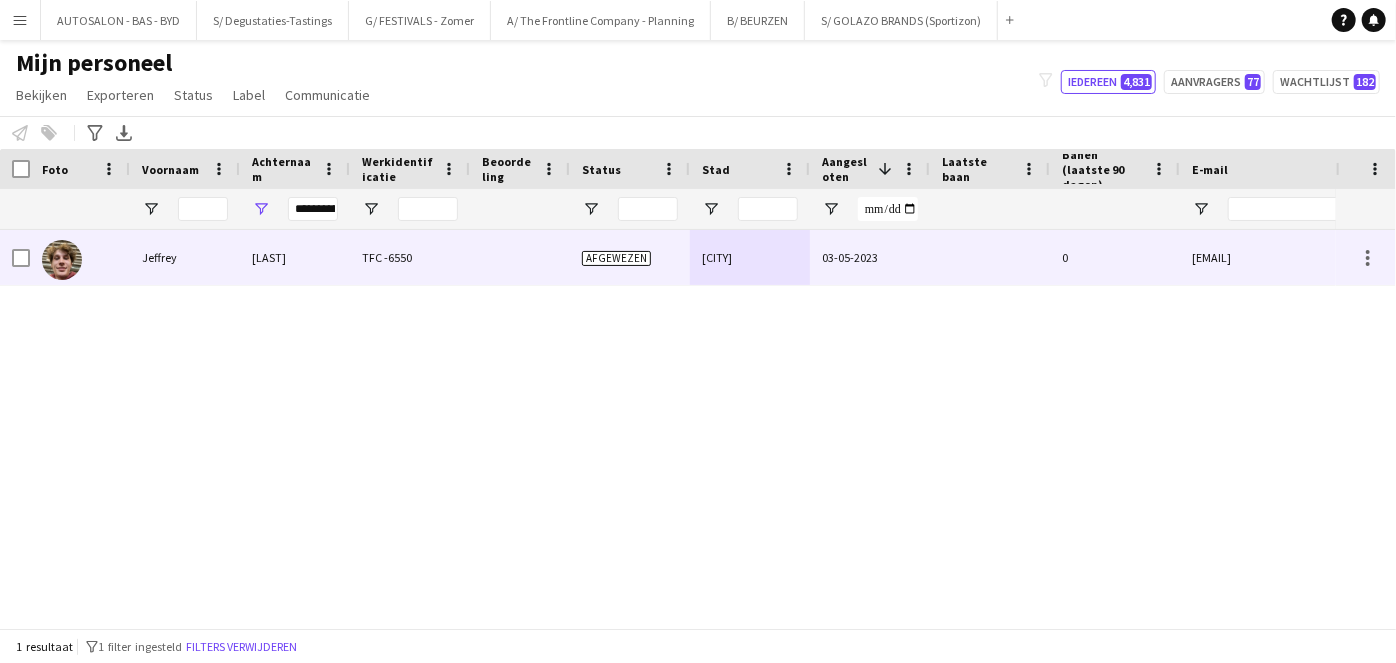 click on "[LAST]" at bounding box center [295, 257] 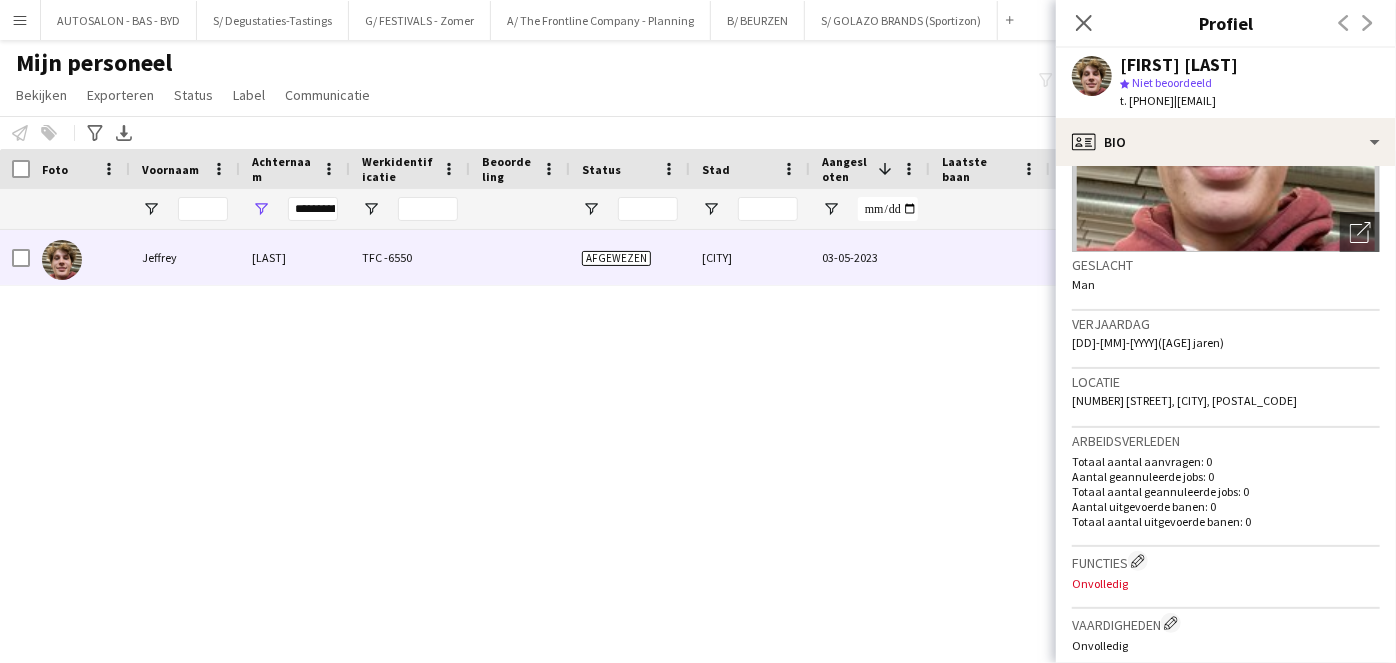 scroll, scrollTop: 0, scrollLeft: 0, axis: both 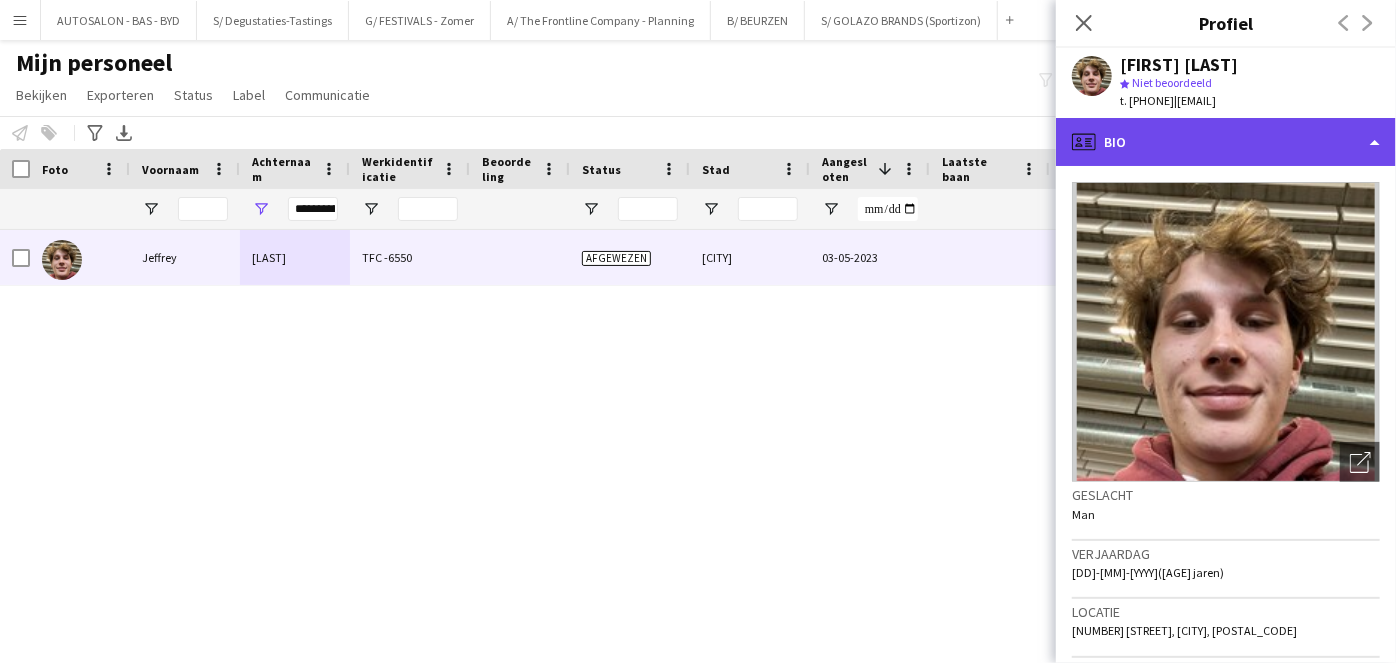 click on "profile
Bio" 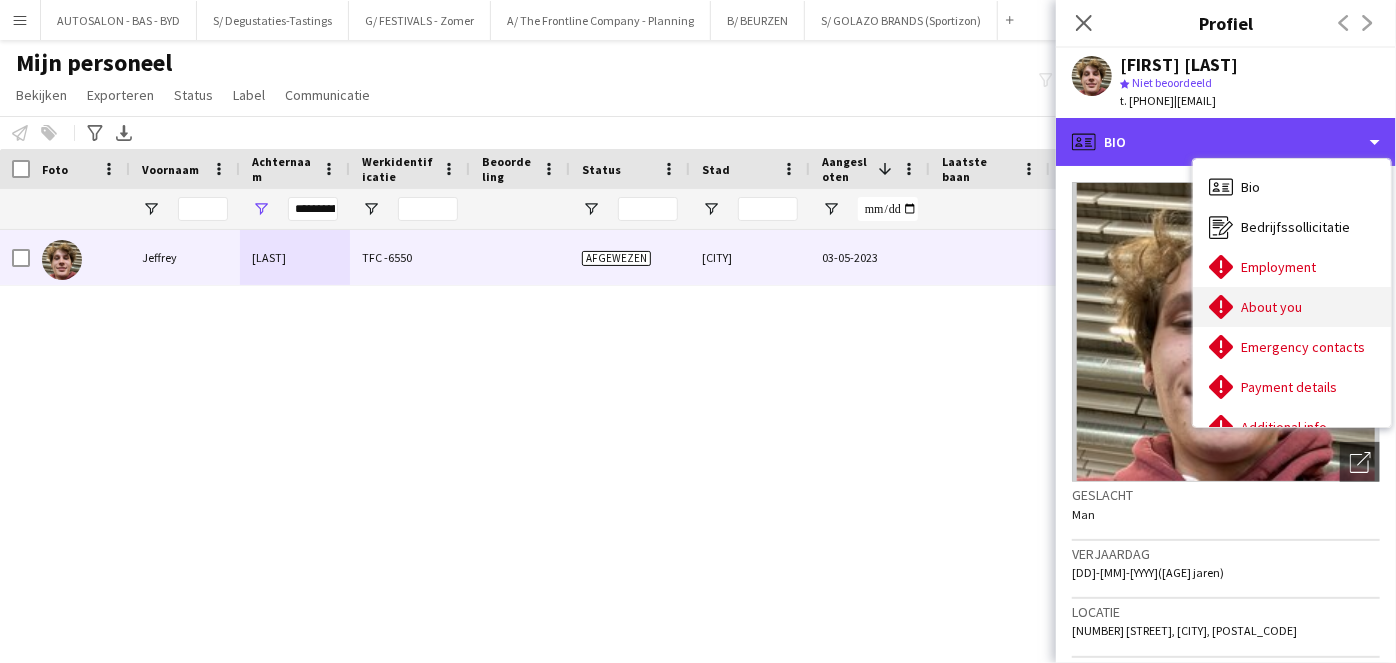 scroll, scrollTop: 147, scrollLeft: 0, axis: vertical 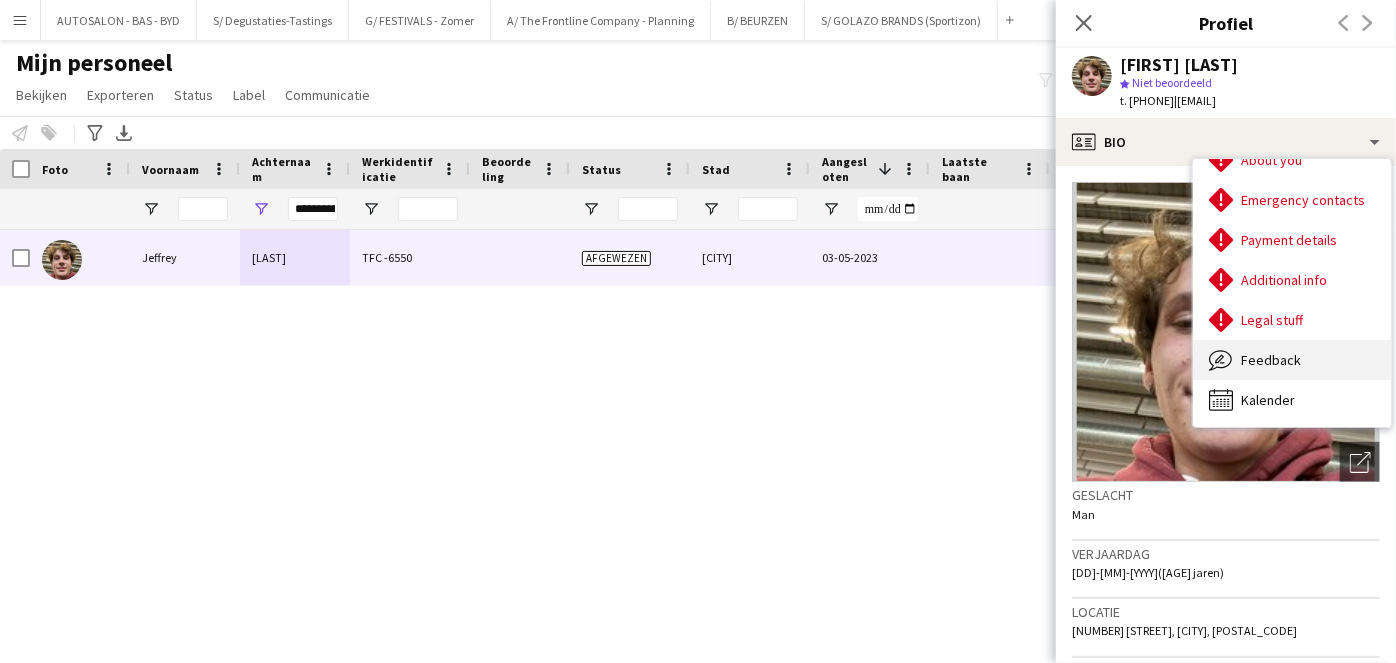 click on "Feedback" at bounding box center [1271, 360] 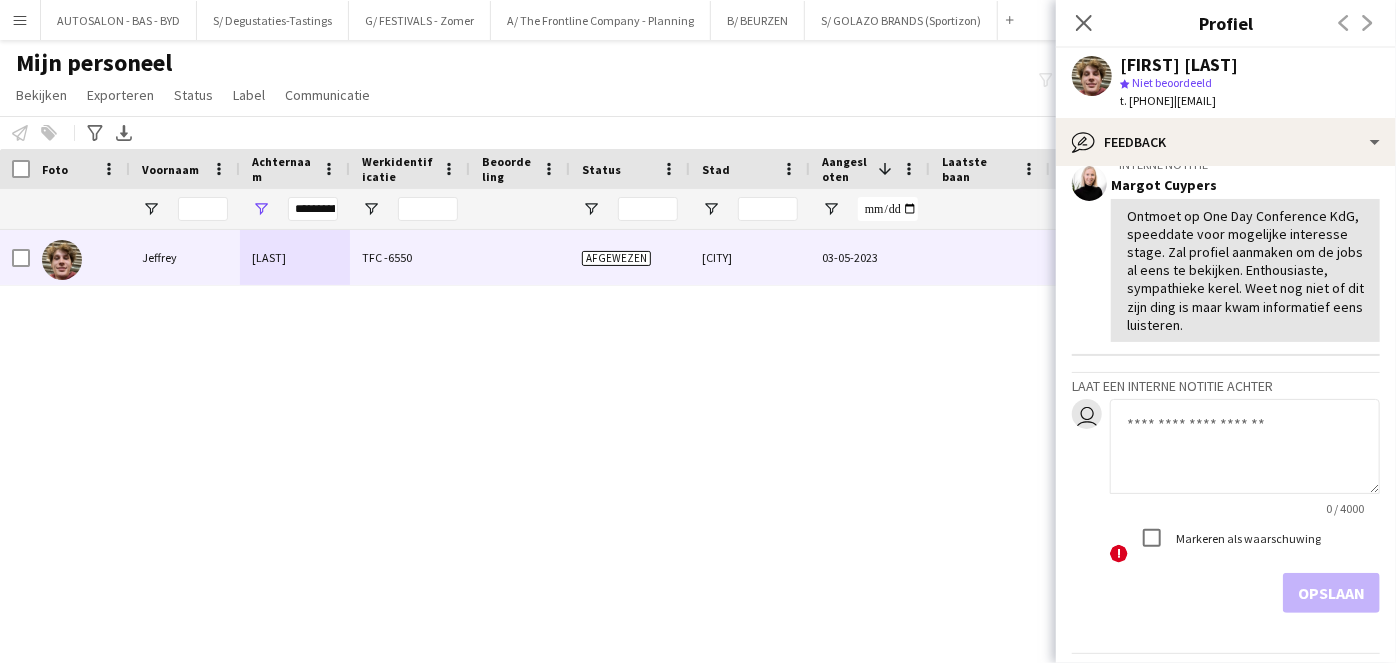 scroll, scrollTop: 0, scrollLeft: 0, axis: both 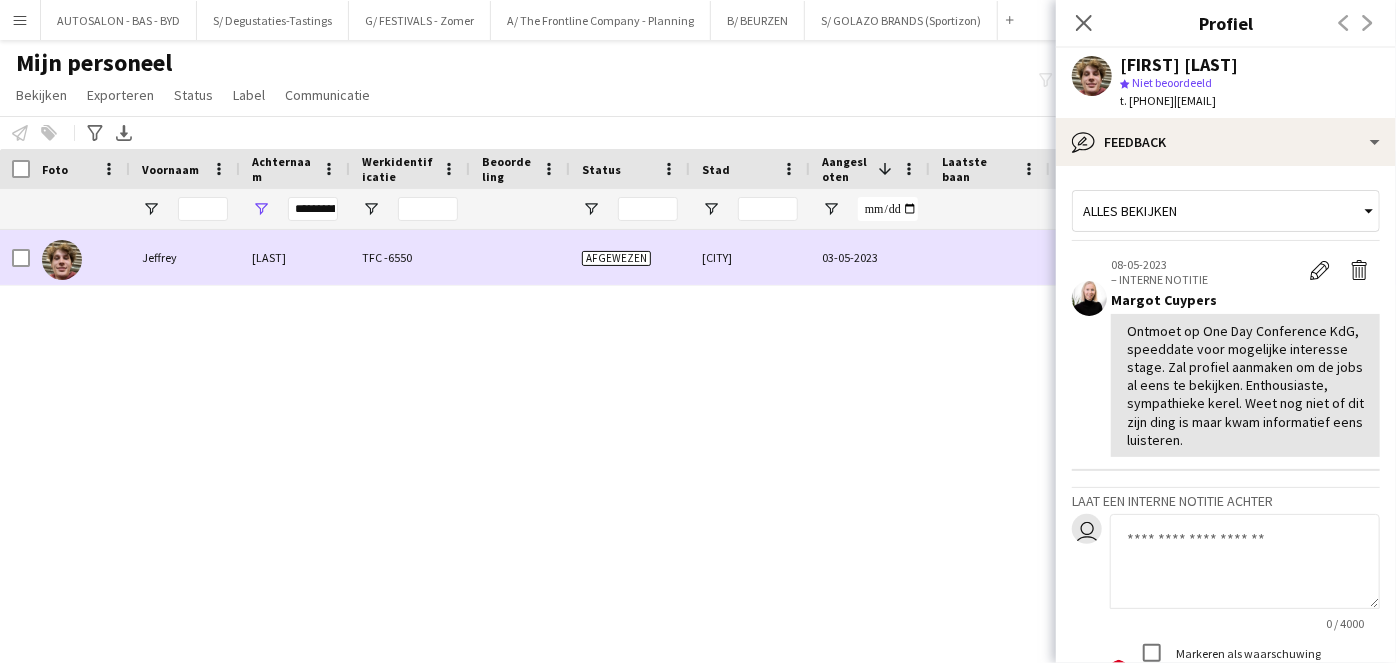 click at bounding box center [990, 257] 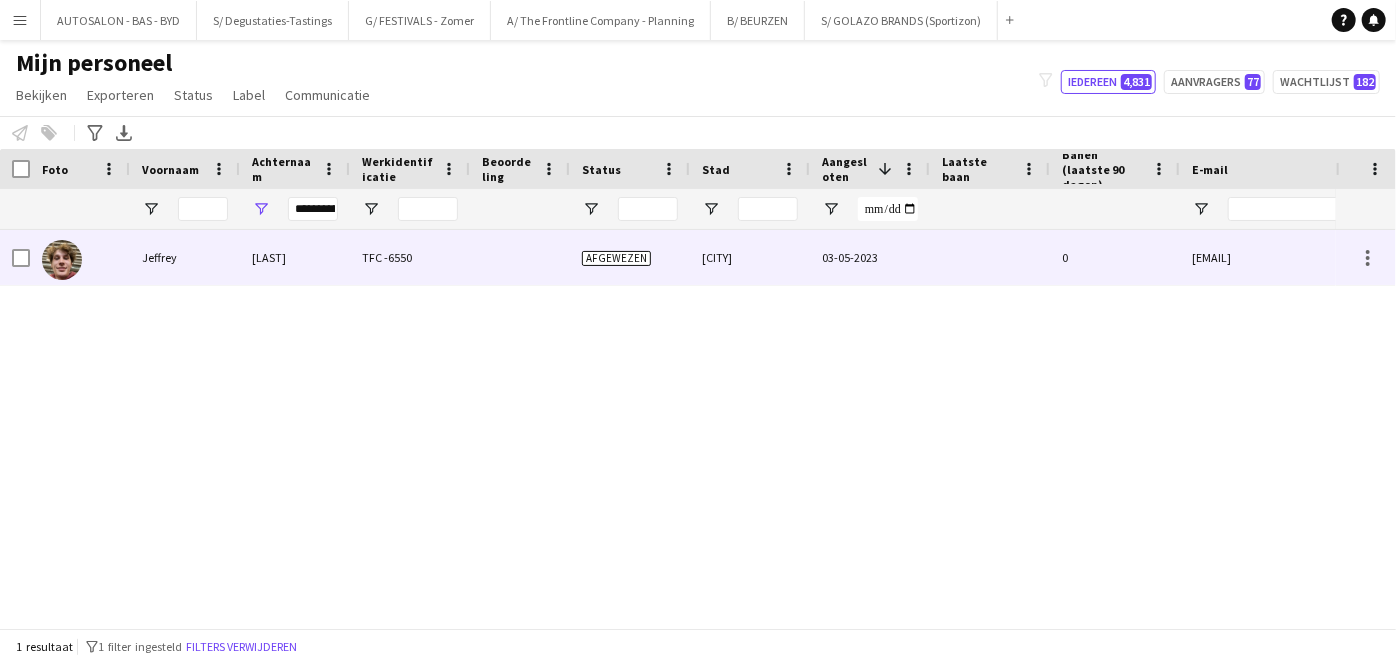 drag, startPoint x: 1187, startPoint y: 256, endPoint x: 1336, endPoint y: 272, distance: 149.8566 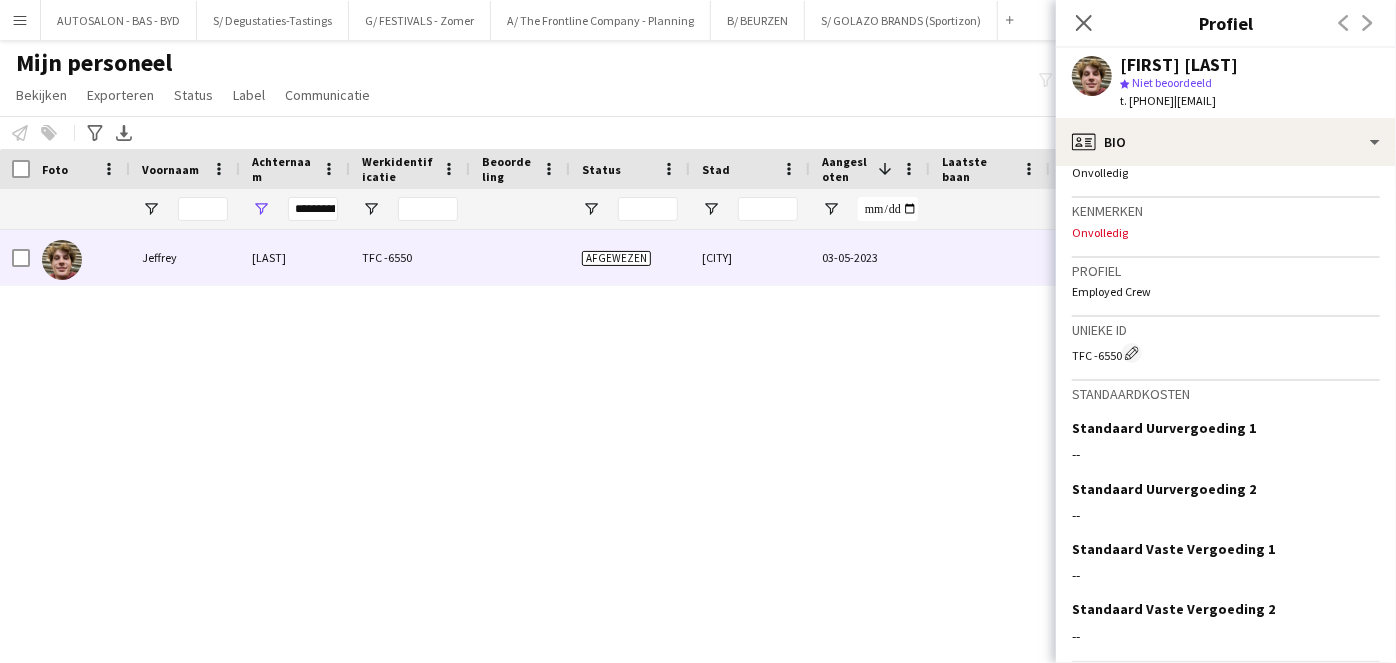 scroll, scrollTop: 848, scrollLeft: 0, axis: vertical 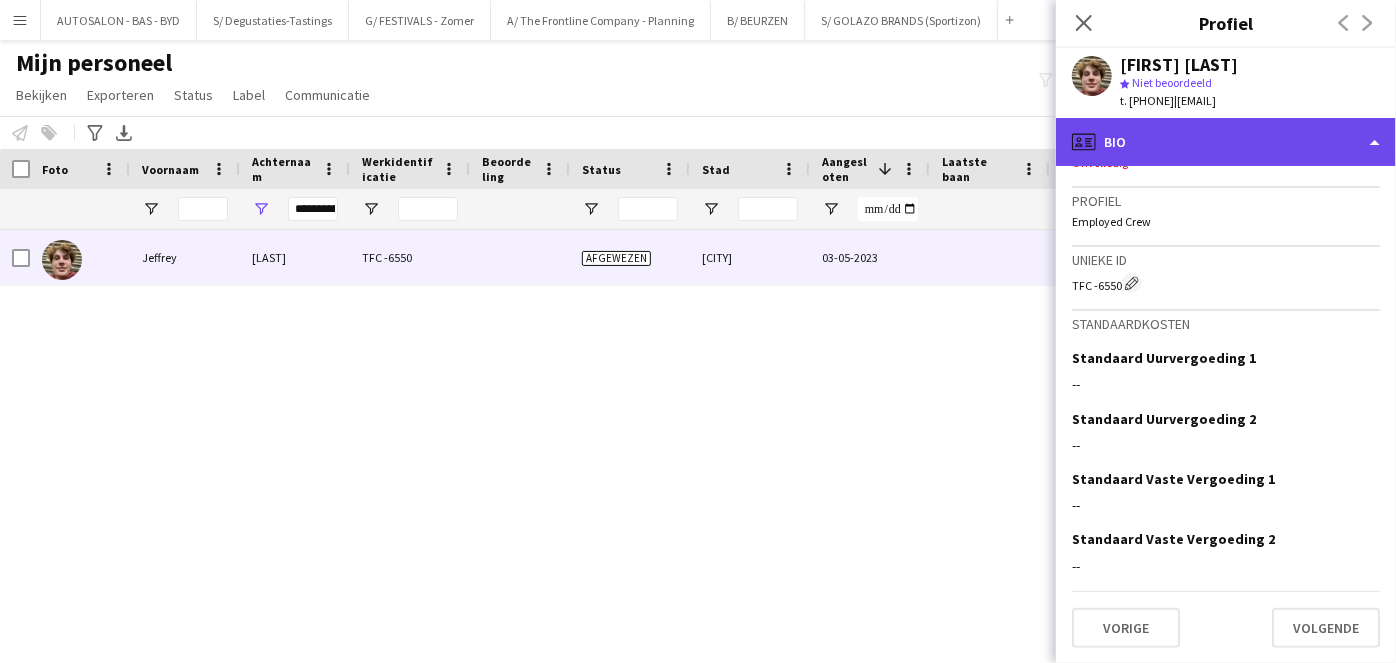 click on "profile
Bio" 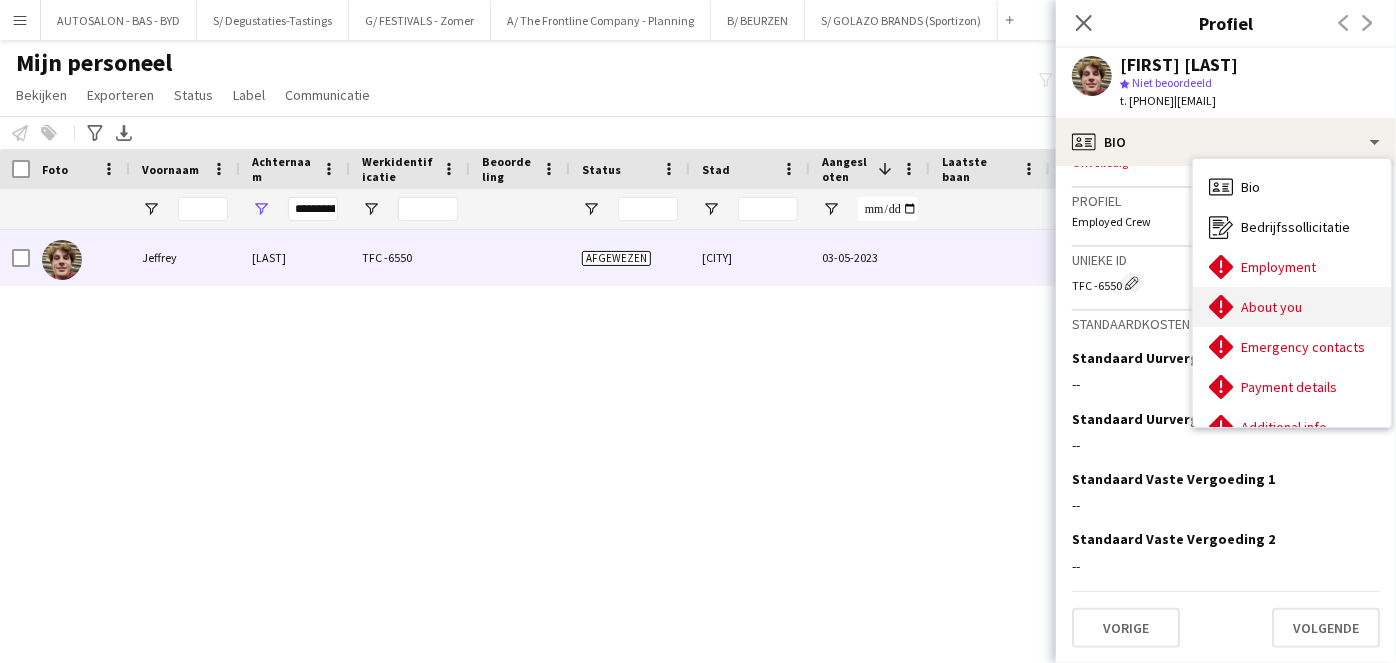 click on "About you" at bounding box center (1271, 307) 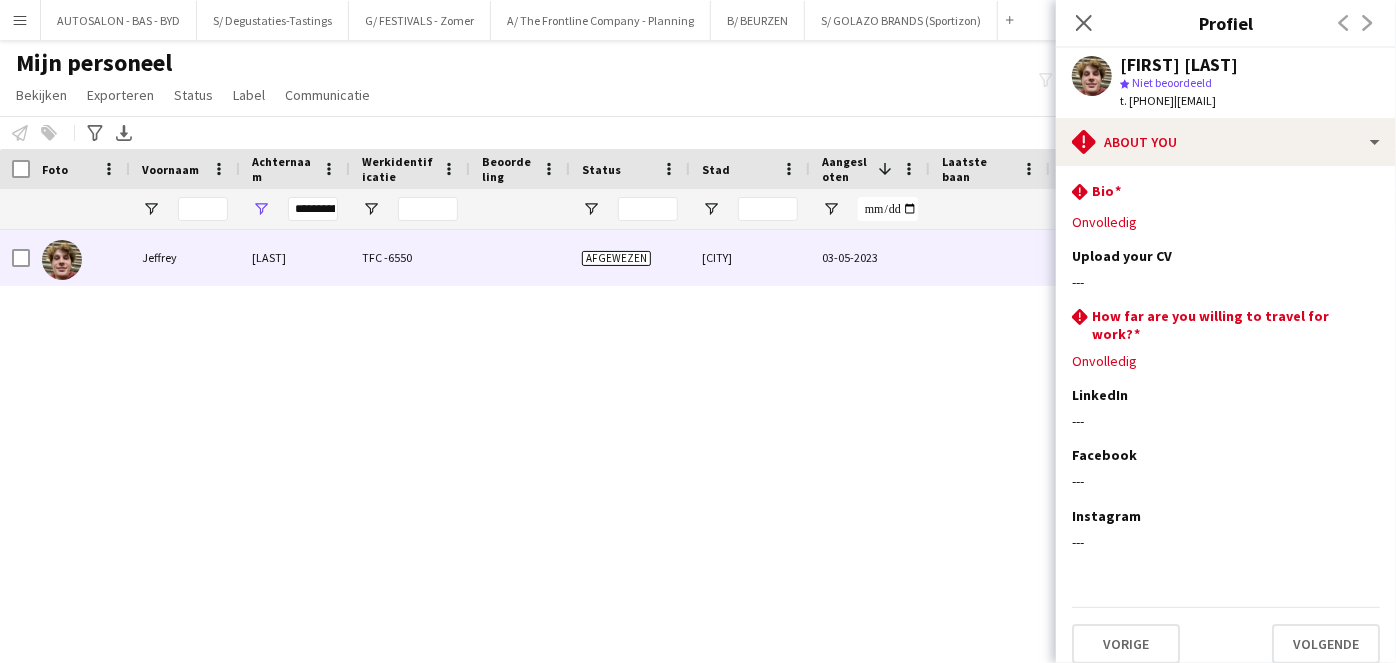 click on "[FIRST] [LAST] TFC -6550 Afgewezen [CITY] [DATE] 0 [EMAIL]" at bounding box center (668, 422) 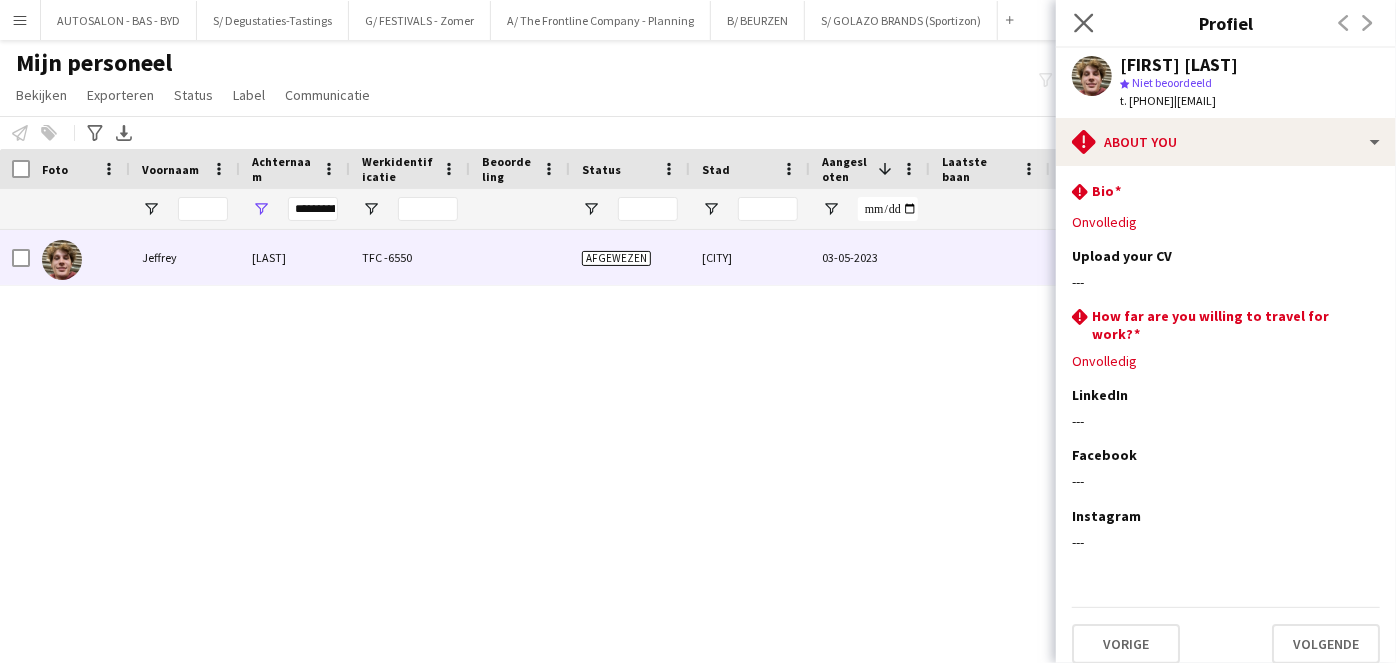 click on "Sluit pop-in" 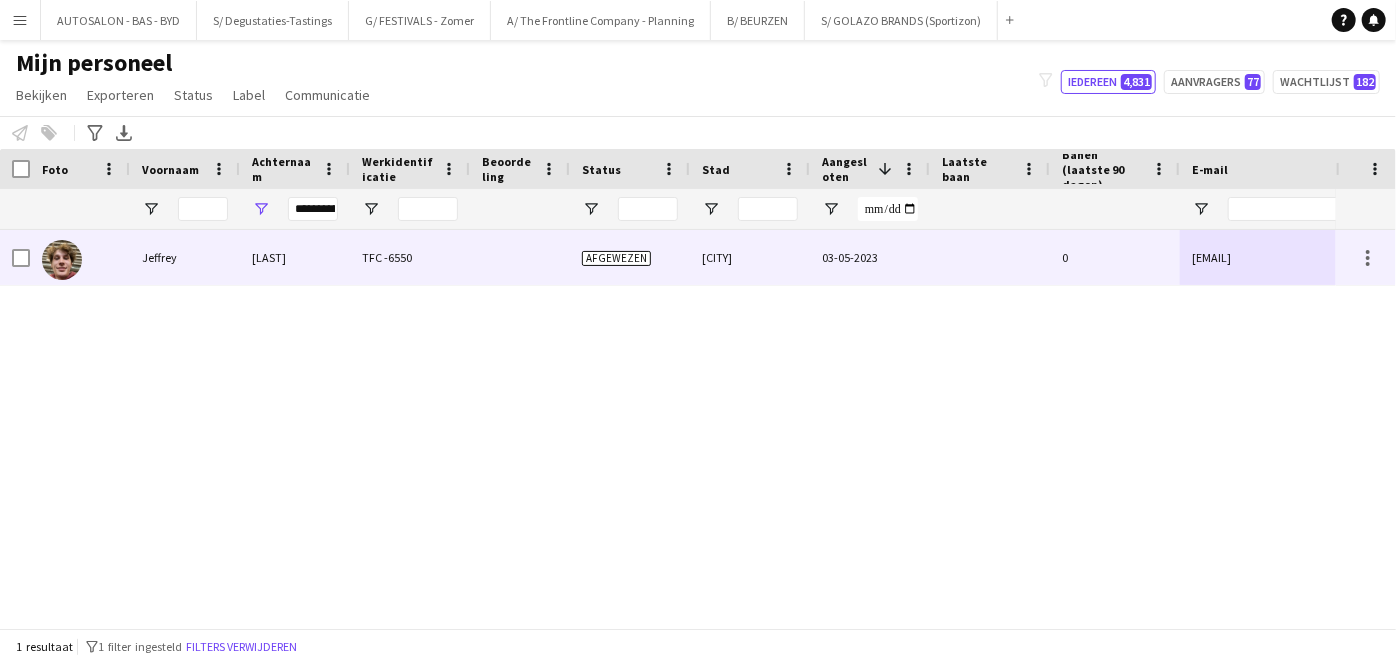 click on "[EMAIL]" at bounding box center [1380, 257] 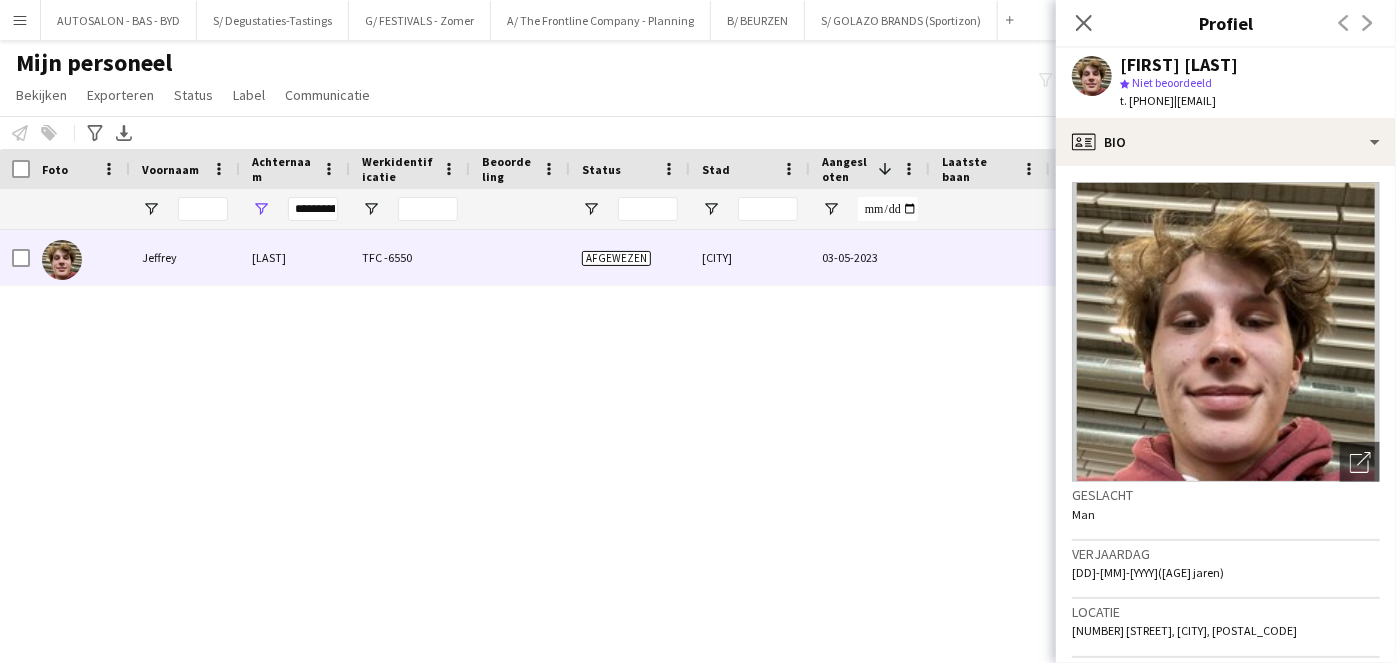 click on "[FIRST] [LAST] TFC -6550 Afgewezen [CITY] [DATE] 0 [EMAIL]" at bounding box center [668, 422] 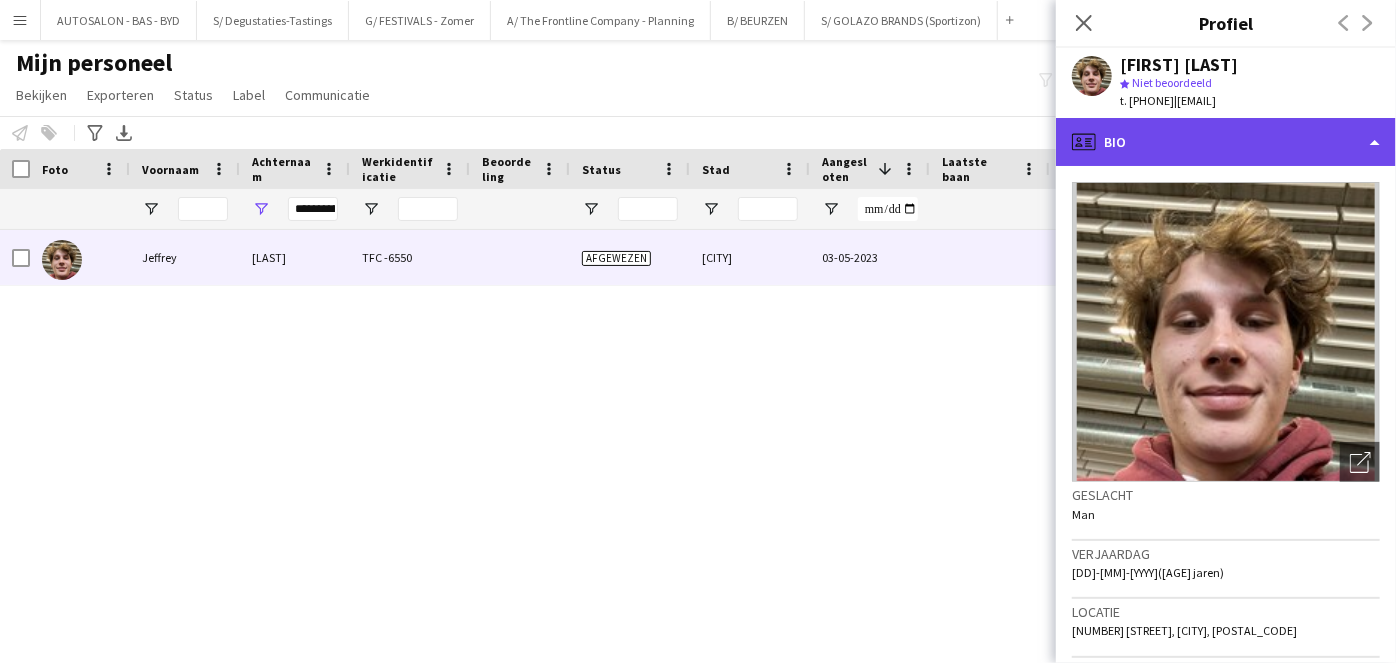 click on "profile
Bio" 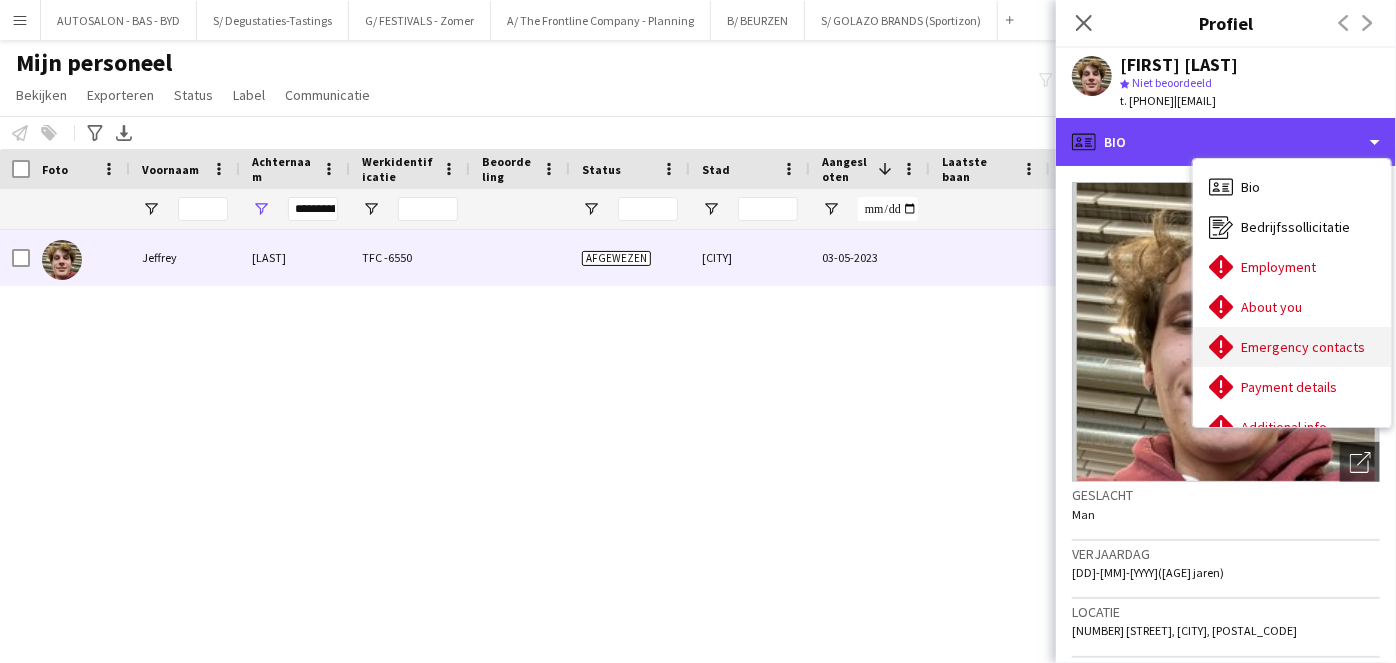 scroll, scrollTop: 147, scrollLeft: 0, axis: vertical 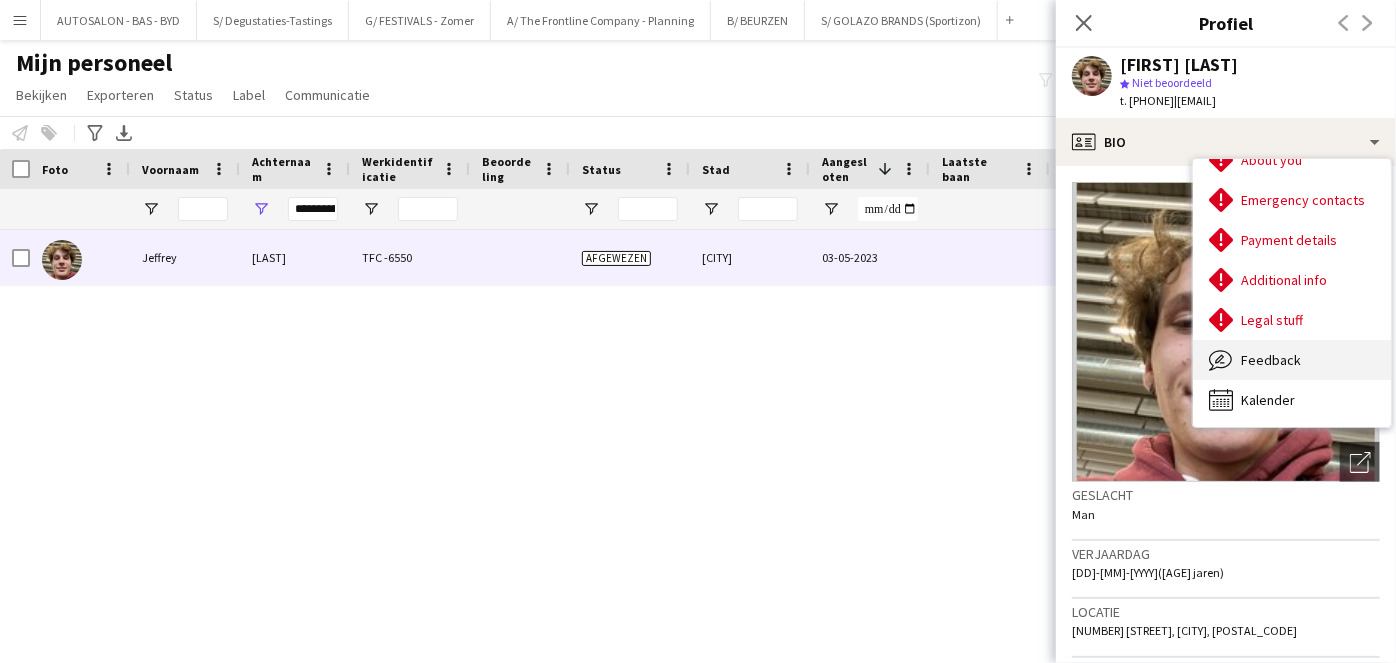 click on "Feedback" at bounding box center (1271, 360) 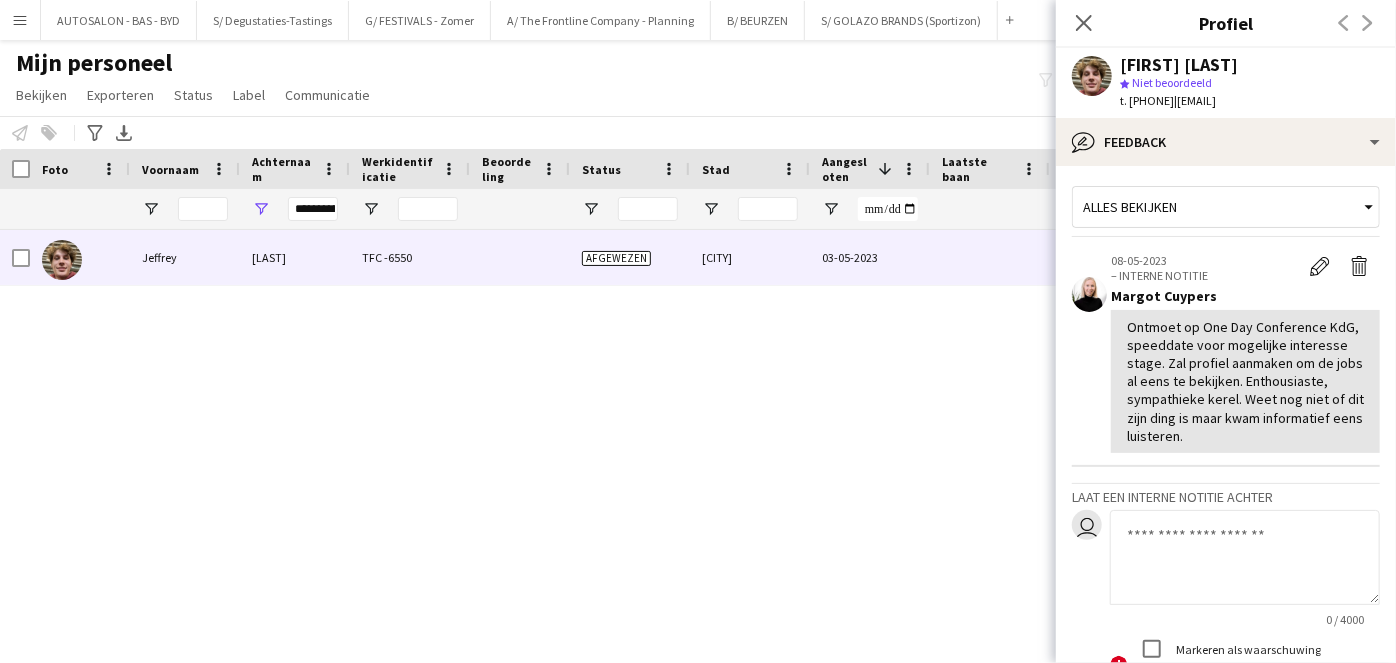 scroll, scrollTop: 5, scrollLeft: 0, axis: vertical 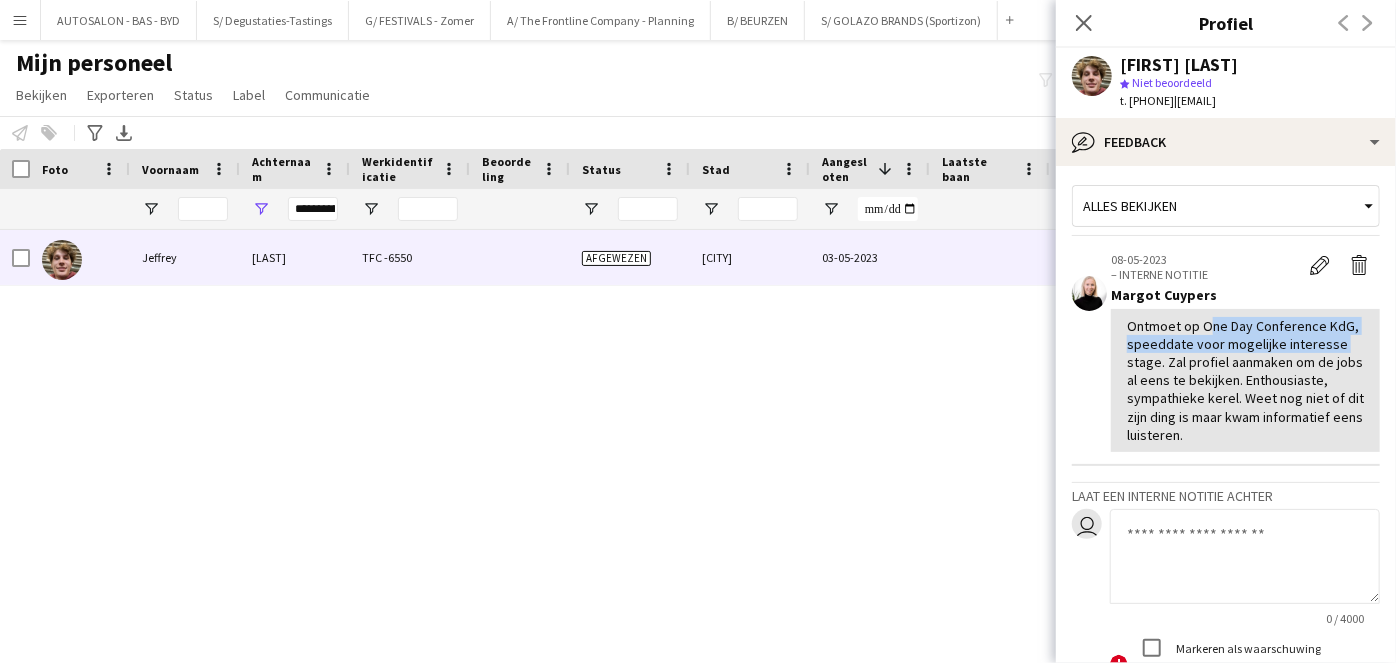 drag, startPoint x: 1200, startPoint y: 340, endPoint x: 1341, endPoint y: 359, distance: 142.27438 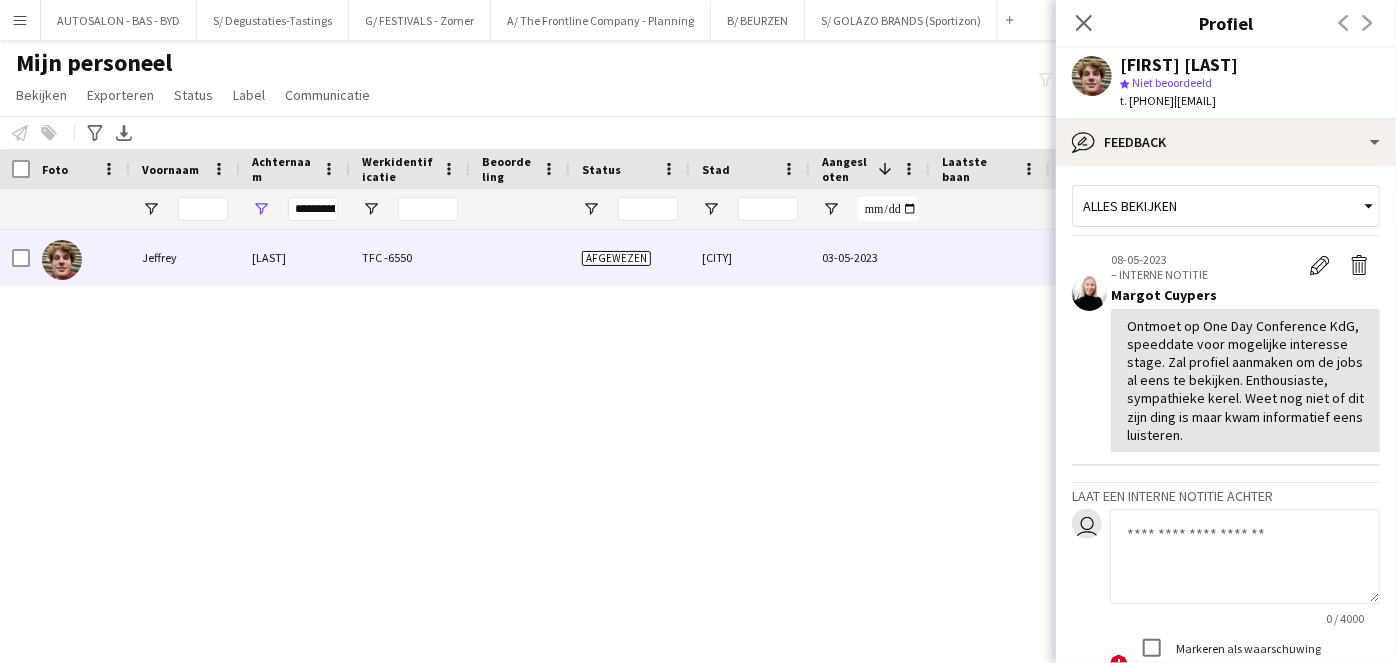 click on "Ontmoet op One Day Conference KdG, speeddate voor mogelijke interesse stage. Zal profiel aanmaken om de jobs al eens te bekijken. Enthousiaste, sympathieke kerel. Weet nog niet of dit zijn ding is maar kwam informatief eens luisteren." 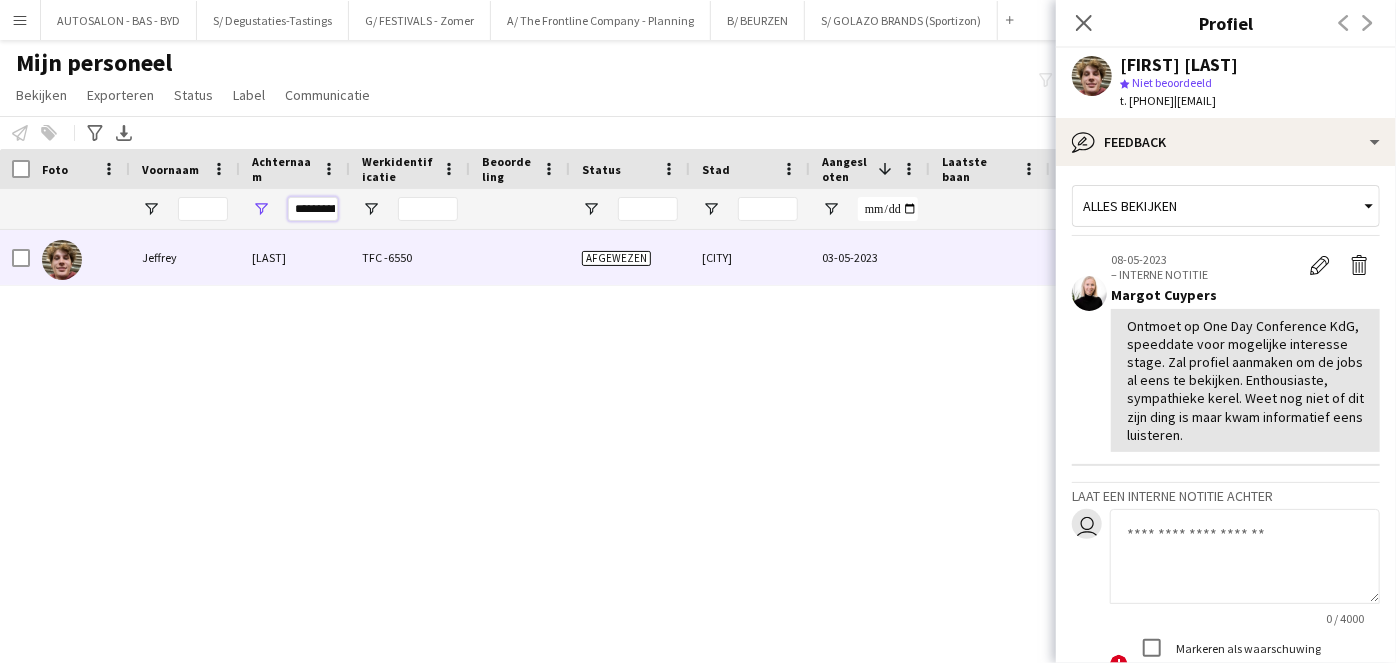 click on "**********" at bounding box center [313, 209] 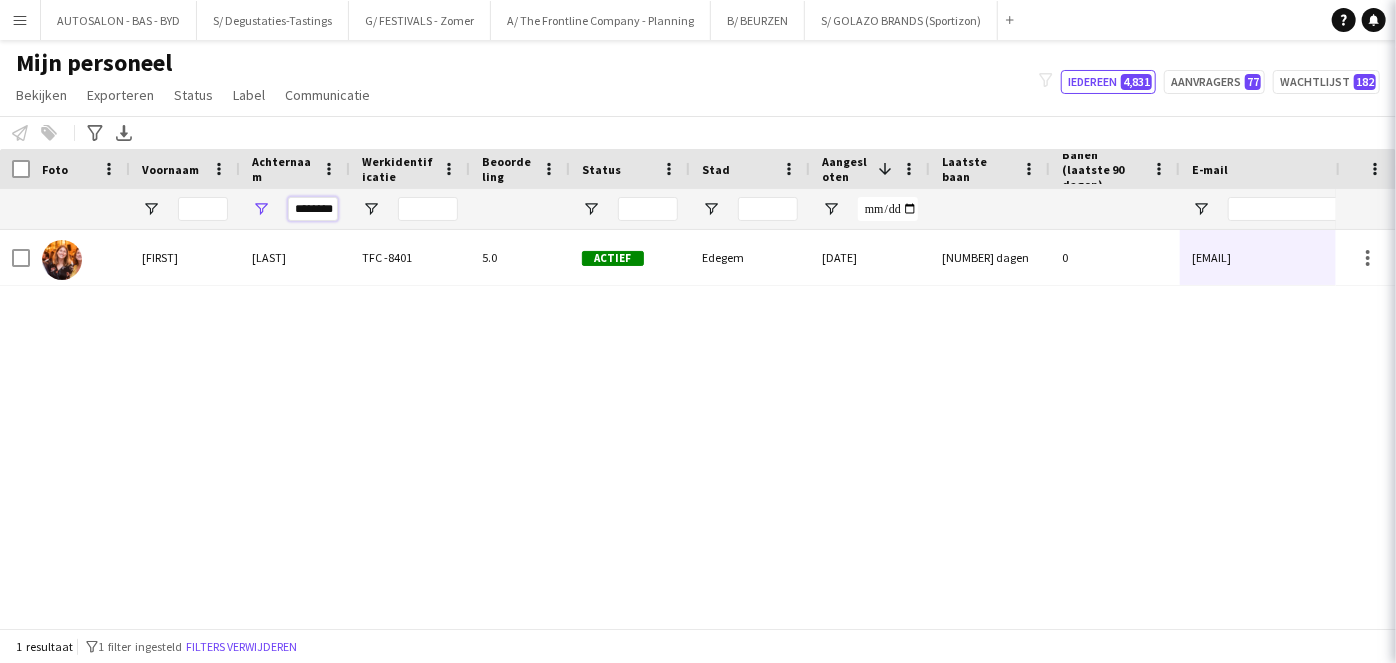 scroll, scrollTop: 0, scrollLeft: 7, axis: horizontal 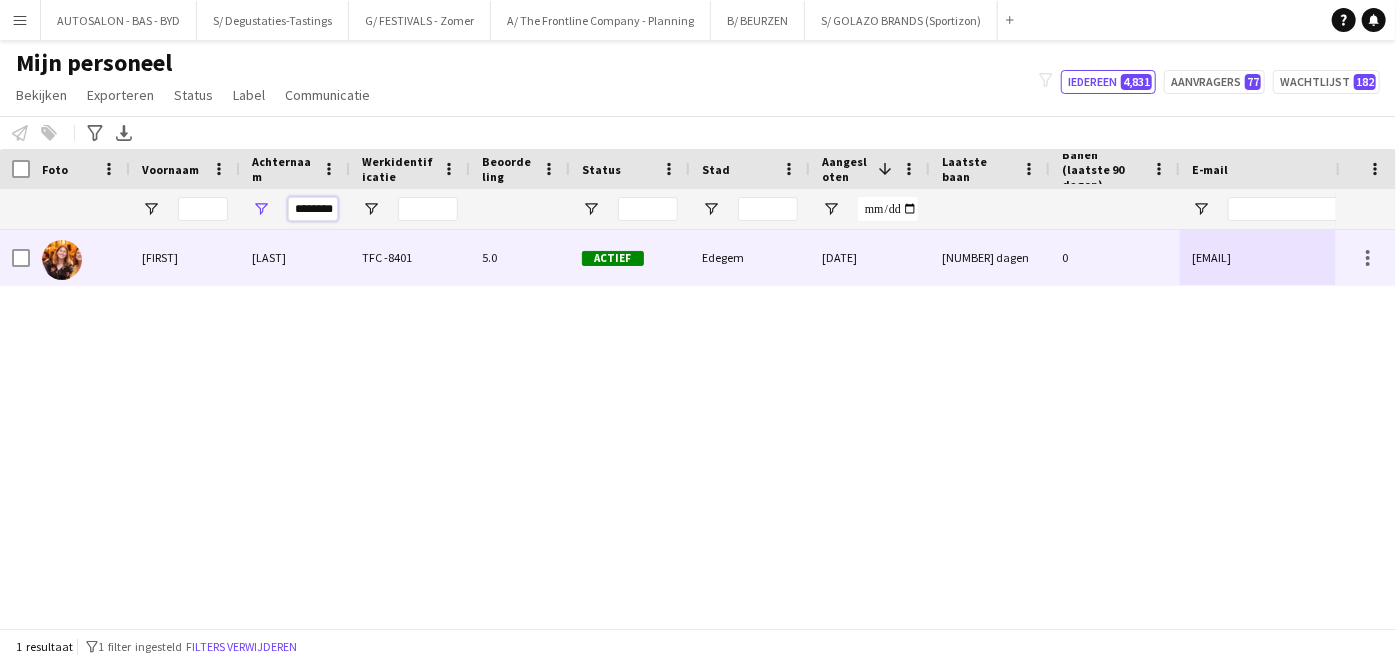 type on "********" 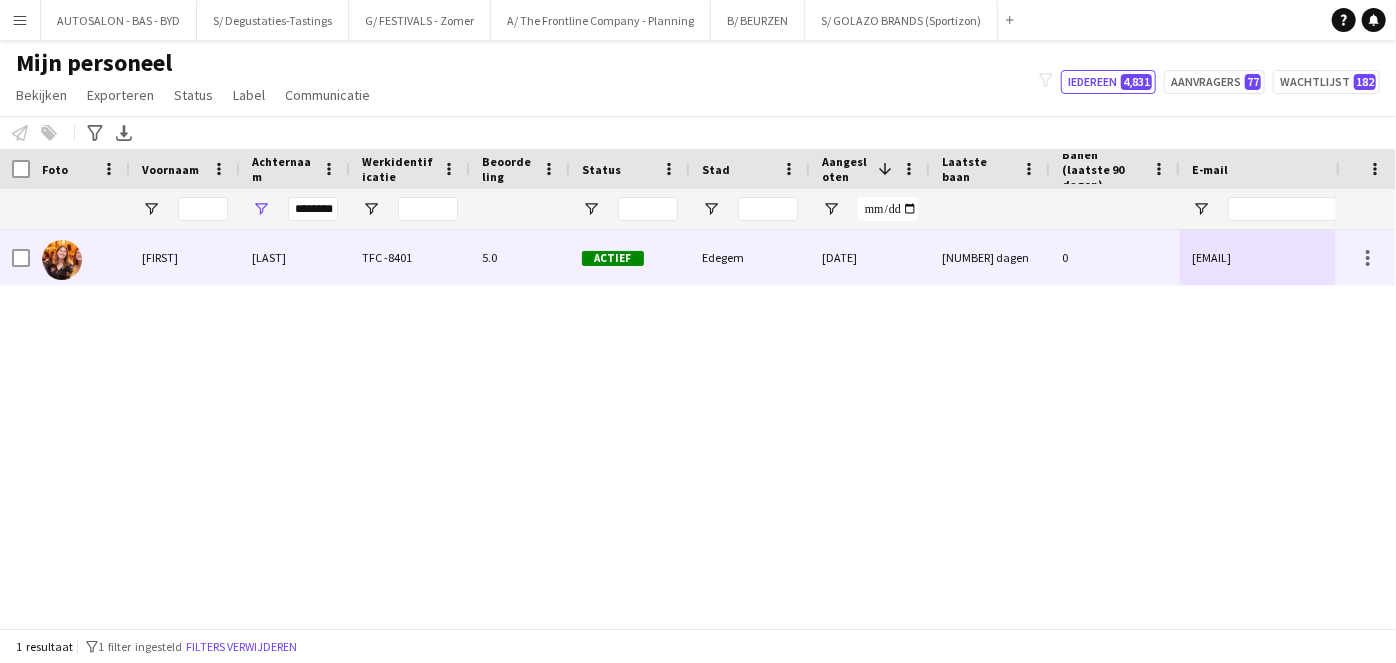 click on "[LAST]" at bounding box center [295, 257] 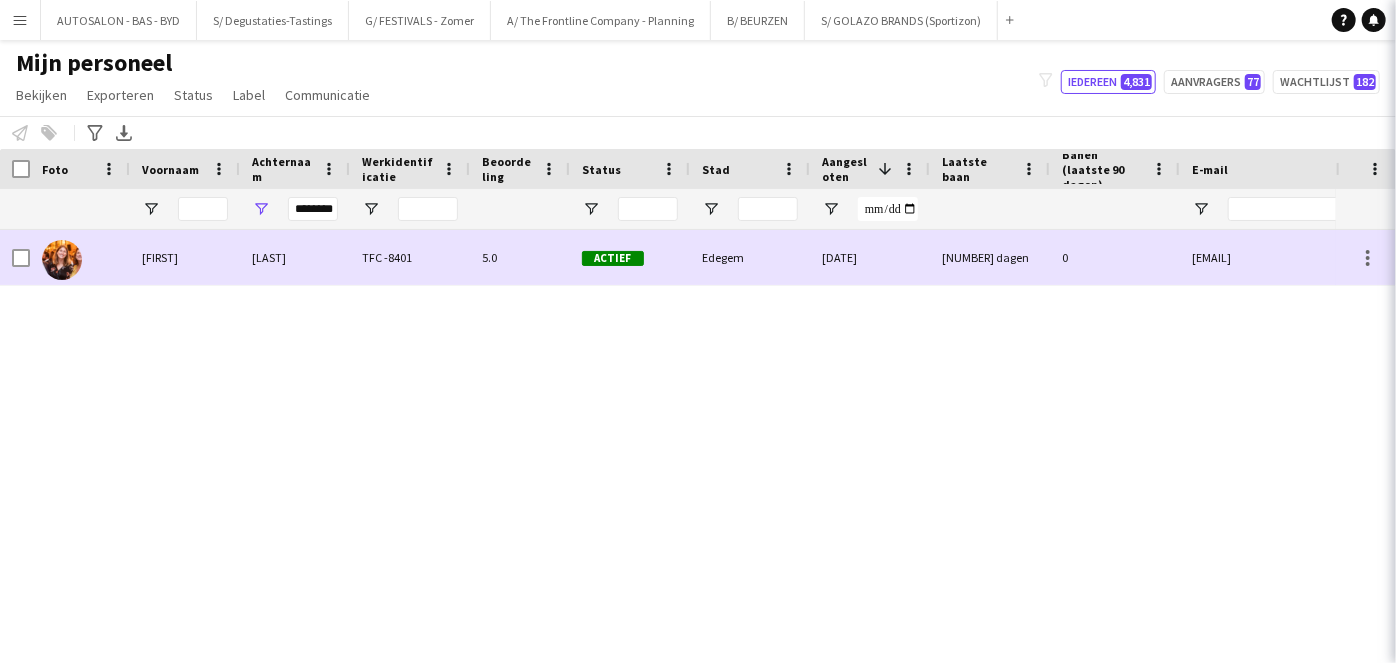 scroll, scrollTop: 0, scrollLeft: 0, axis: both 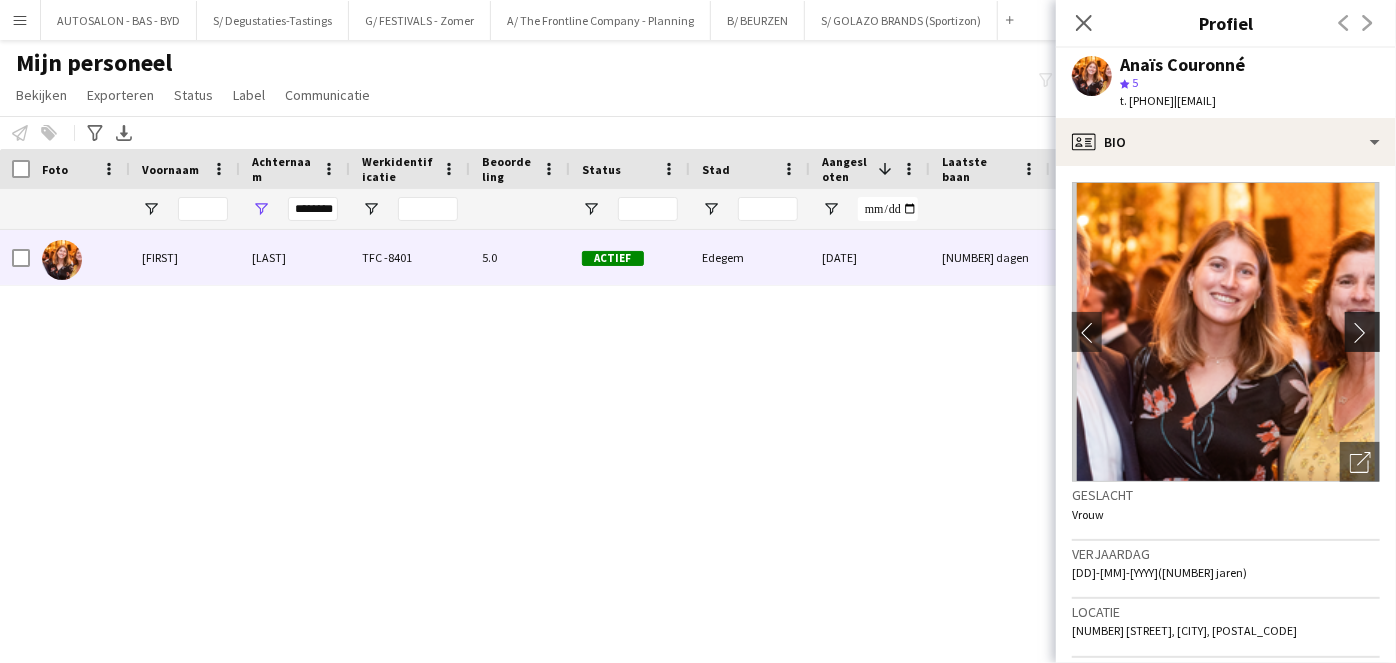 click on "chevron-right" 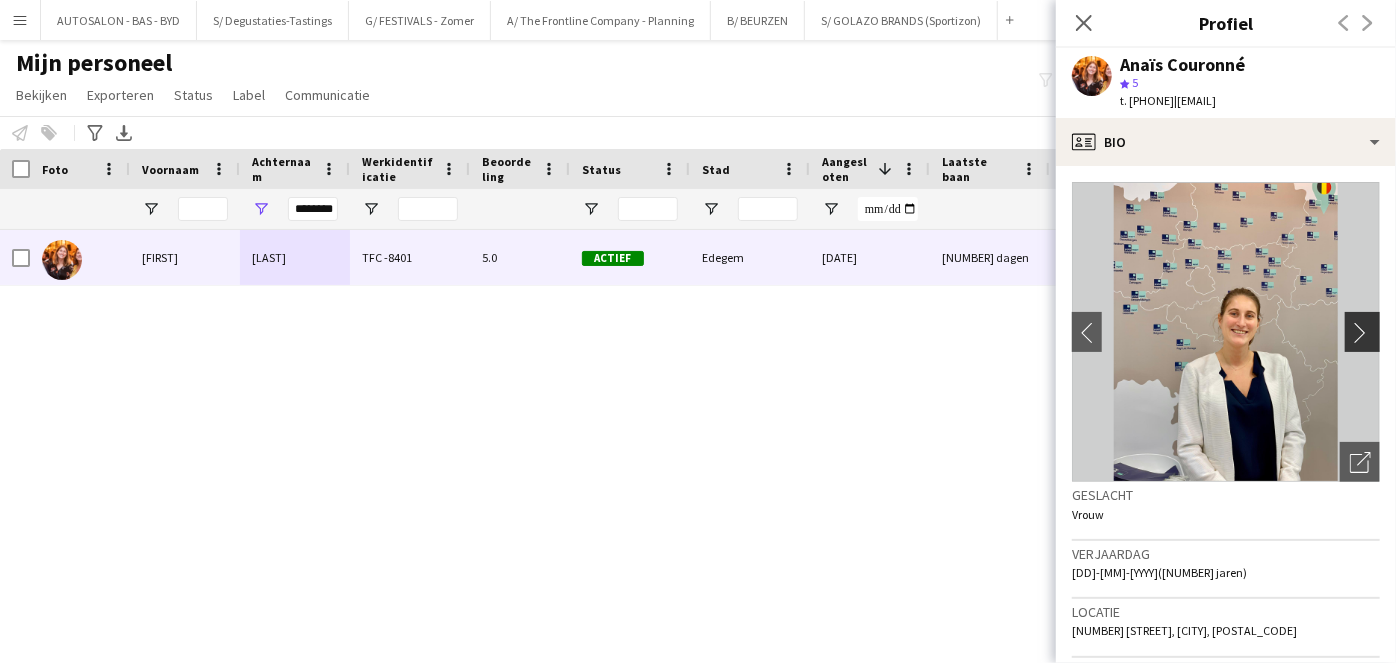 click on "chevron-right" 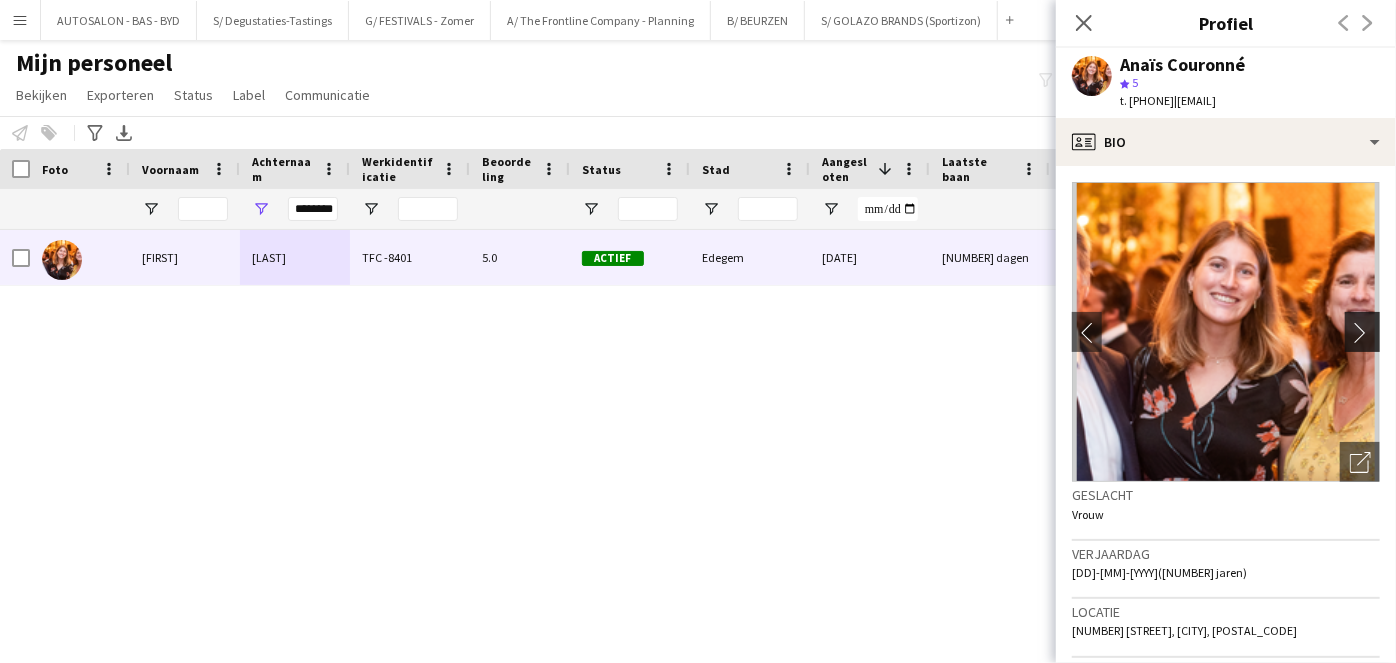 click on "chevron-right" 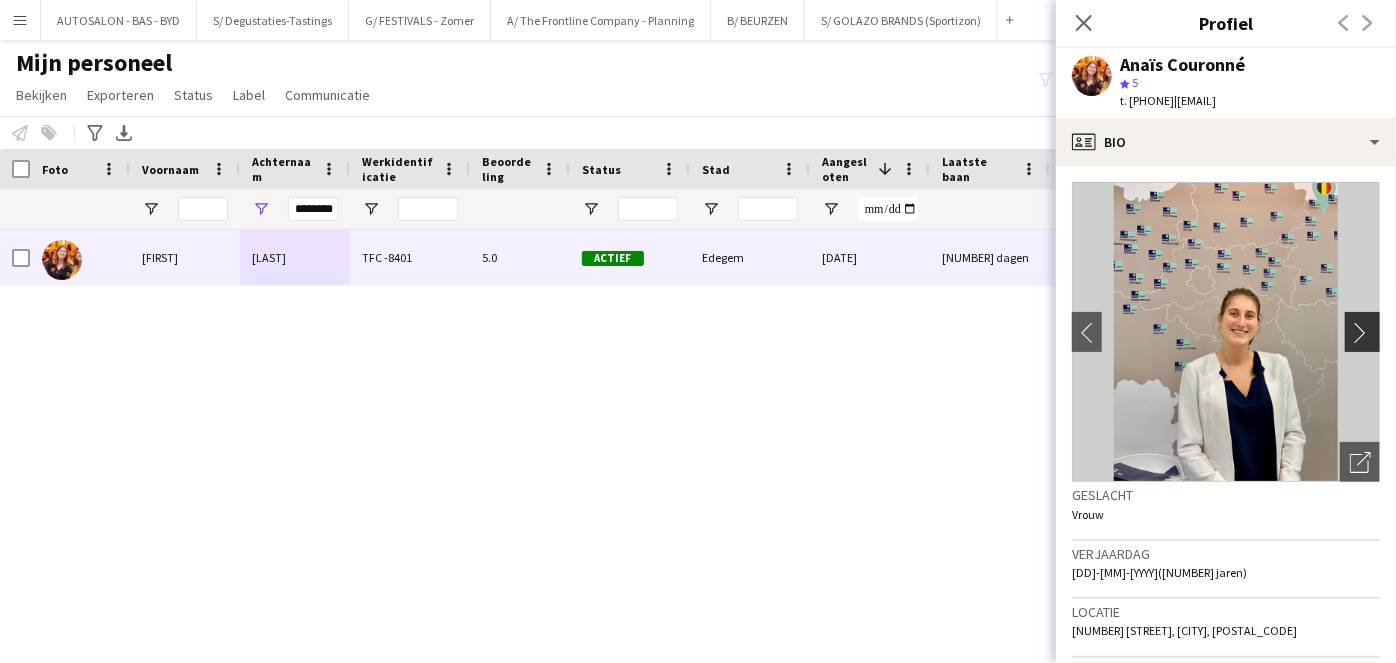 click on "chevron-right" 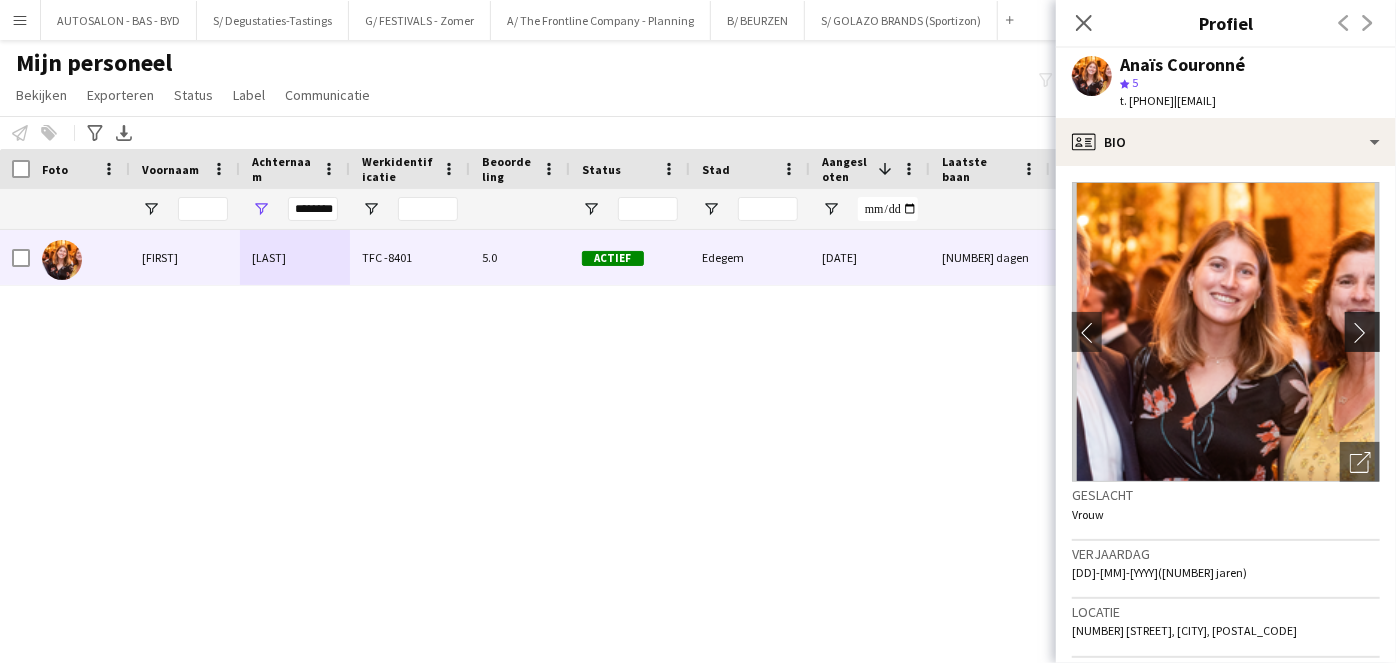 click on "chevron-right" 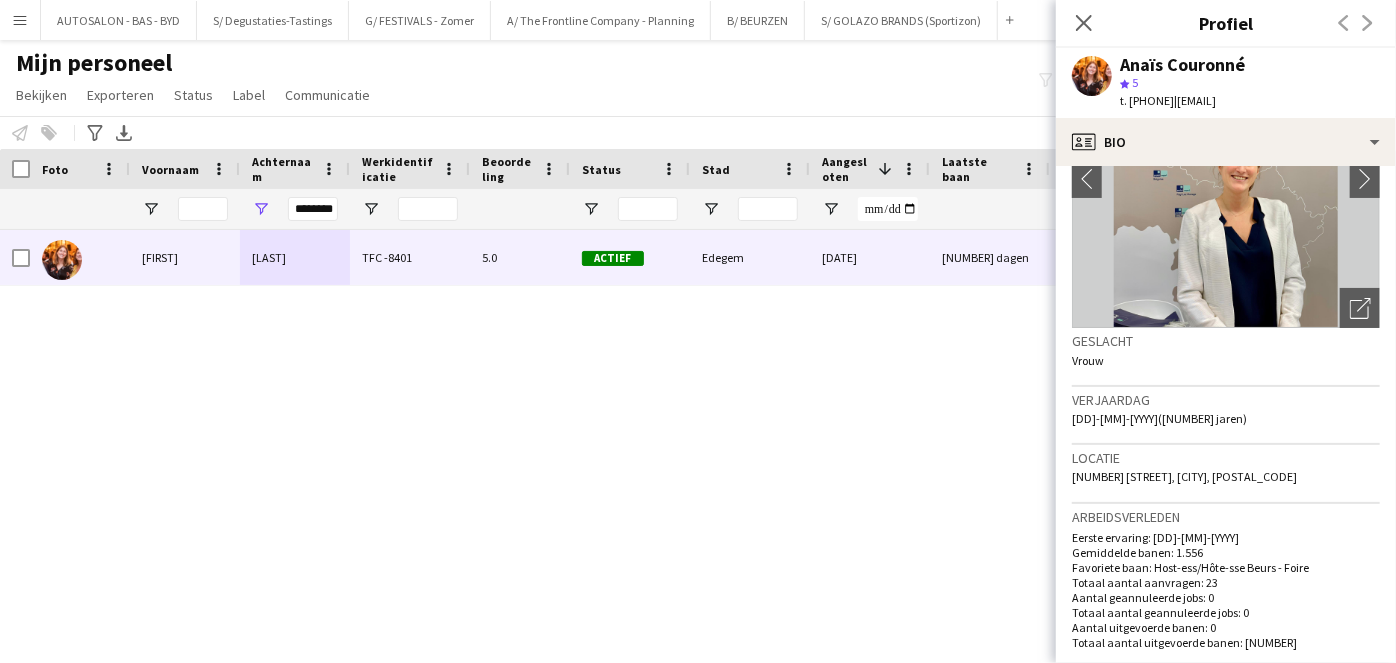 scroll, scrollTop: 159, scrollLeft: 0, axis: vertical 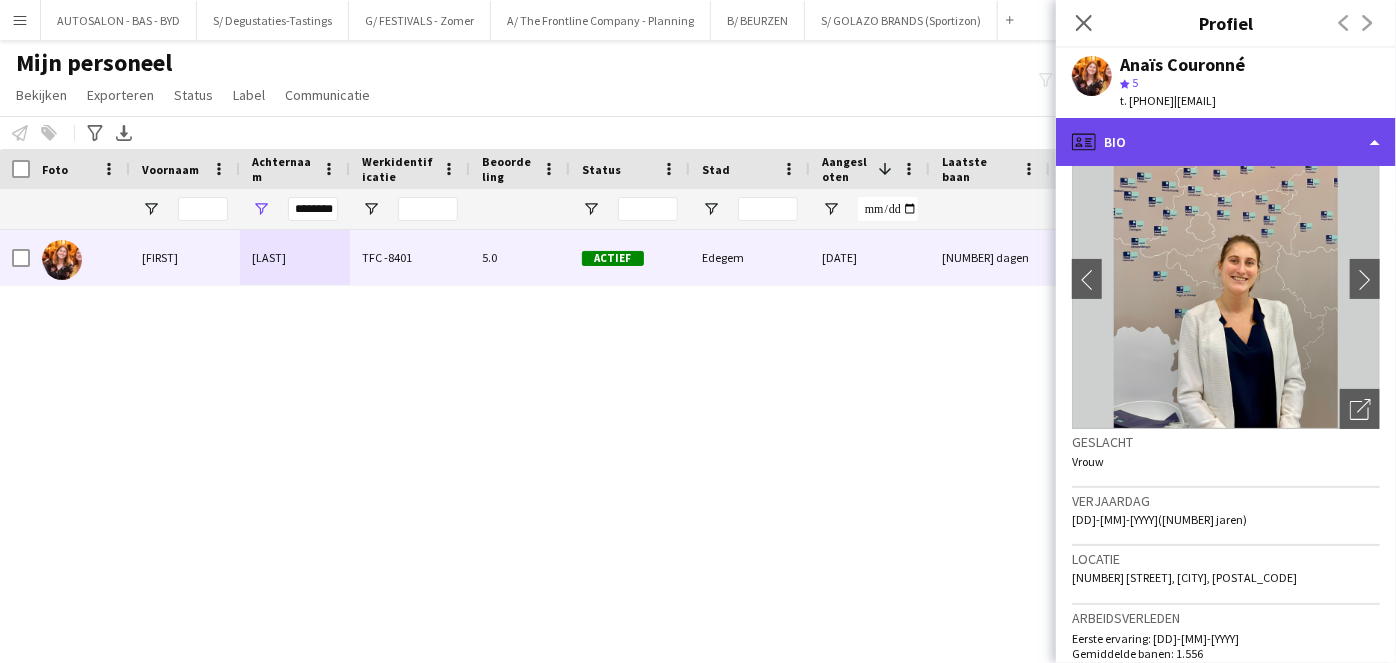 click on "profile
Bio" 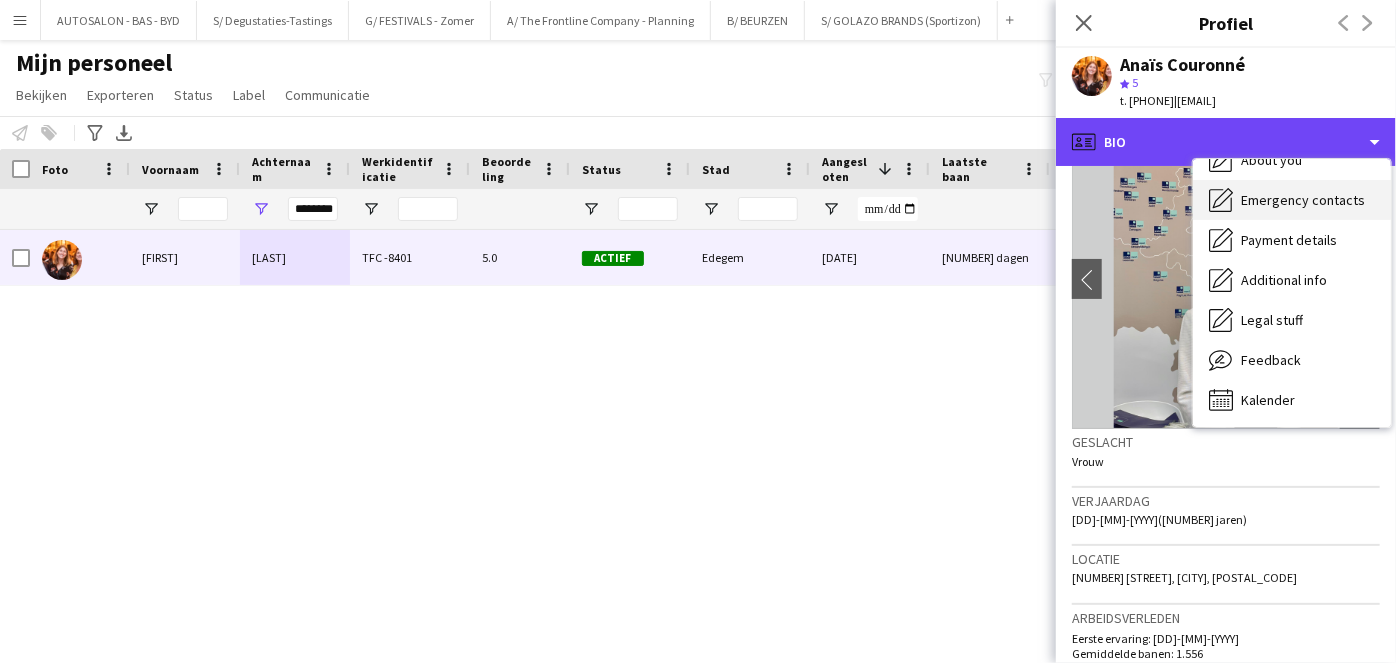 scroll, scrollTop: 0, scrollLeft: 0, axis: both 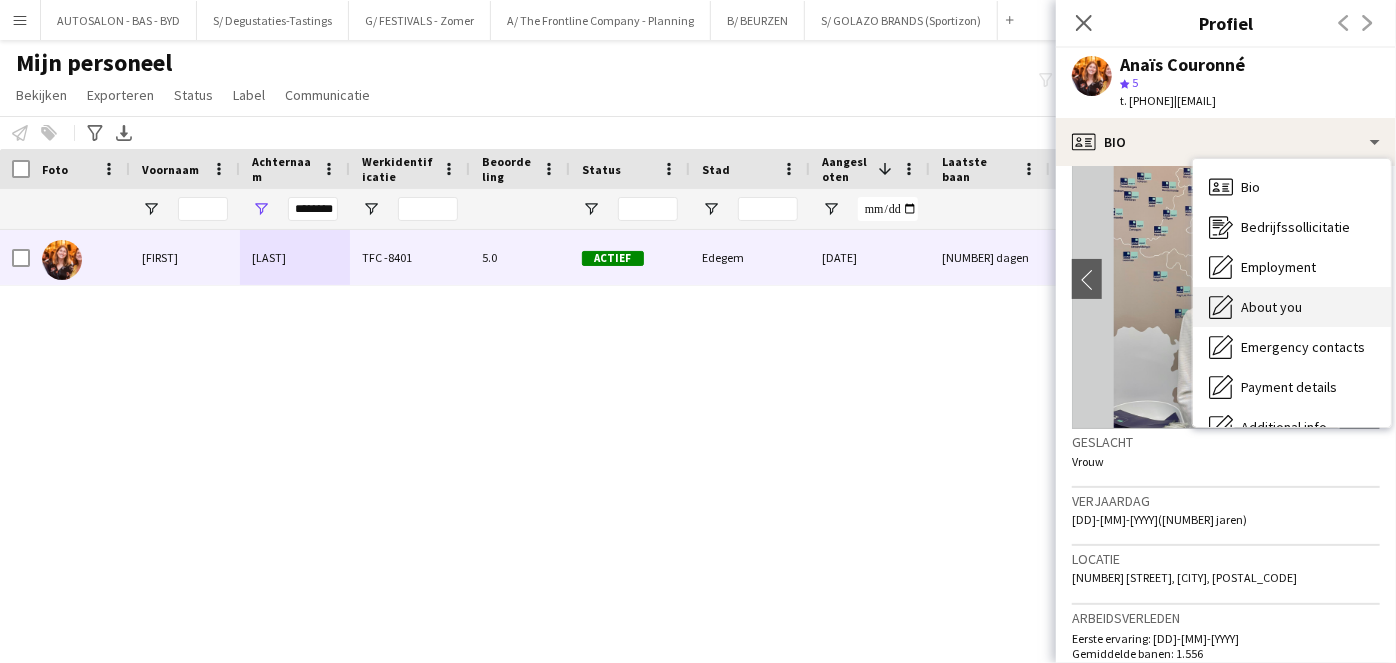 click on "About you" at bounding box center (1271, 307) 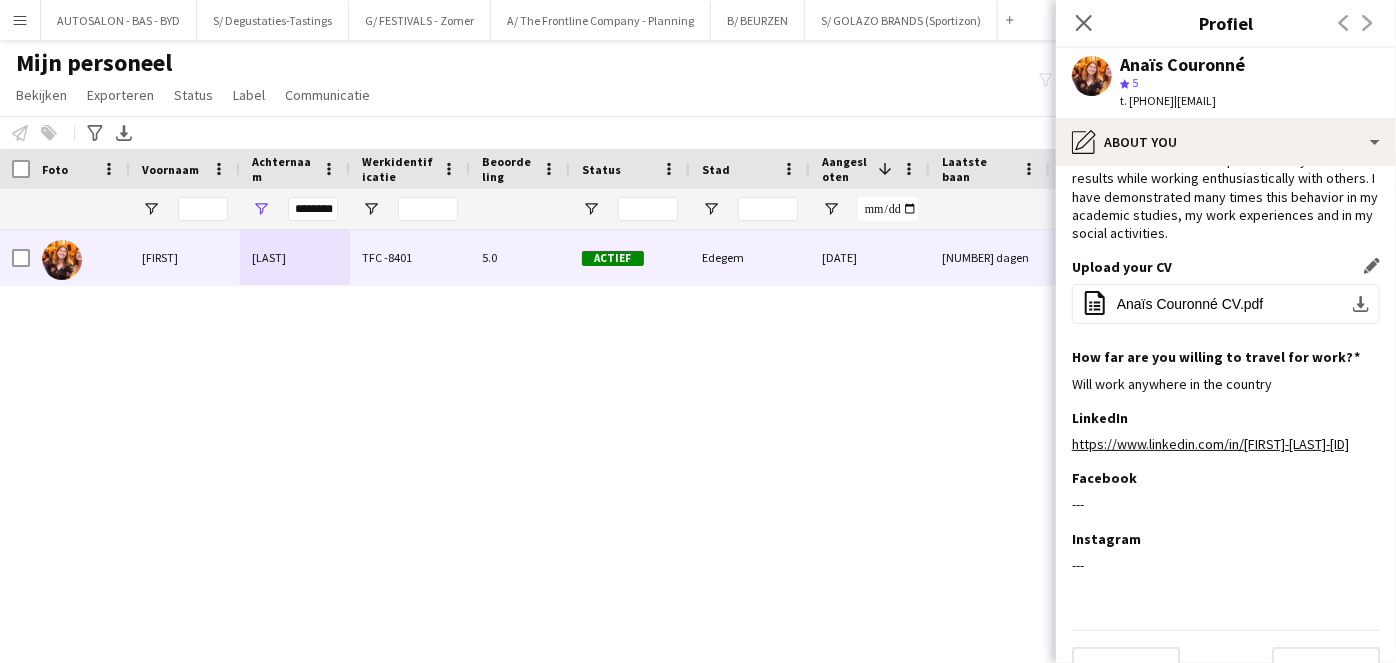 scroll, scrollTop: 114, scrollLeft: 0, axis: vertical 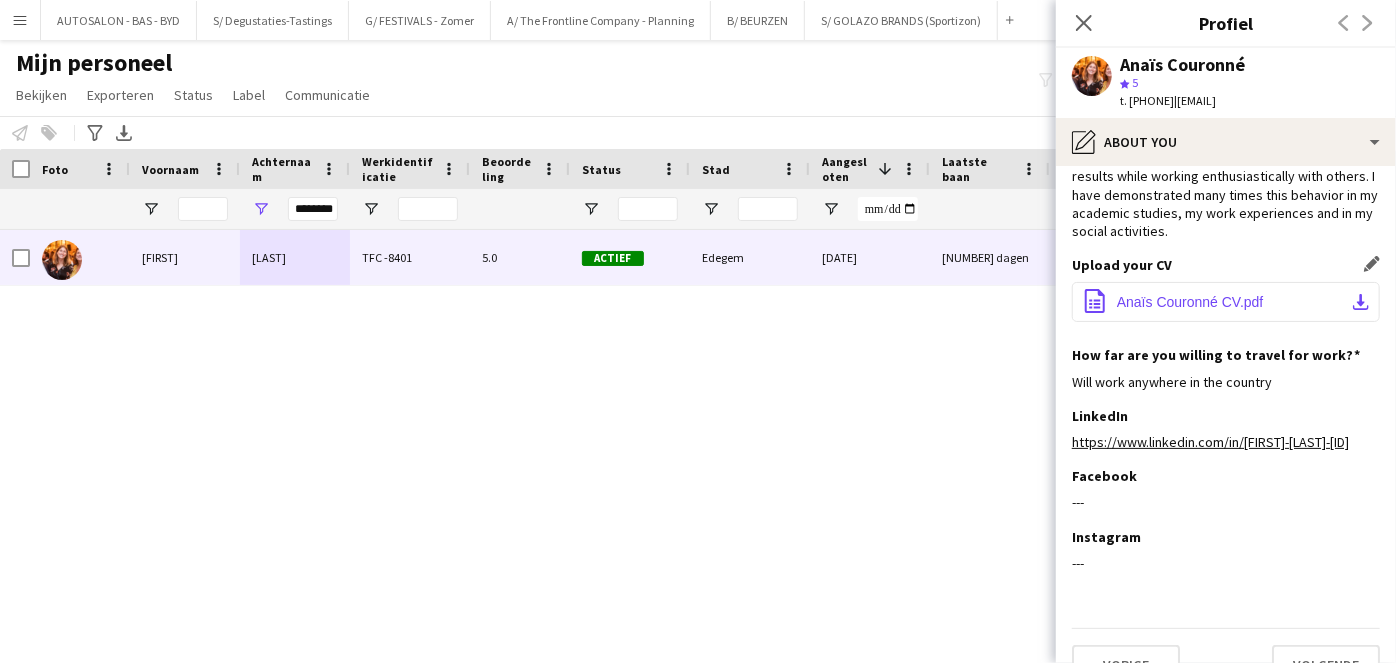click on "Anaïs Couronné CV.pdf" 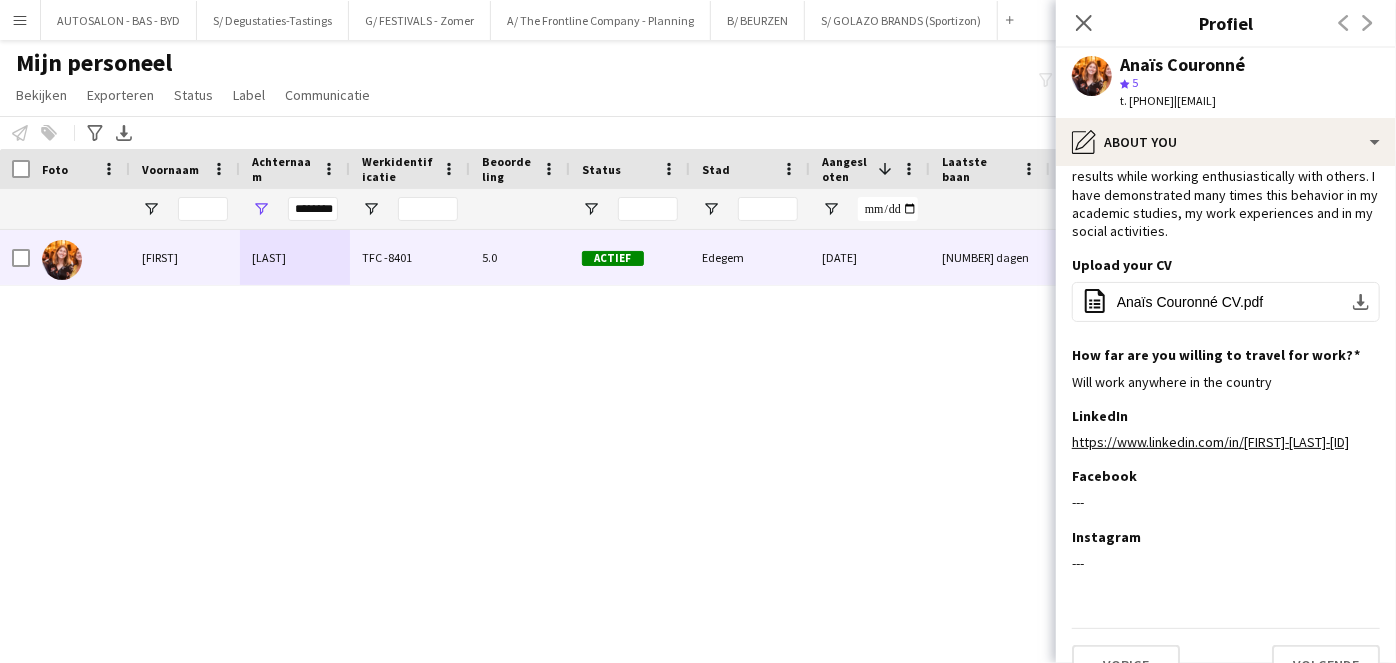drag, startPoint x: 1352, startPoint y: 101, endPoint x: 1210, endPoint y: 102, distance: 142.00352 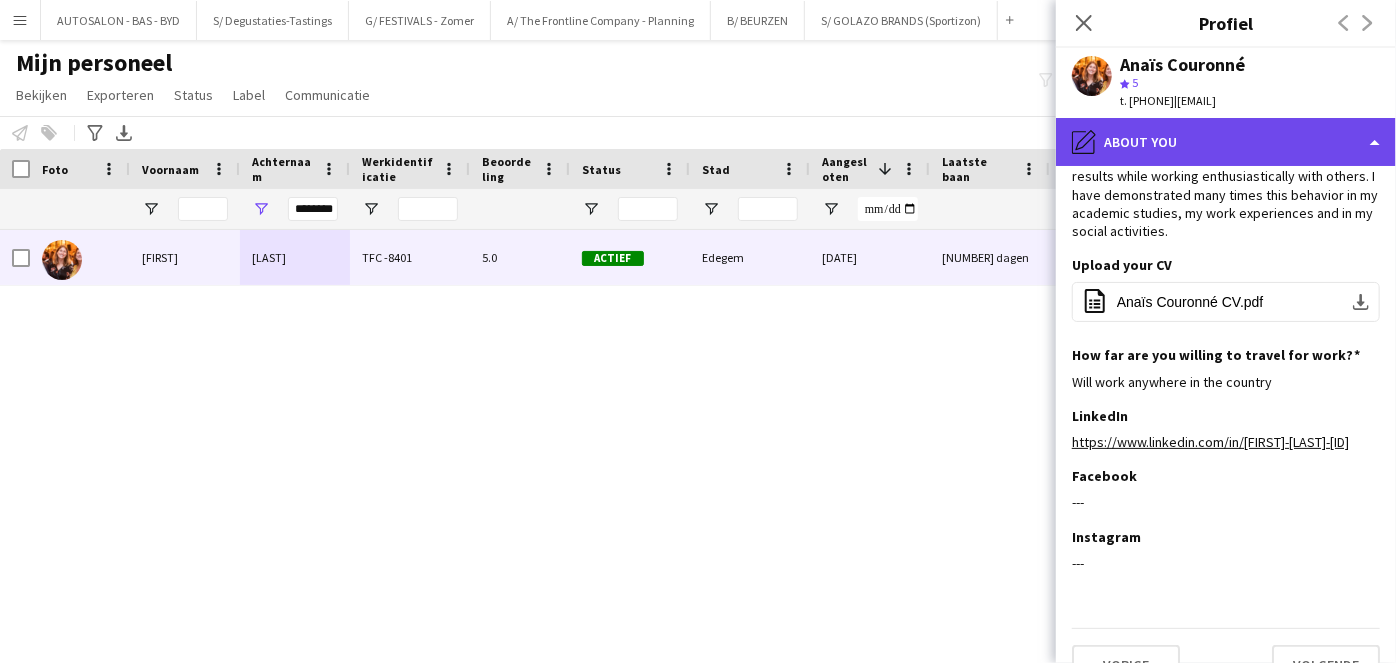 click on "pencil4
About you" 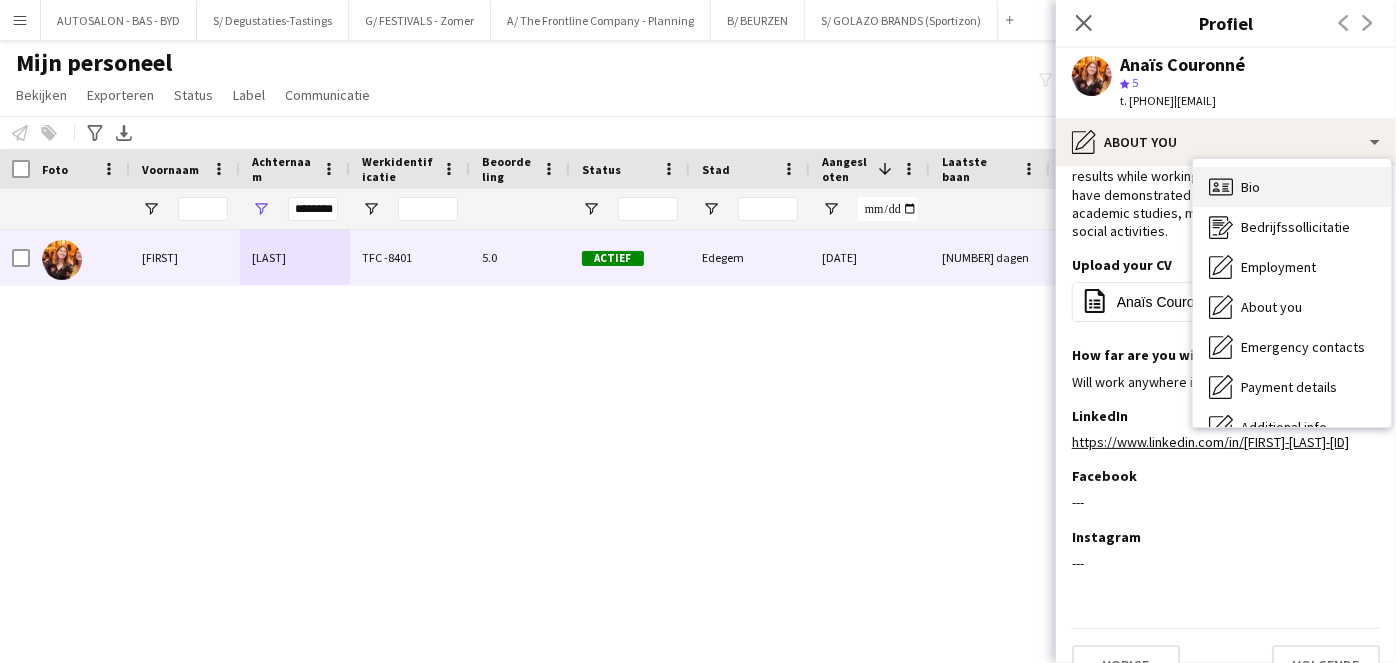 click 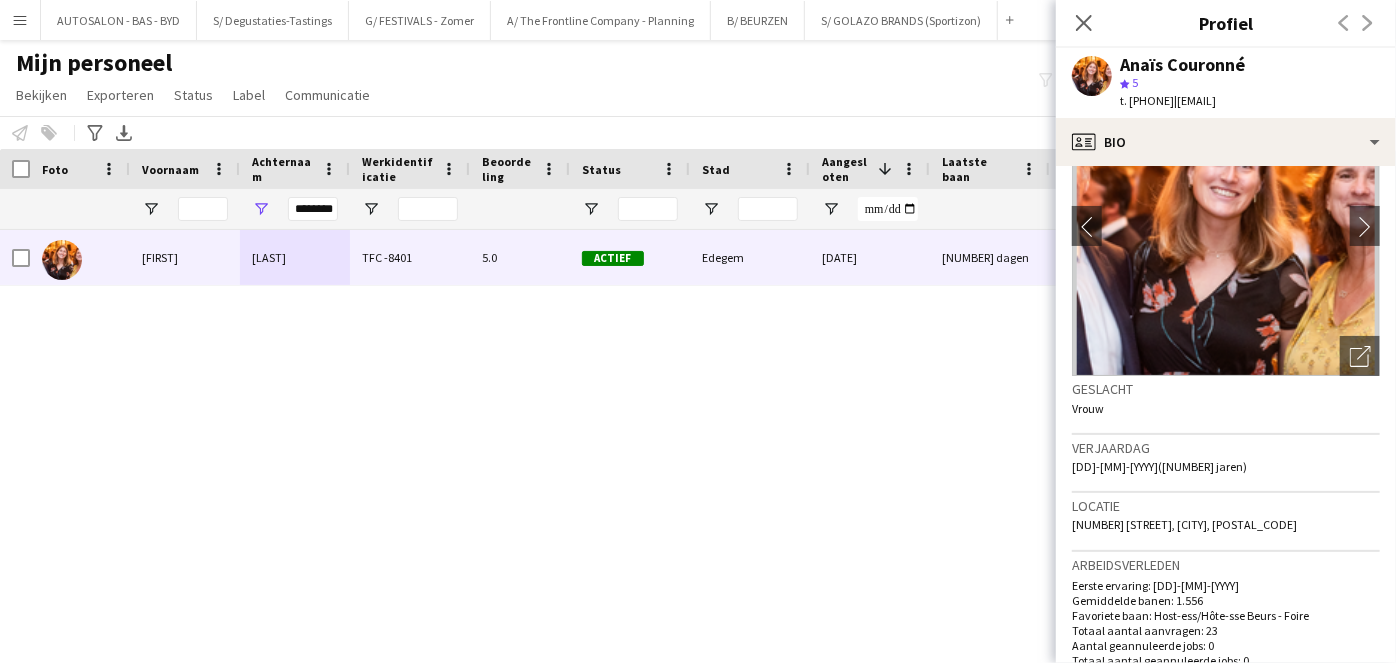 scroll, scrollTop: 0, scrollLeft: 0, axis: both 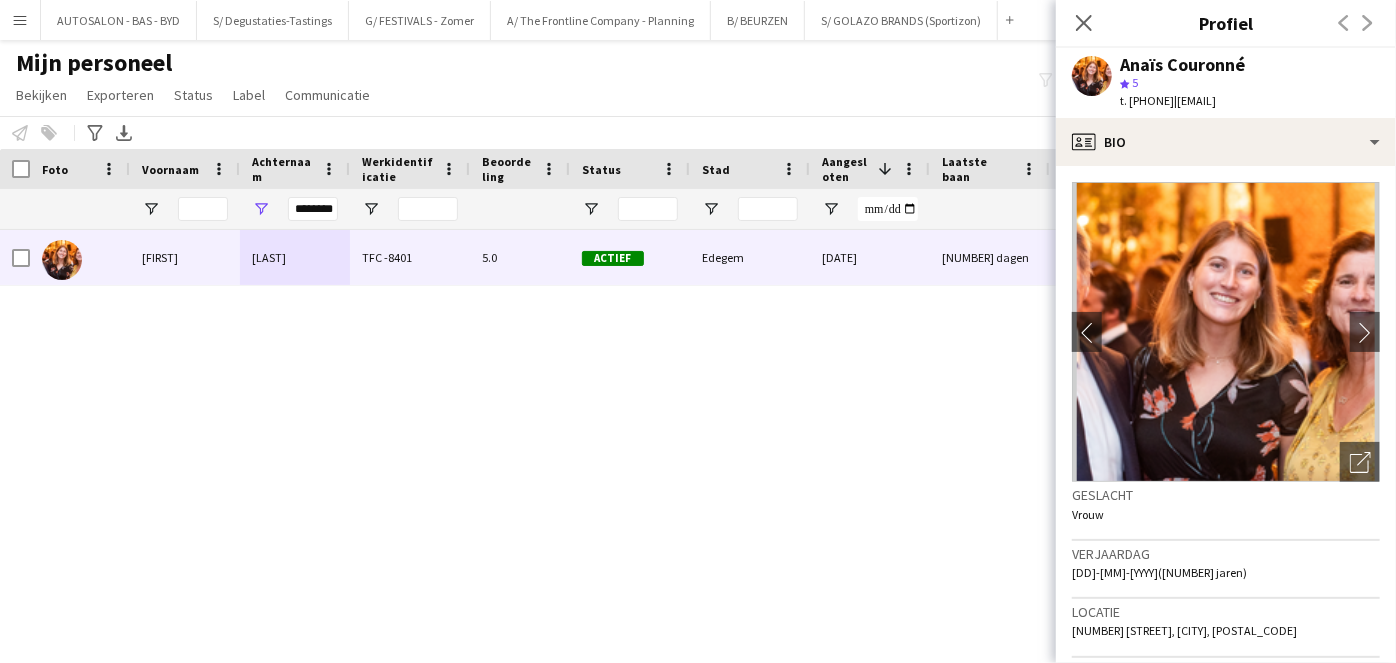 click on "[FIRST] [LAST] TFC -8401 5.0 Actief [CITY] [DATE] [NUMBER] dagen [EMAIL]" at bounding box center (668, 422) 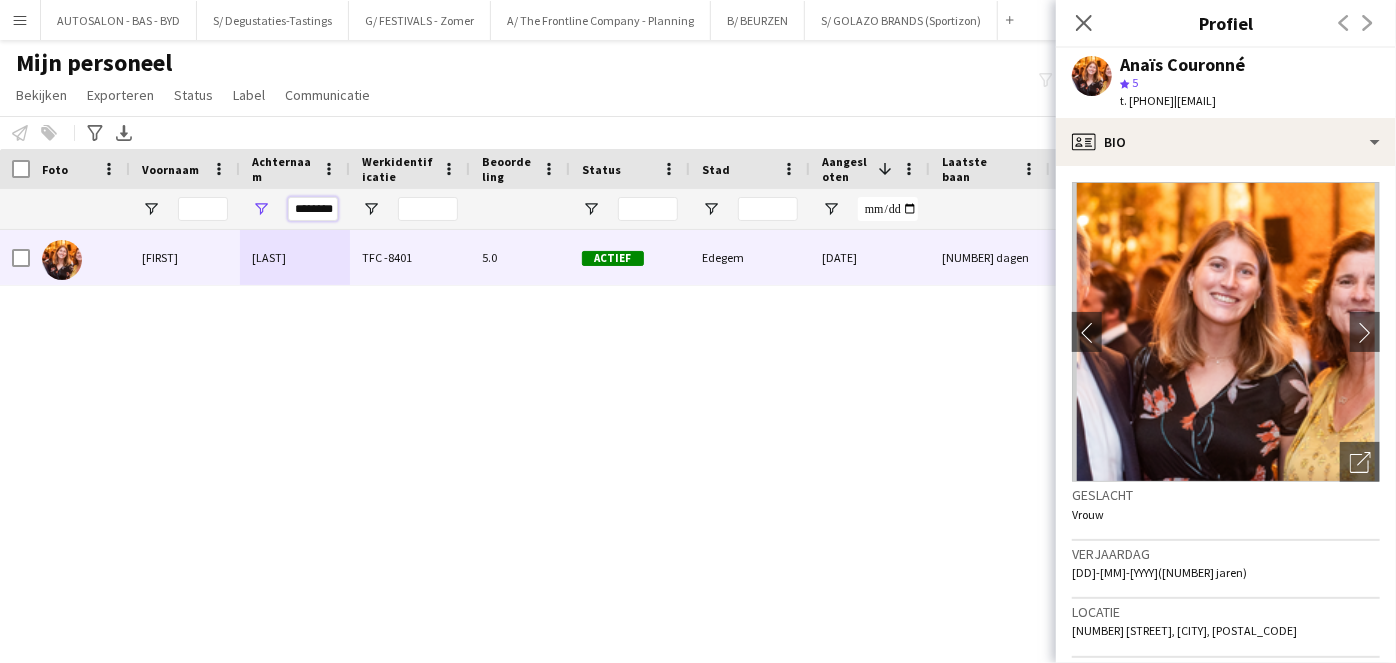 click on "********" at bounding box center [313, 209] 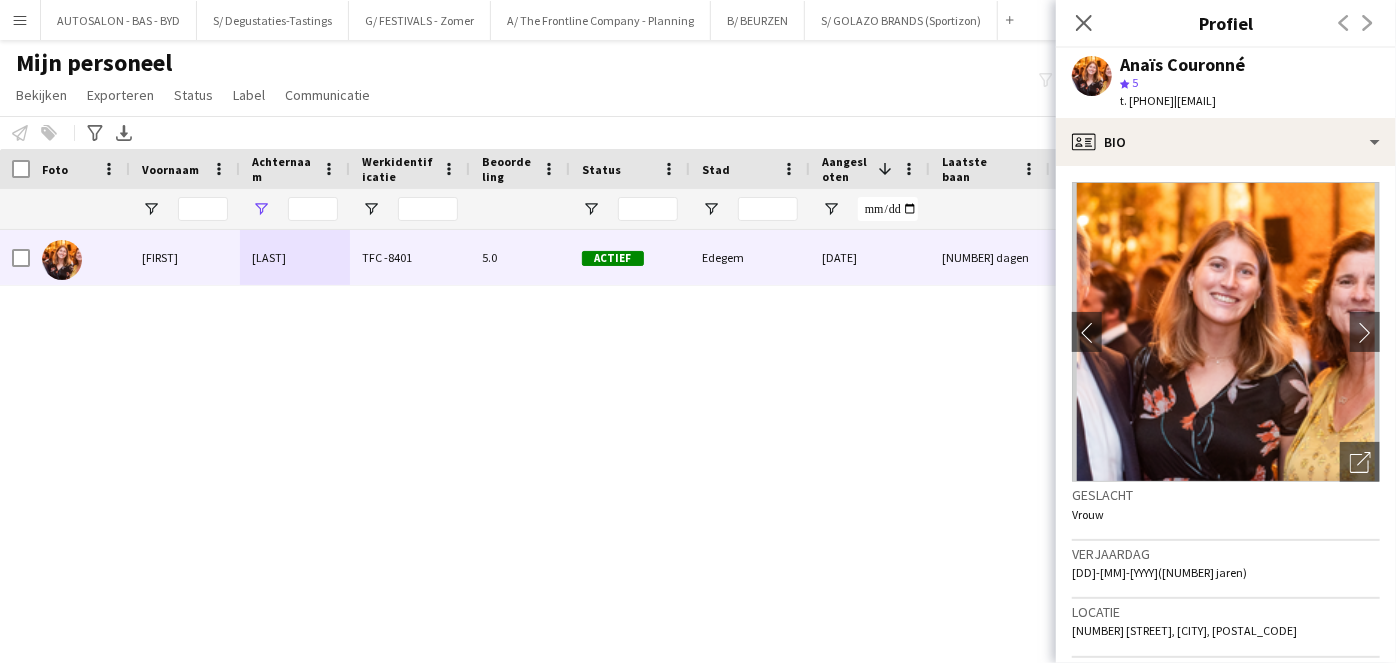 click on "Verjaardag   [DD]-[MM]-[YYYY]   ([NUMBER] jaren)" 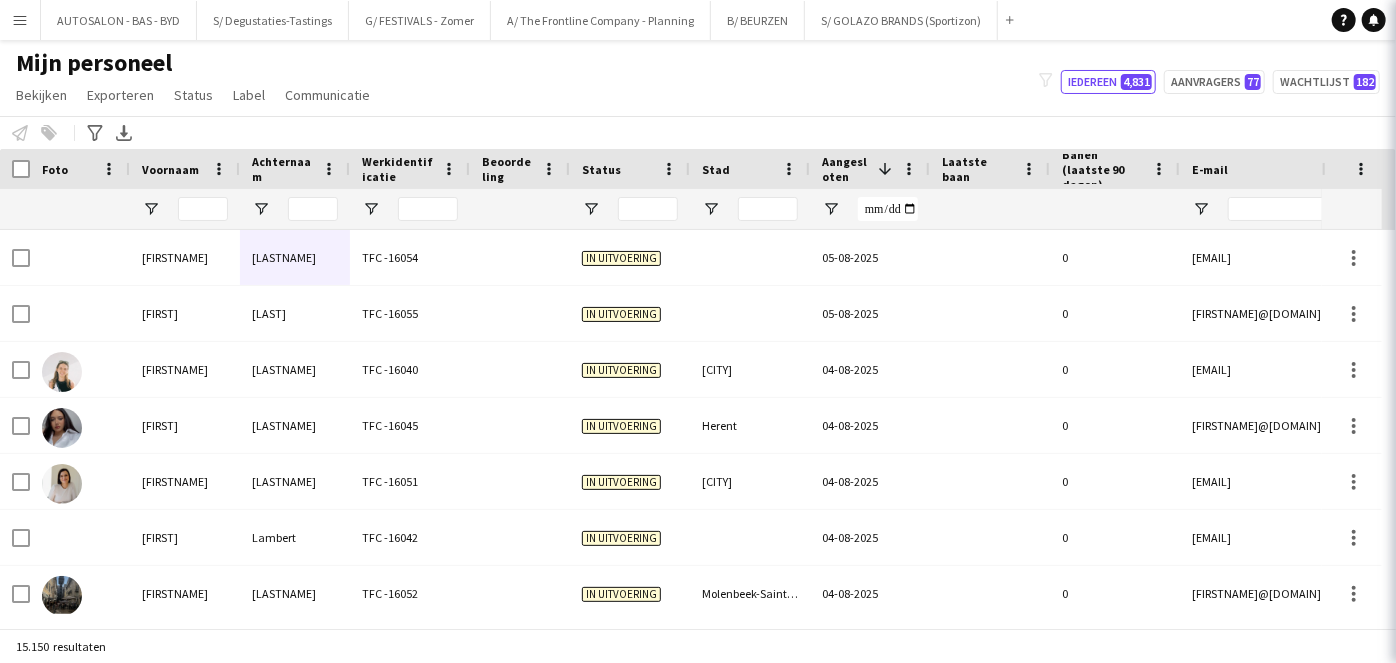 scroll, scrollTop: 0, scrollLeft: 0, axis: both 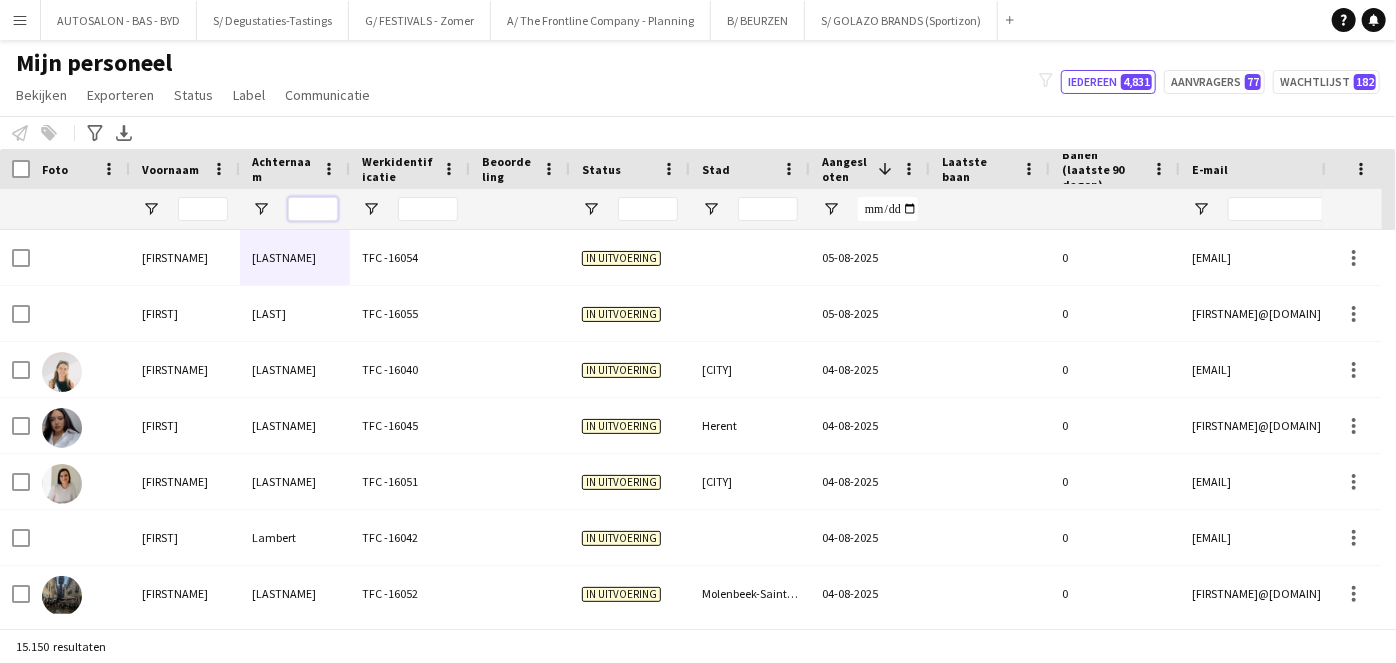 click at bounding box center [313, 209] 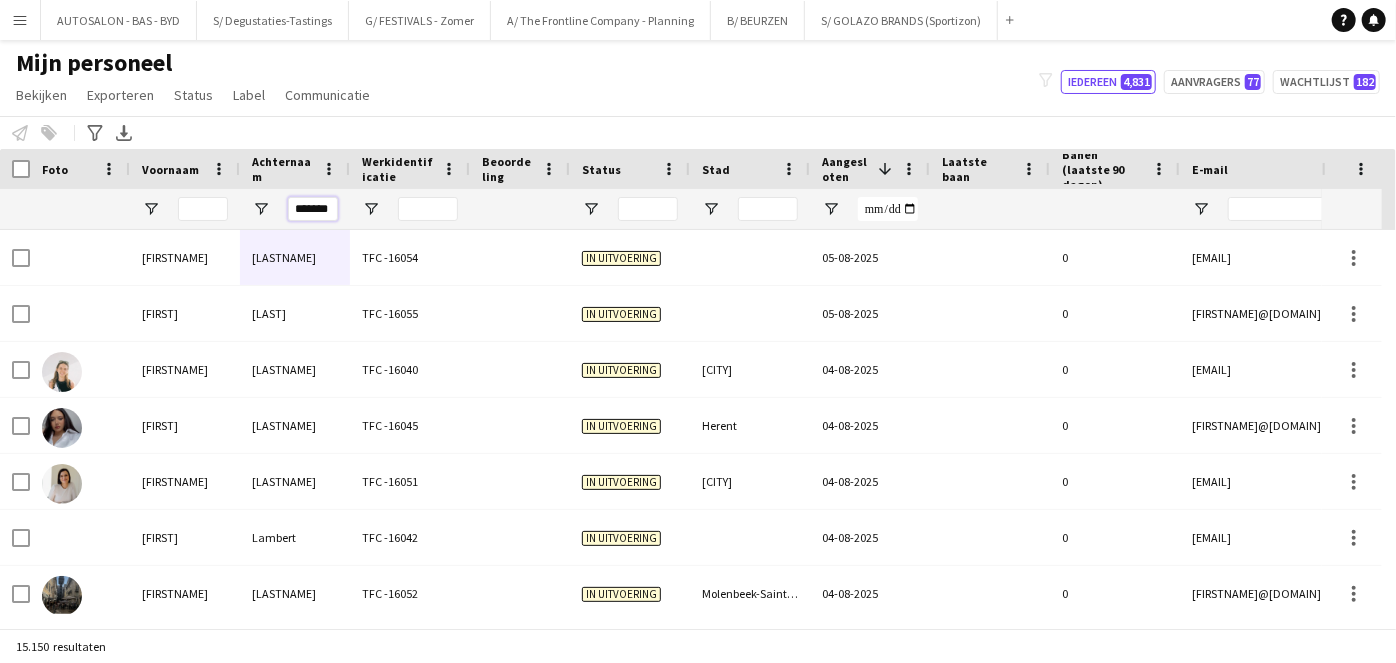 scroll, scrollTop: 0, scrollLeft: 7, axis: horizontal 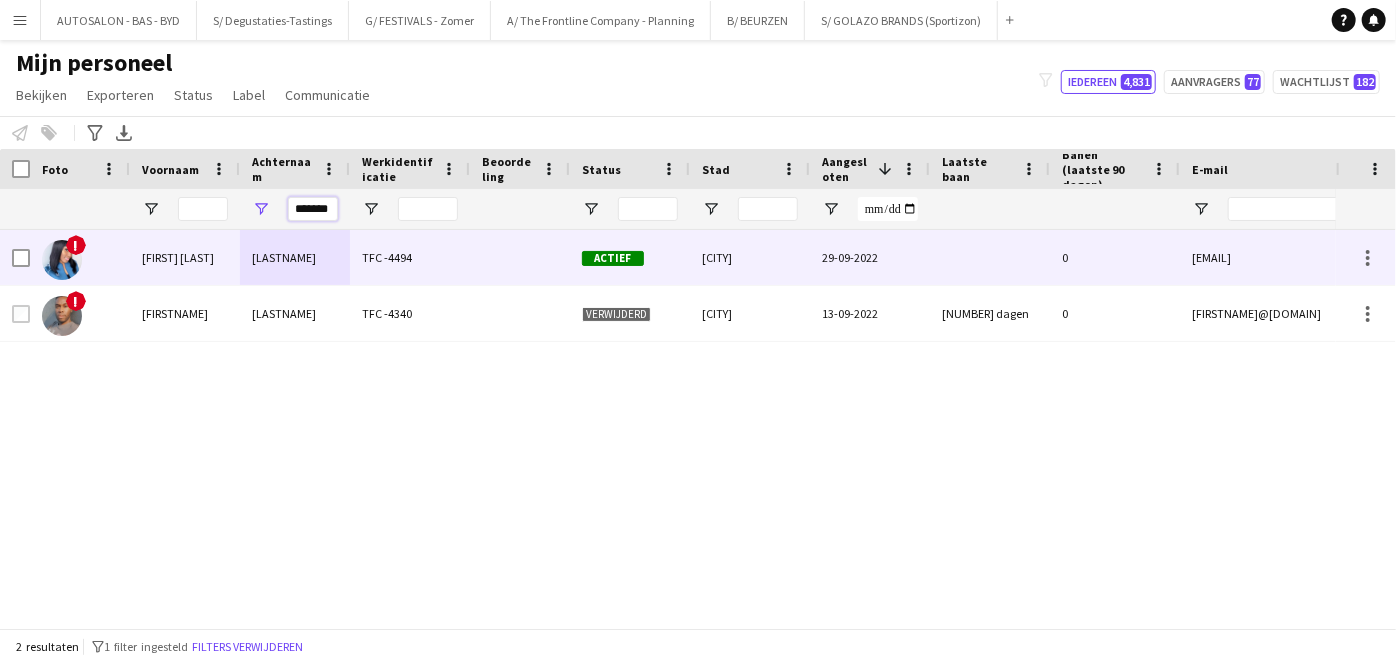 type on "*******" 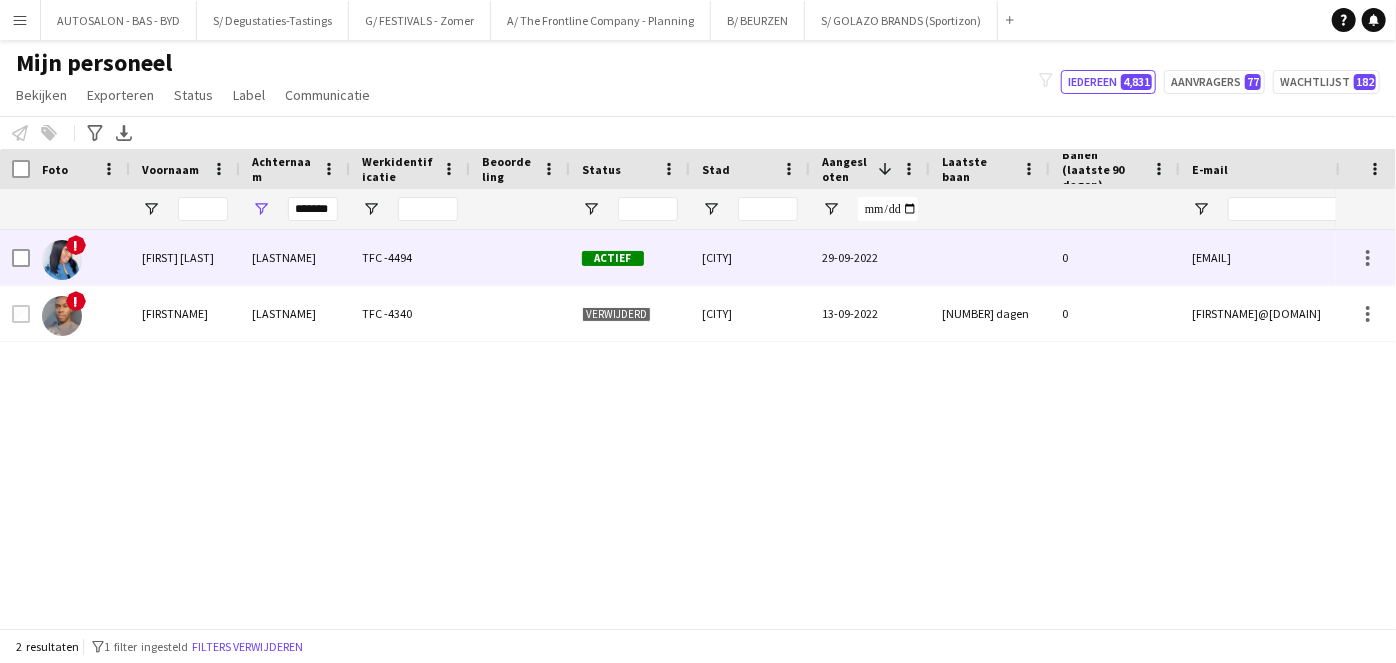 click on "[LASTNAME]" at bounding box center (295, 257) 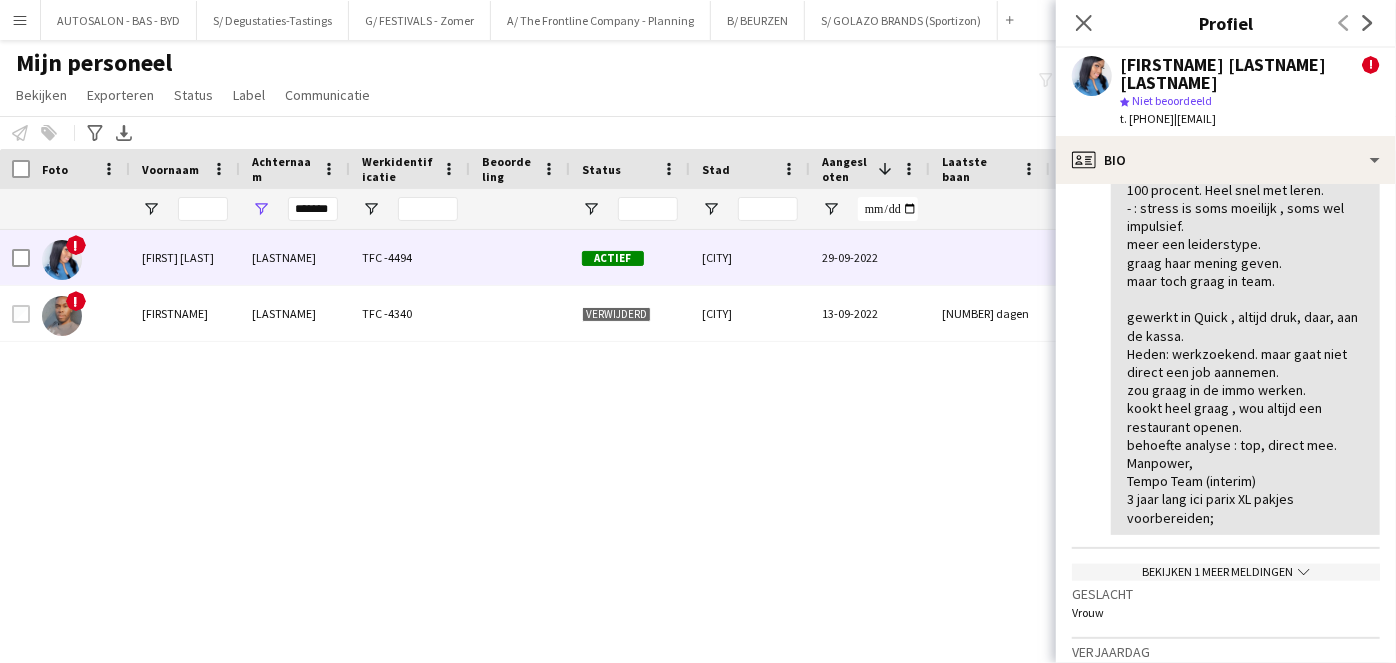 scroll, scrollTop: 0, scrollLeft: 0, axis: both 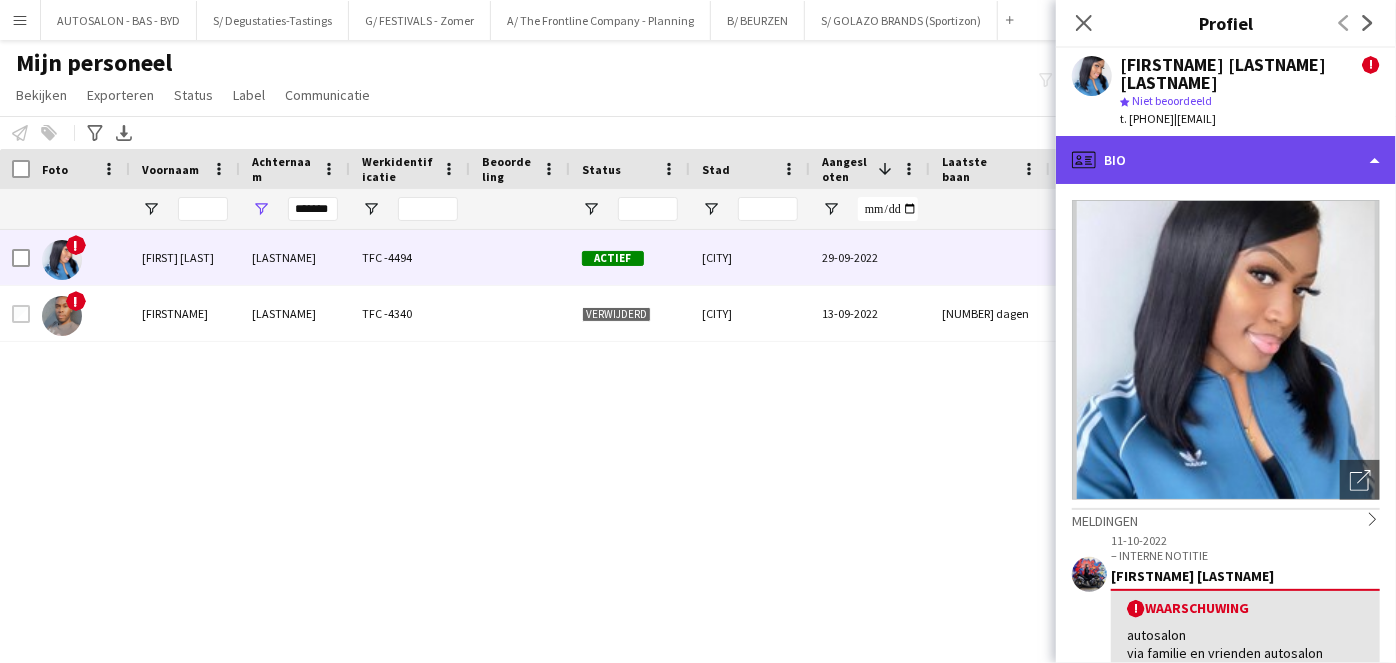 click on "profile
Bio" 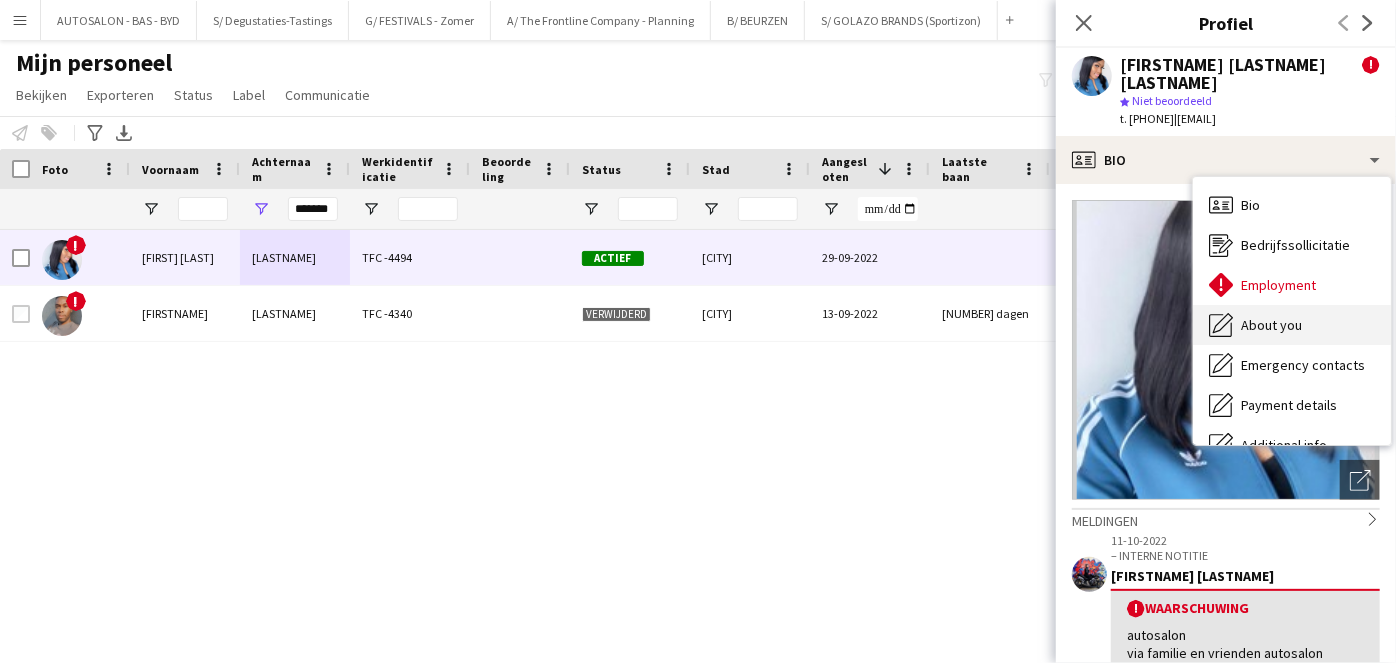 click on "About you" at bounding box center (1271, 325) 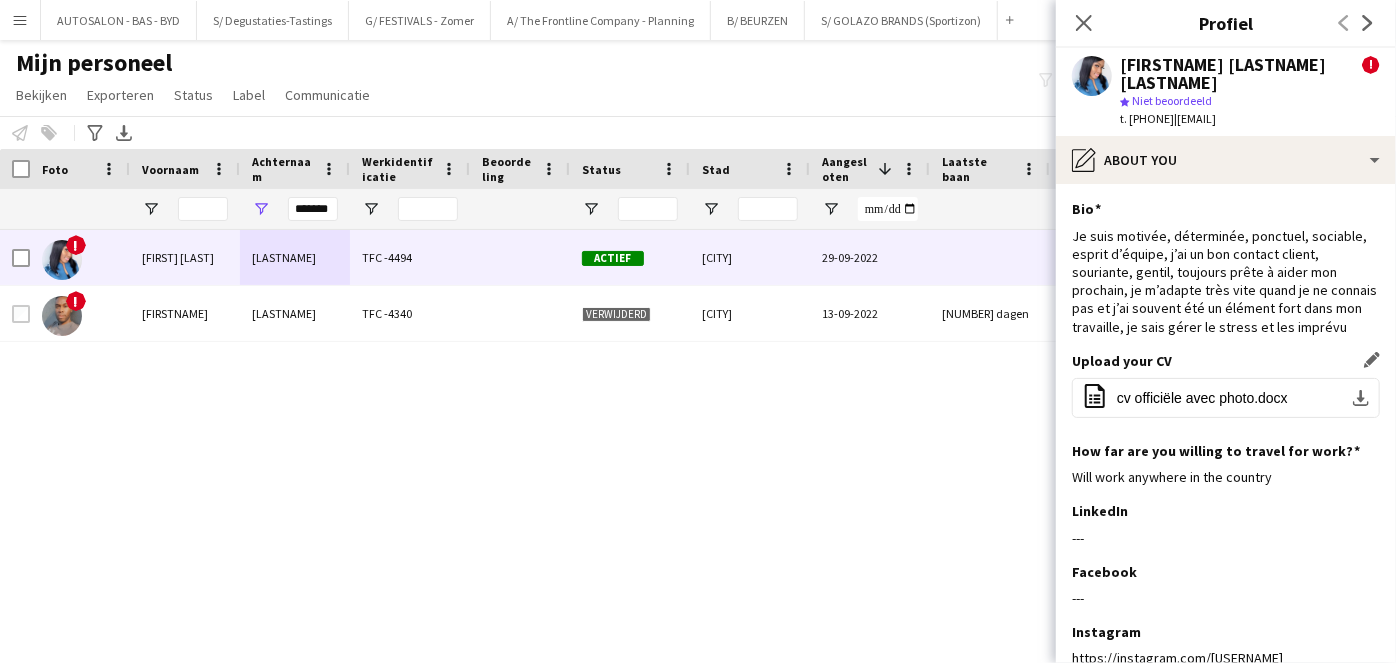 click on "Upload your CV
Dit veld bewerken
office-file-sheet
cv officiële avec photo.docx
download-bottom" 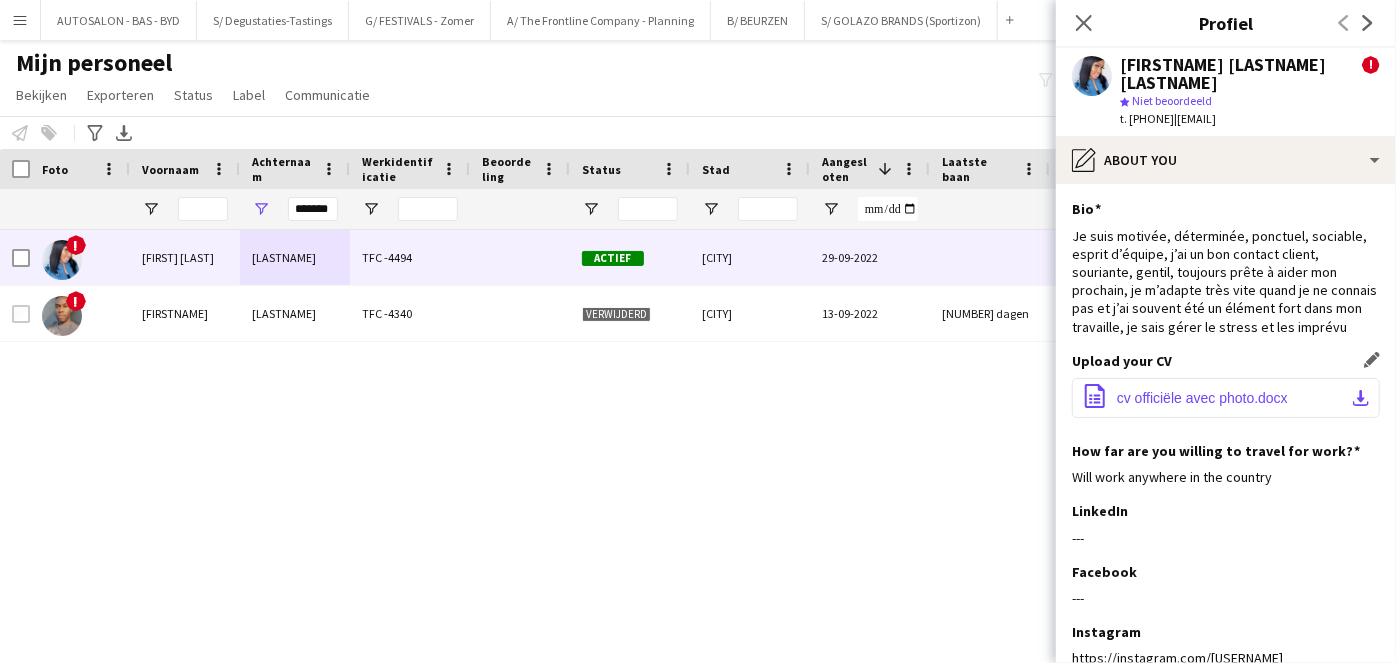 click on "office-file-sheet
cv officiële avec photo.docx
download-bottom" 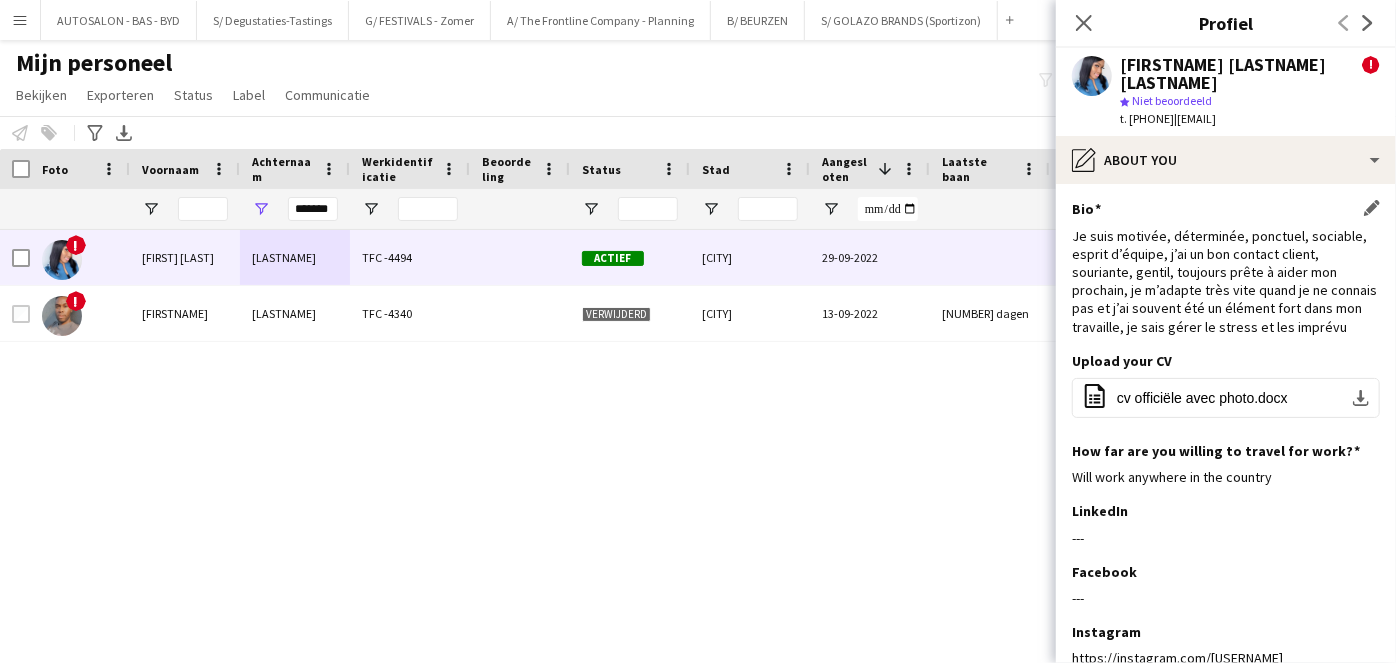 click on "Je suis motivée, déterminée, ponctuel, sociable, esprit d’équipe, j’ai un bon contact client, souriante, gentil, toujours prête à aider mon prochain, je m’adapte très vite quand je ne connais pas et j’ai souvent été un élément fort dans mon travaille, je sais gérer le stress et les imprévu" 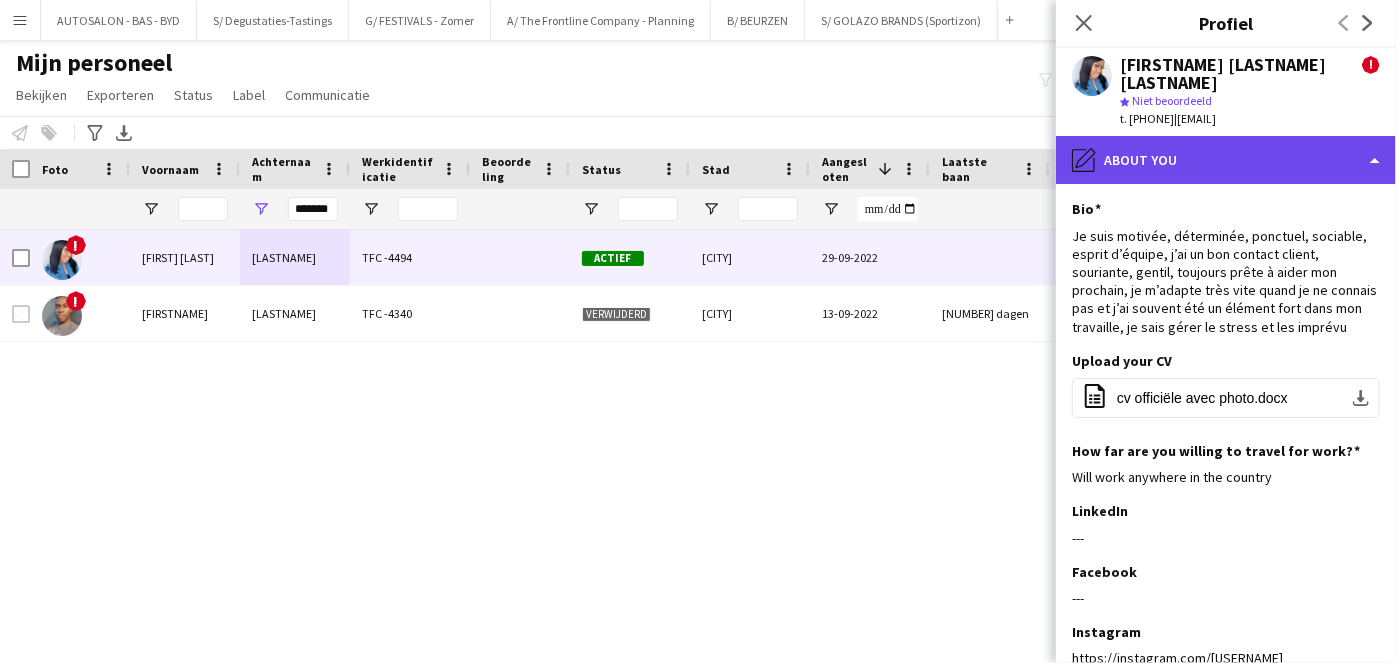 click on "pencil4
About you" 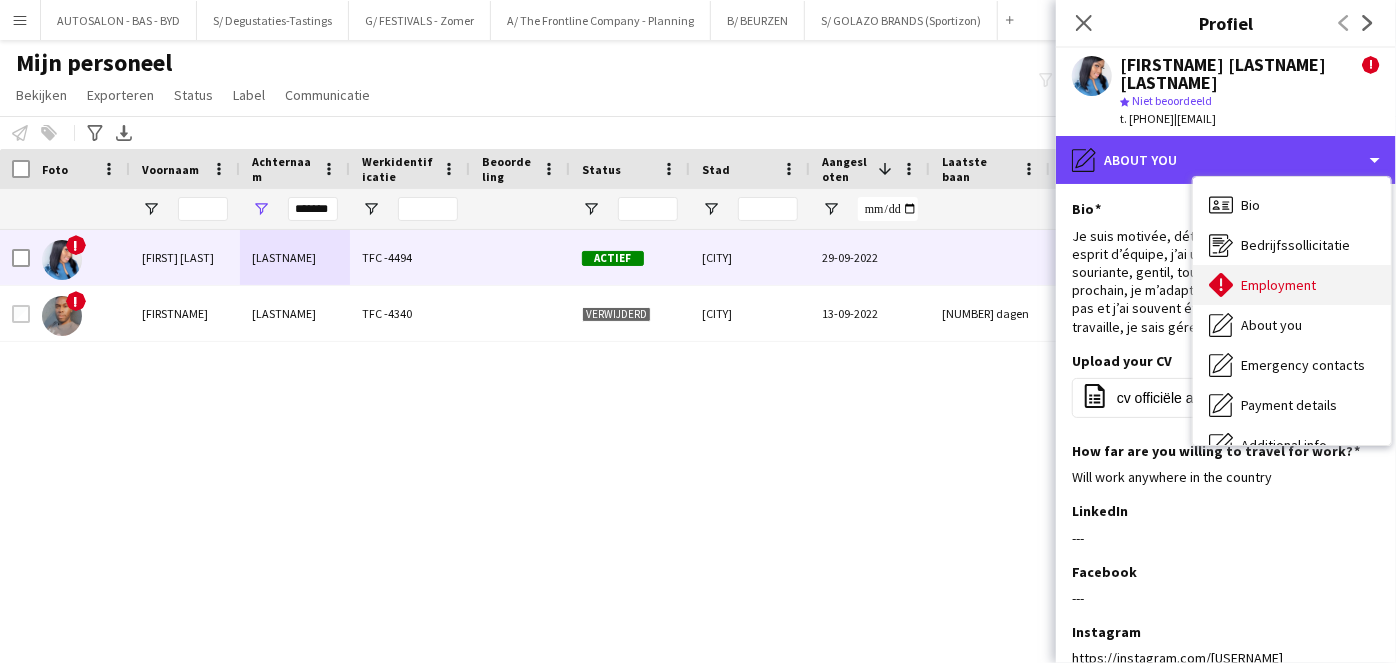 scroll, scrollTop: 147, scrollLeft: 0, axis: vertical 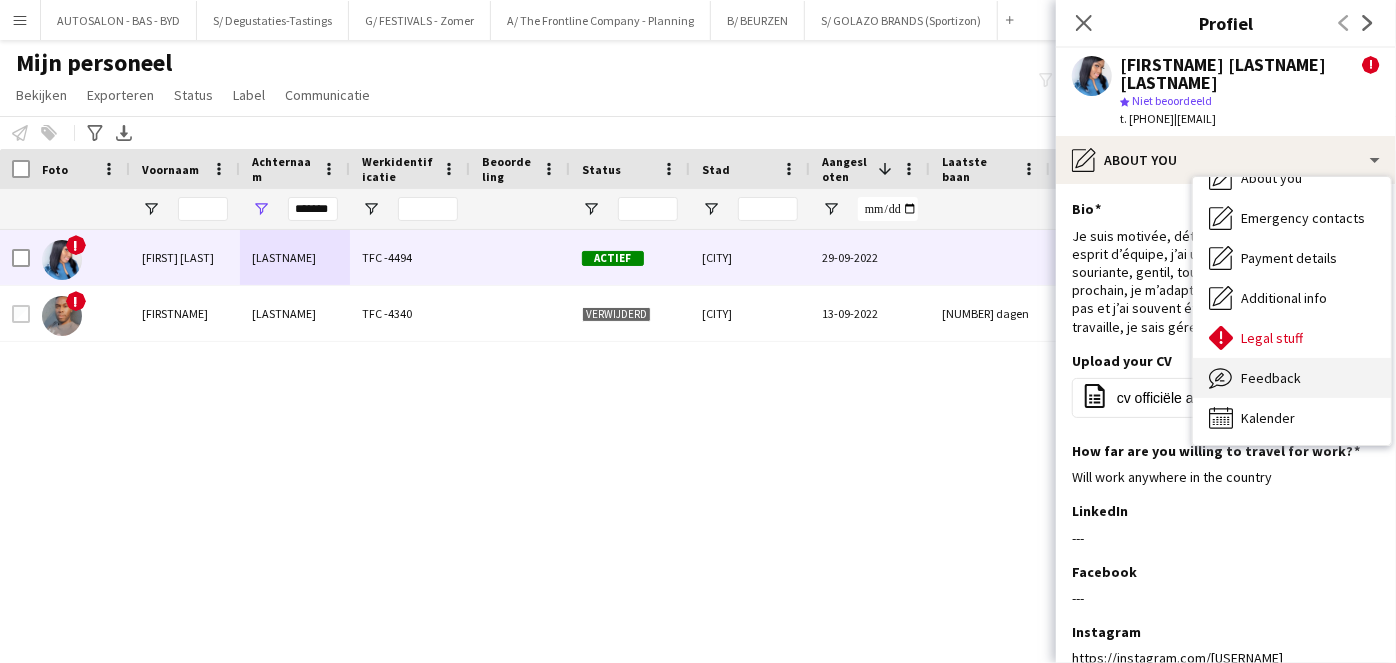 click on "Feedback" at bounding box center [1271, 378] 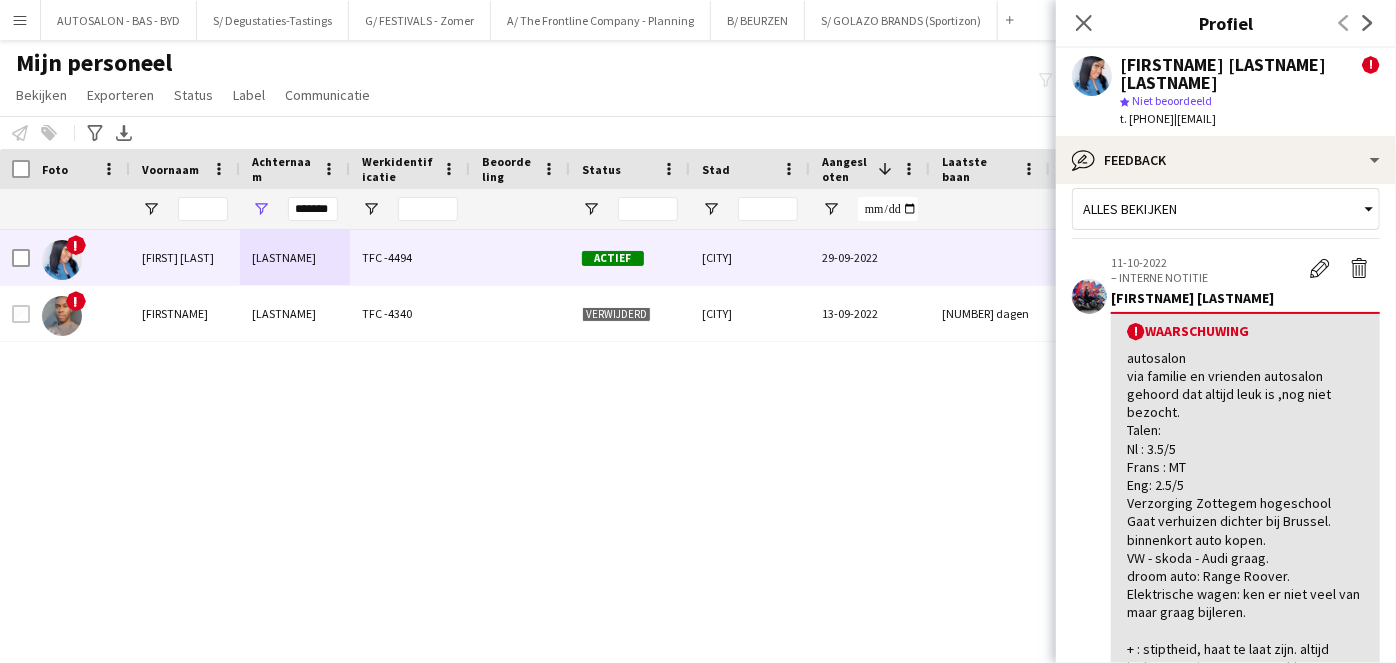 scroll, scrollTop: 0, scrollLeft: 0, axis: both 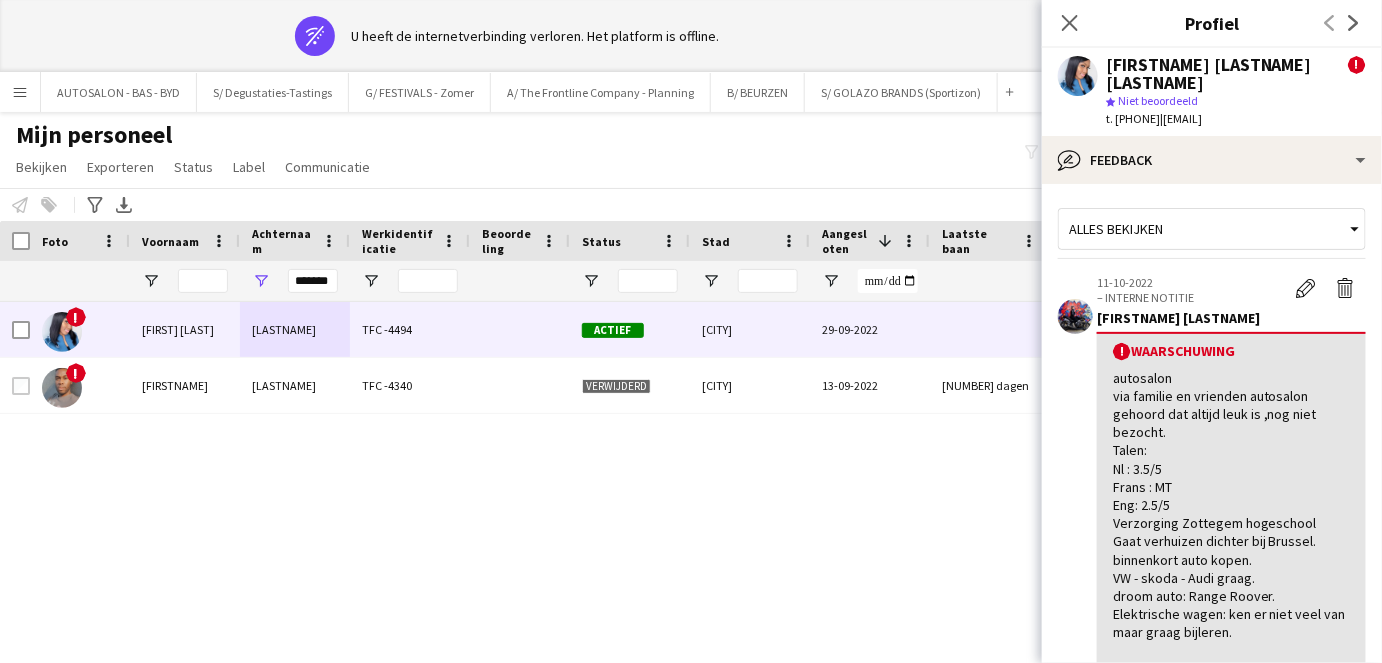 click on "Leuke ervaring, waar ik veel heb mogen bijleren. Een grote deel van de klanten waren toeristen, we moesten ons constant aanpassen aan nieuwe culturen en verkoopstijlen.
Mijn taken waren gelijkaardig aan diegenen die ik bij Levi's had o.a.
Klanten verwelkomen en bedienen om zo goed als mogelijk onze producten te verkopen.
Deze ervaringen waren de start van een carrière in sales voor mij.
Momenteel ben ik nog steeds actief in sales, als sales support, alhoewel ik heb af en toe nog de kans om zelf met de direct client te onderhandelen. Sales is een gebied waar ik mij op mijn gemak voel en ik ben ervan overtuigd dat ik voldoende skills heb om de verwachte resultaten te behalen.
Mvg
Josh" at bounding box center (661, 494) 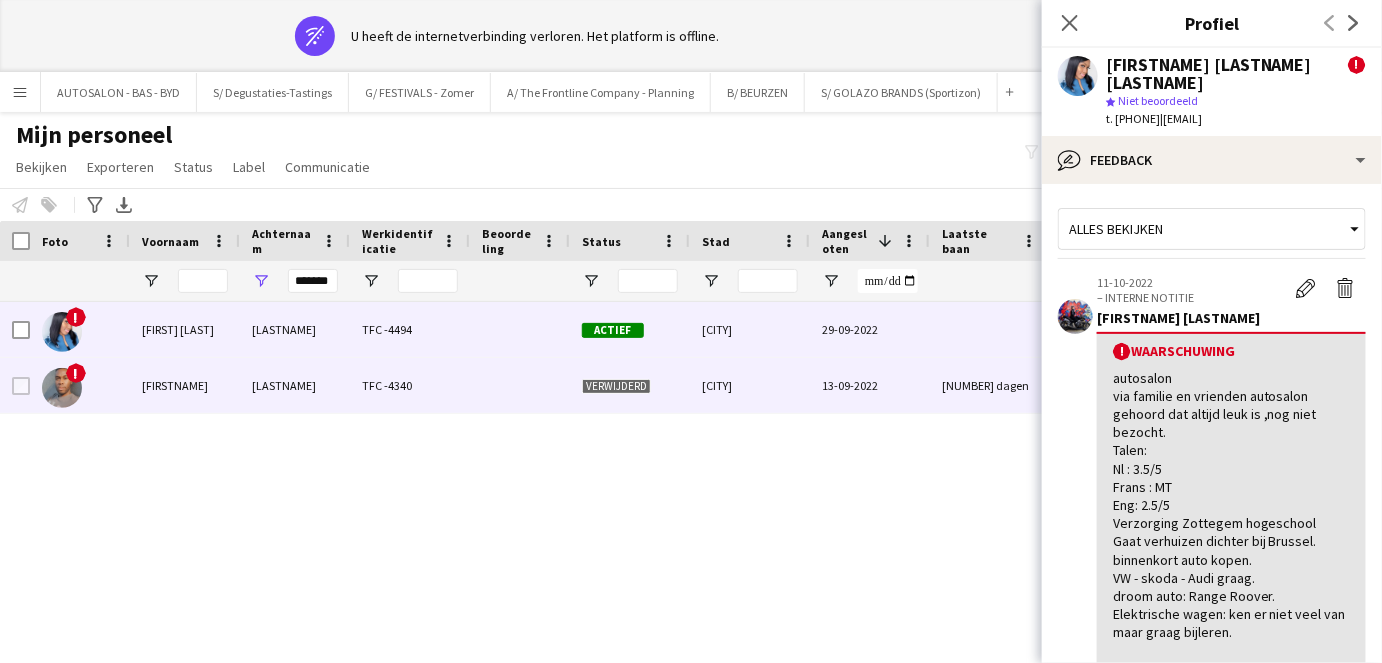 click on "[CITY]" at bounding box center [750, 385] 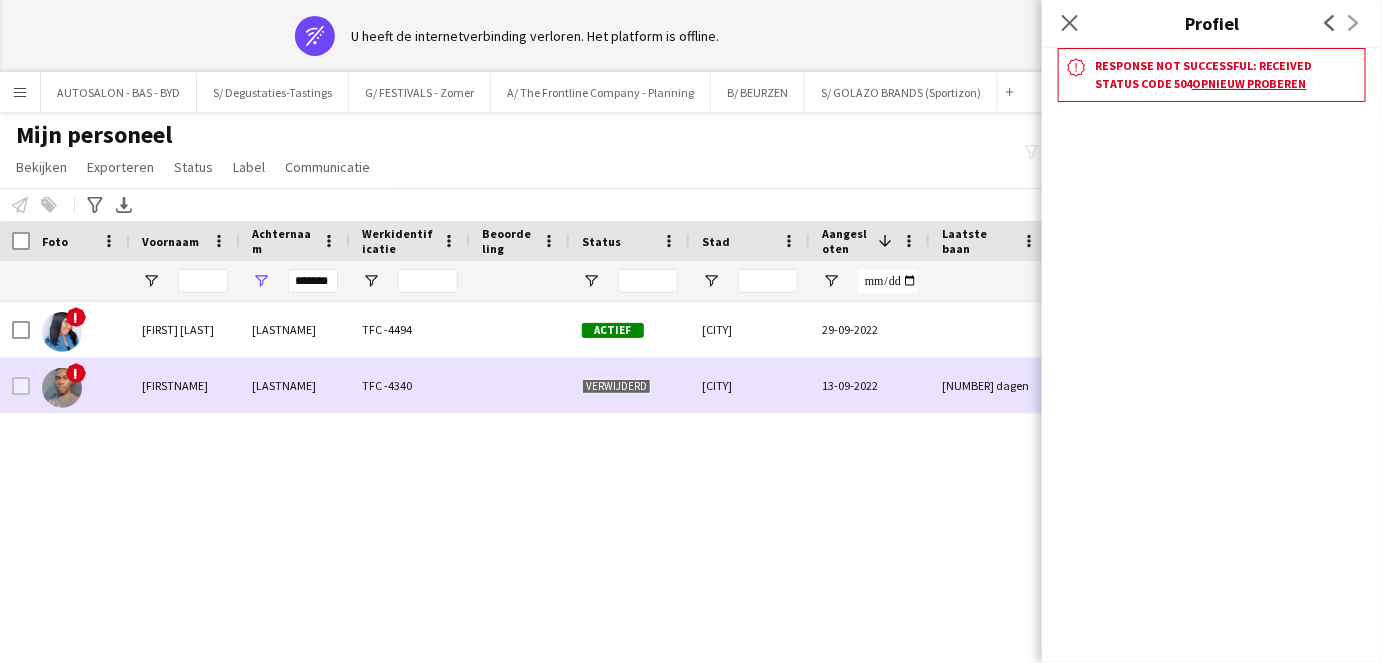click at bounding box center [520, 385] 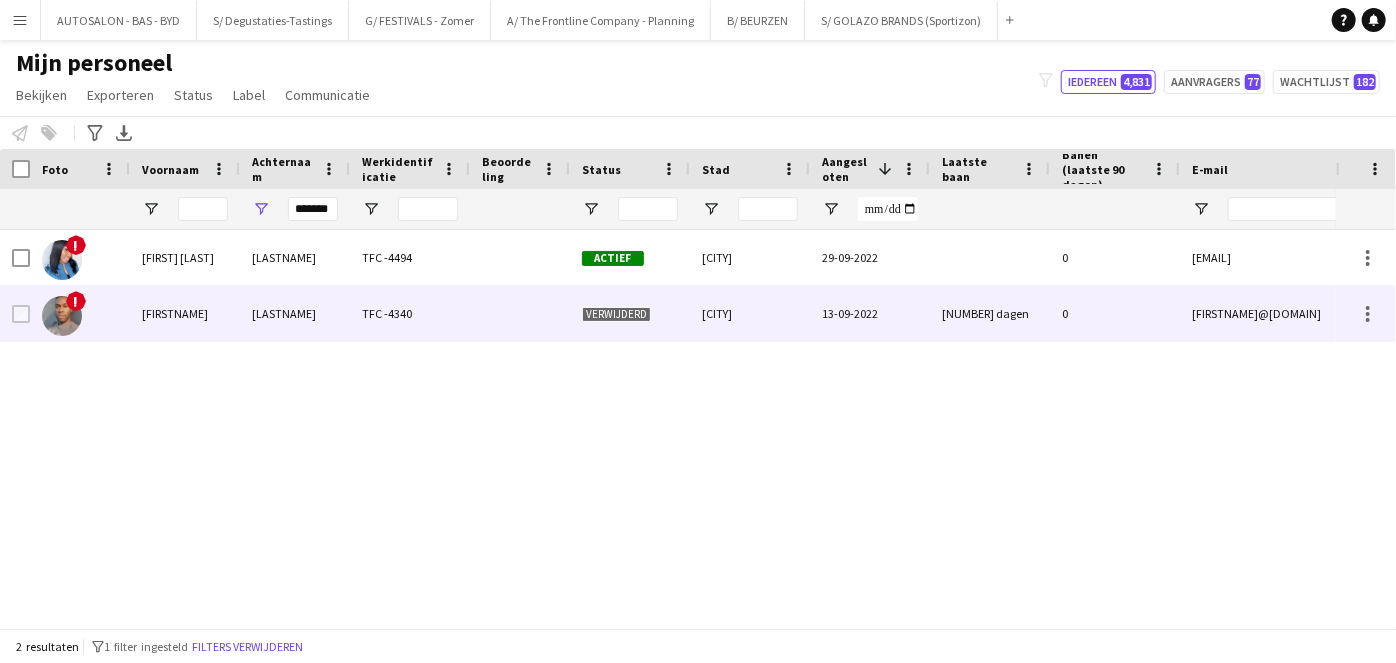 click at bounding box center (520, 313) 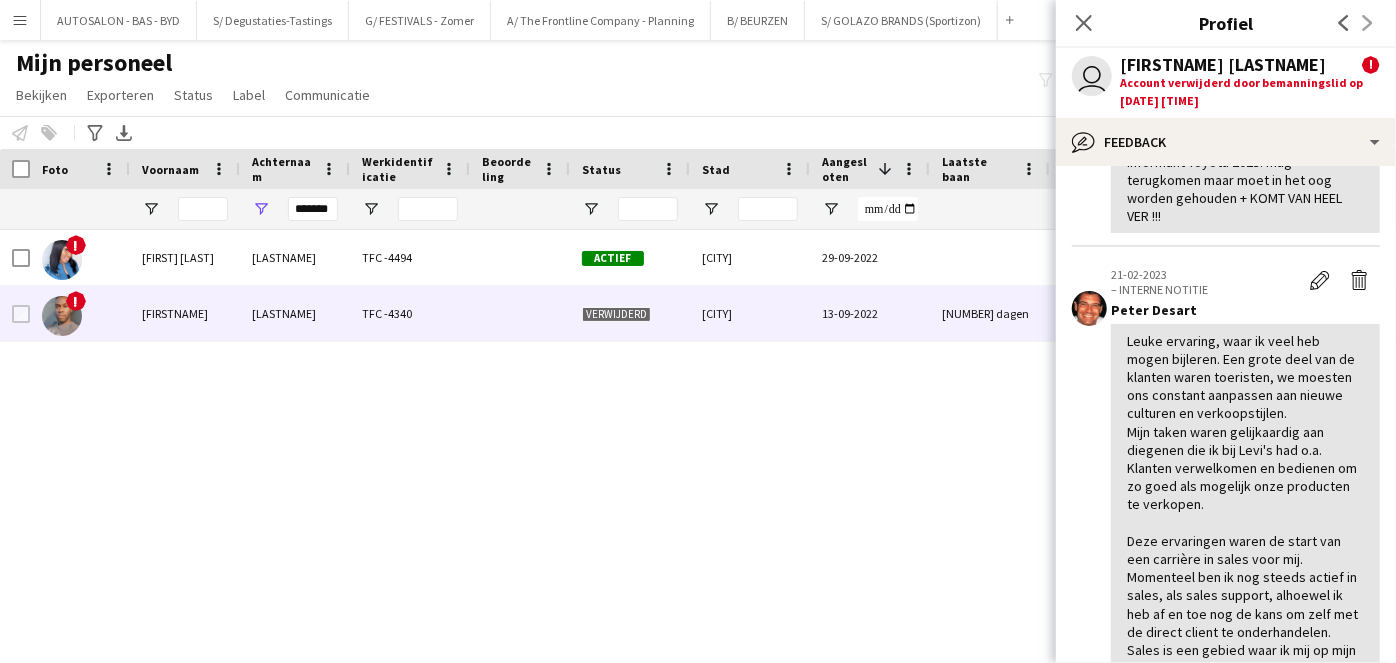 scroll, scrollTop: 0, scrollLeft: 0, axis: both 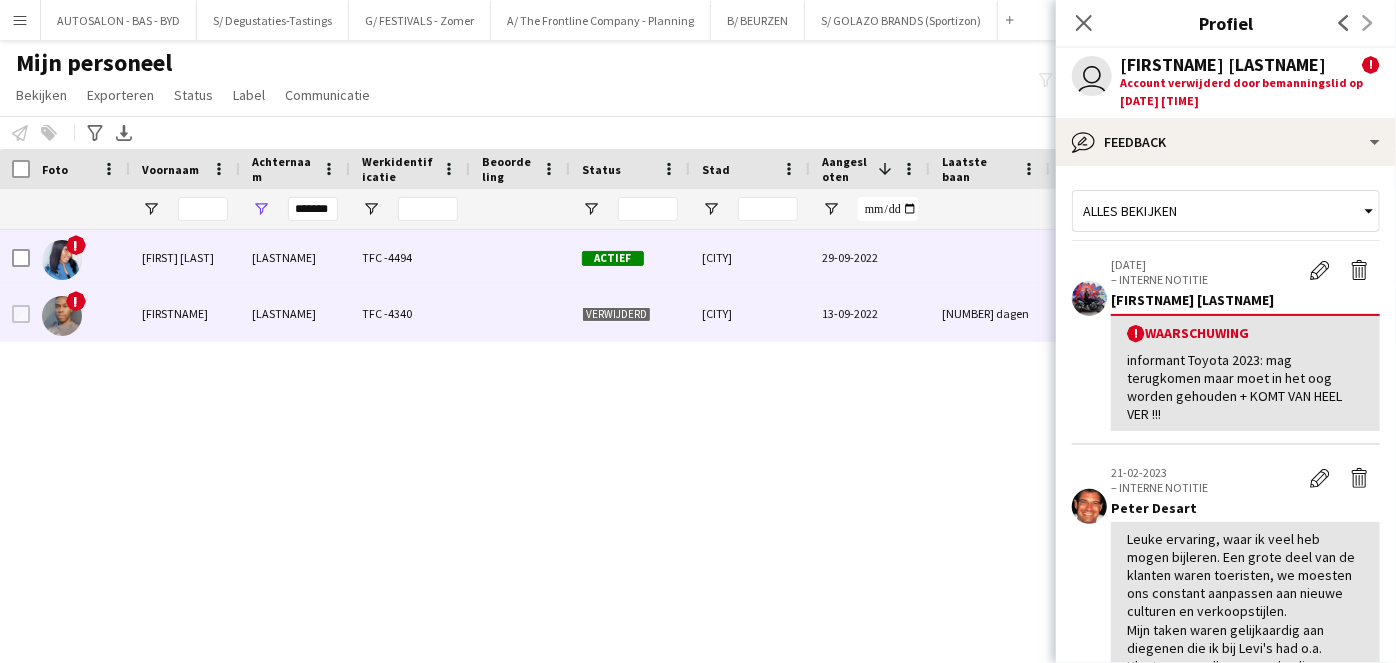 click on "[CITY]" at bounding box center [750, 257] 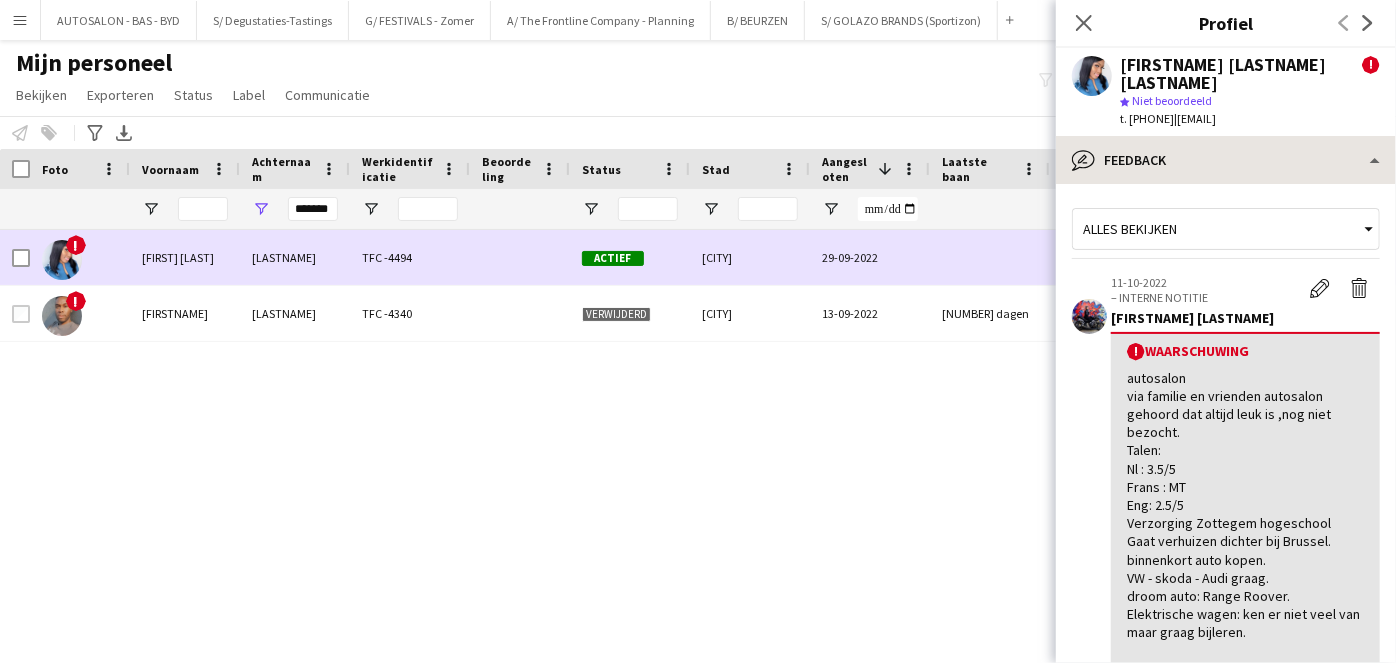 drag, startPoint x: 797, startPoint y: 280, endPoint x: 1395, endPoint y: 121, distance: 618.77704 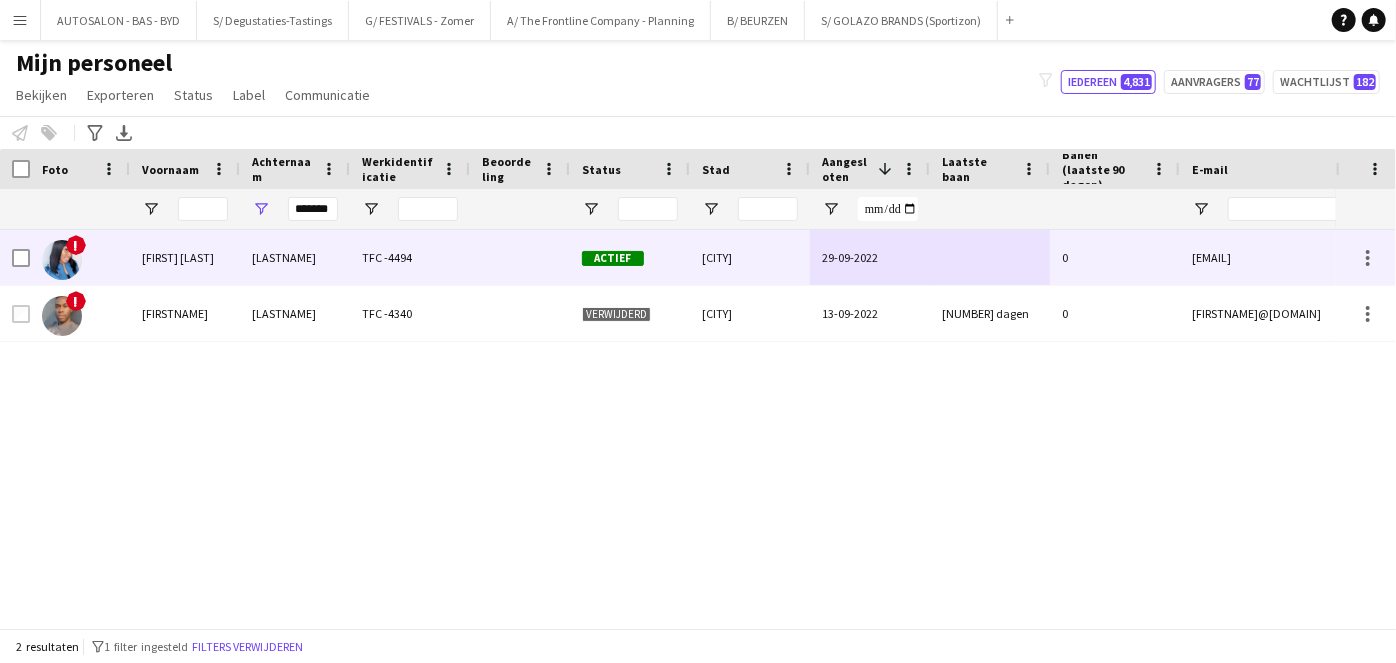 click at bounding box center (990, 257) 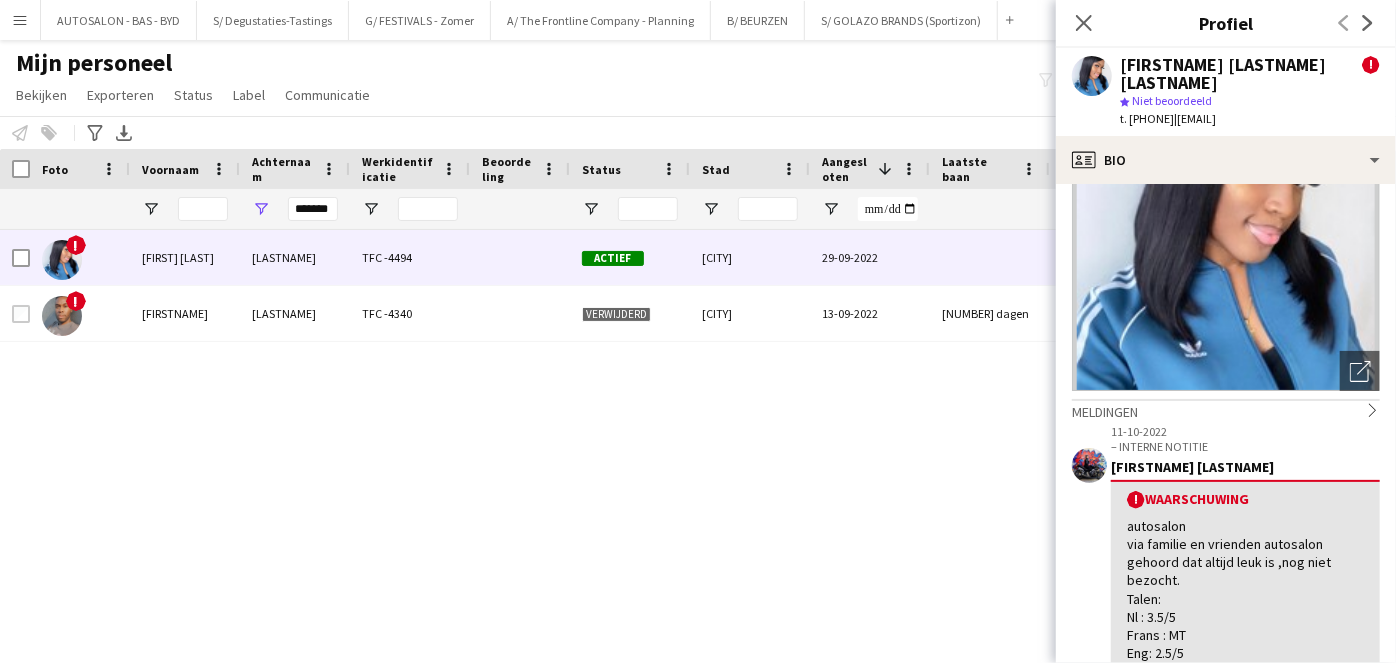 scroll, scrollTop: 113, scrollLeft: 0, axis: vertical 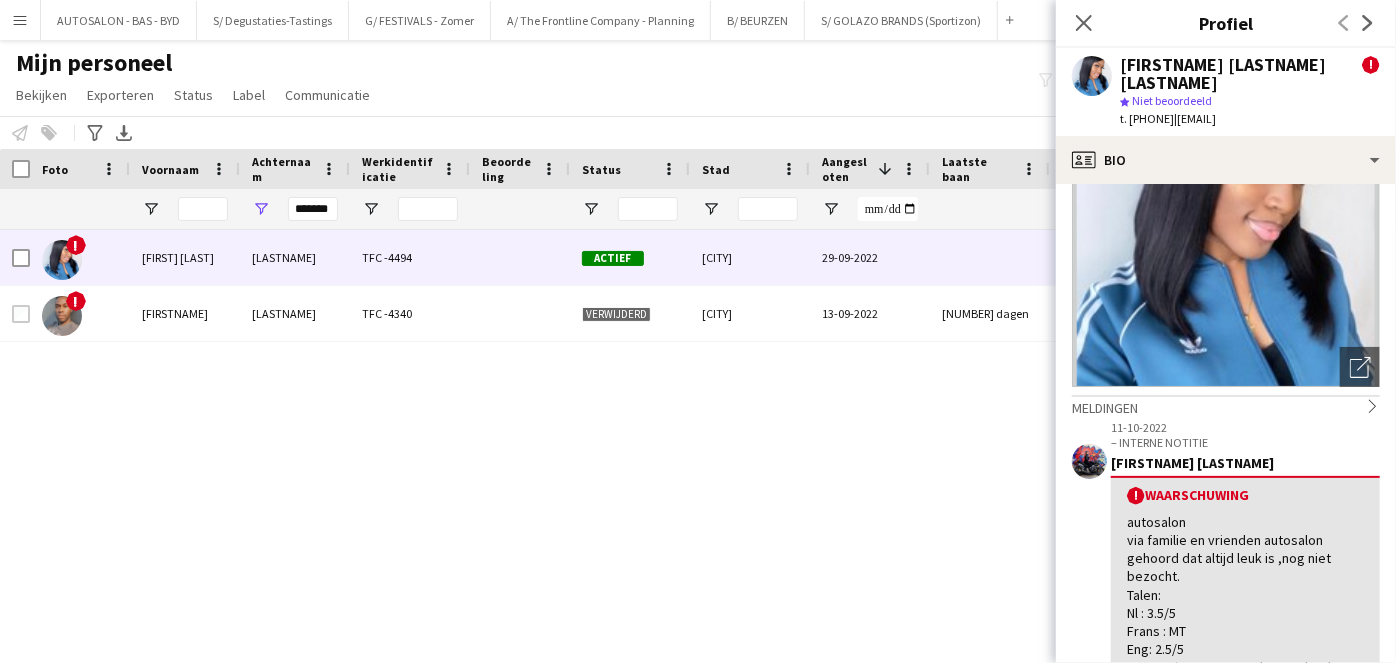 click 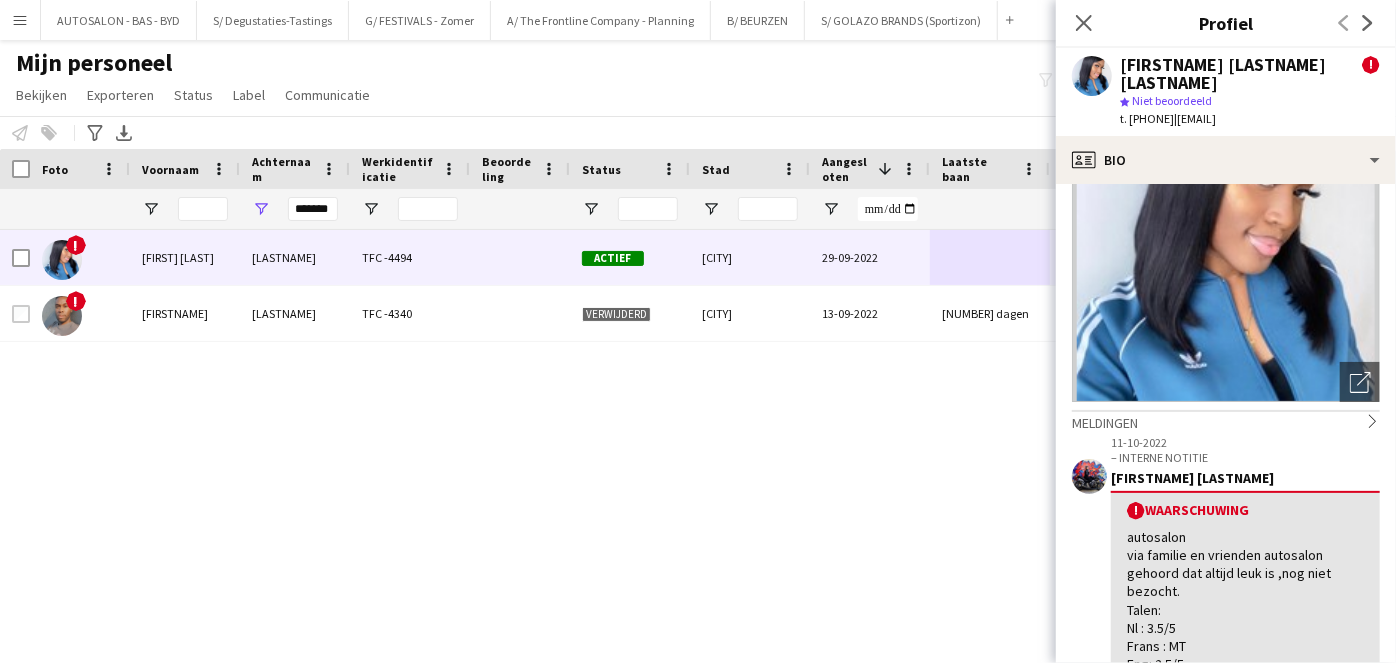 scroll, scrollTop: 97, scrollLeft: 0, axis: vertical 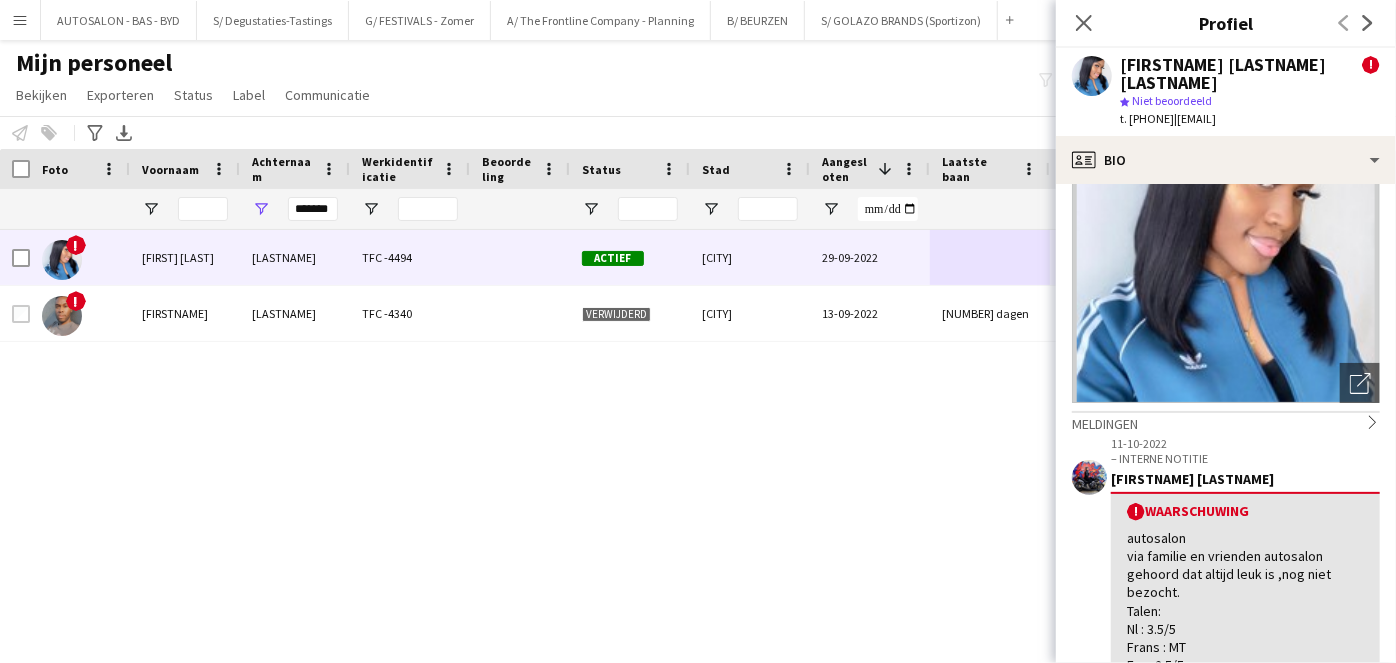 click on "t. [PHONE]" 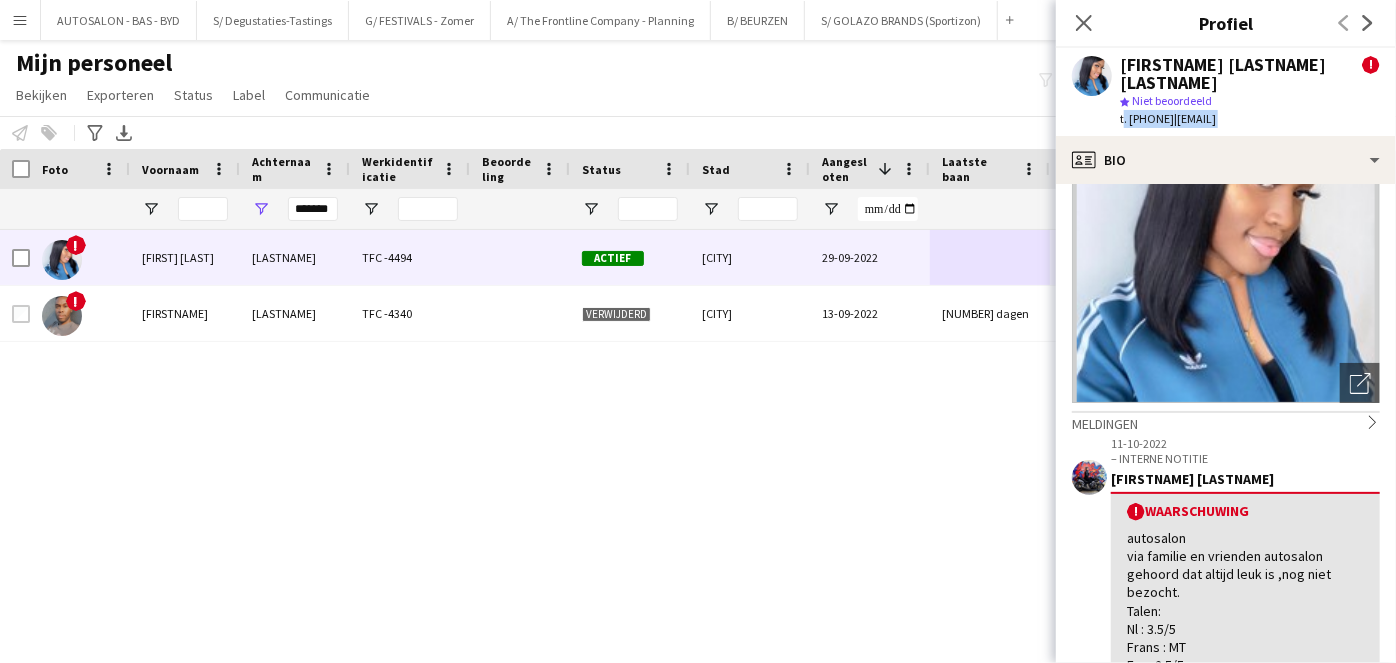 click on "|   [EMAIL]" 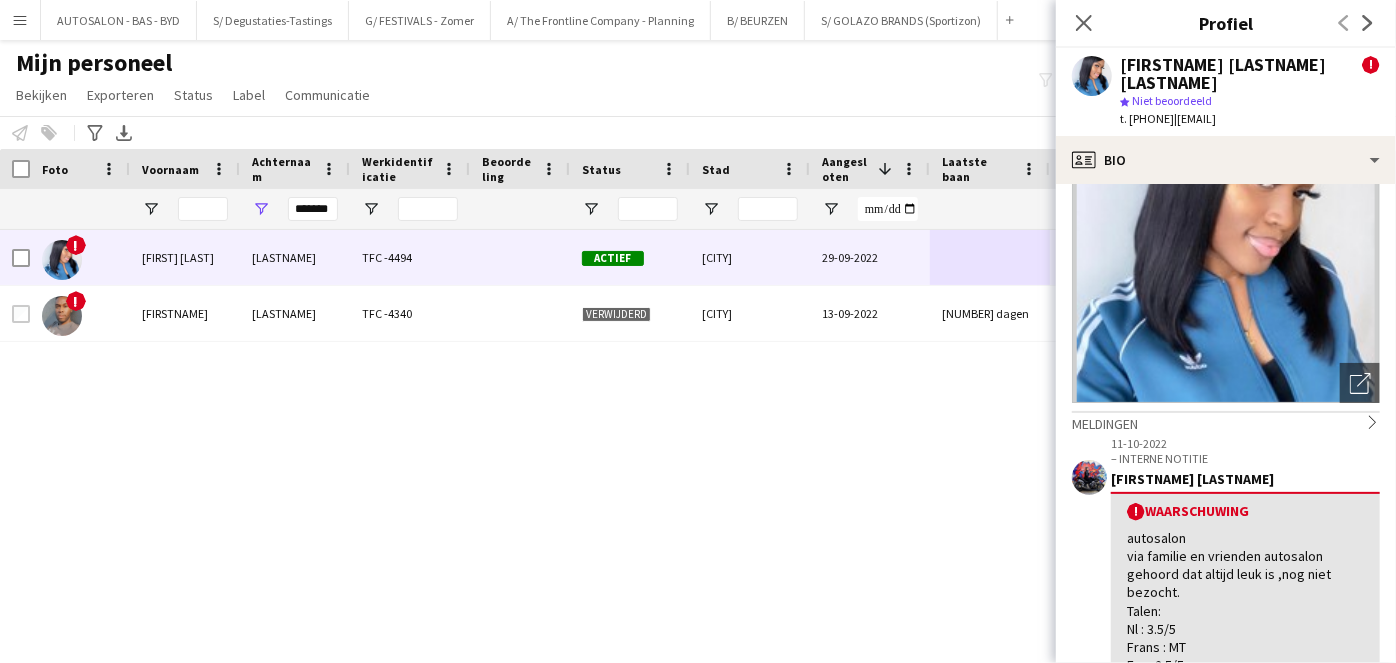drag, startPoint x: 1338, startPoint y: 96, endPoint x: 1210, endPoint y: 99, distance: 128.03516 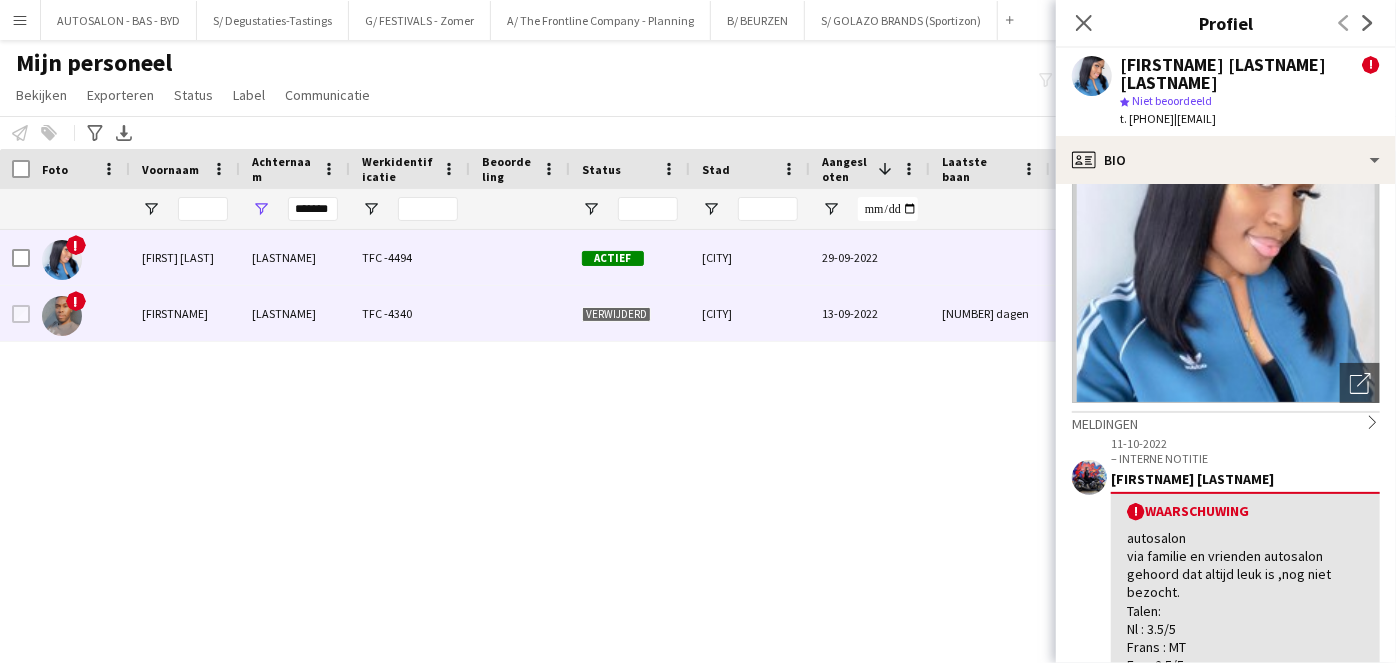 click on "TFC -4340" at bounding box center (410, 313) 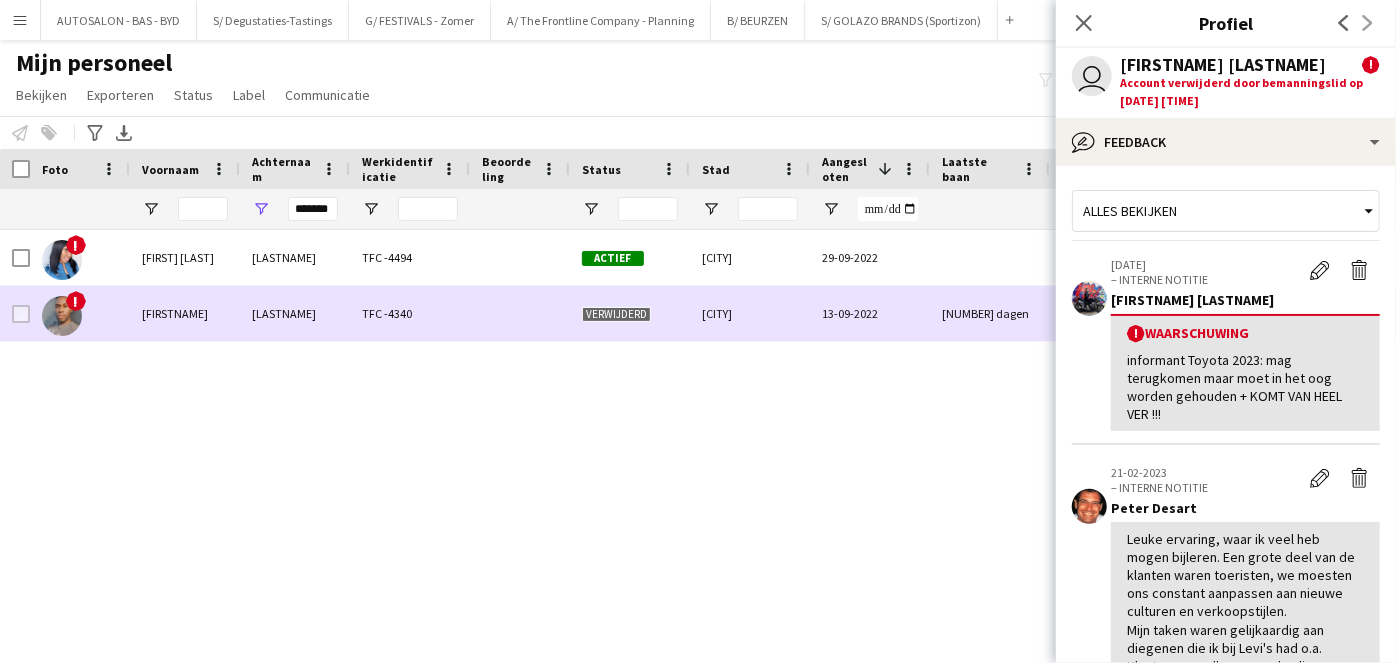 click on "TFC -4340" at bounding box center (410, 313) 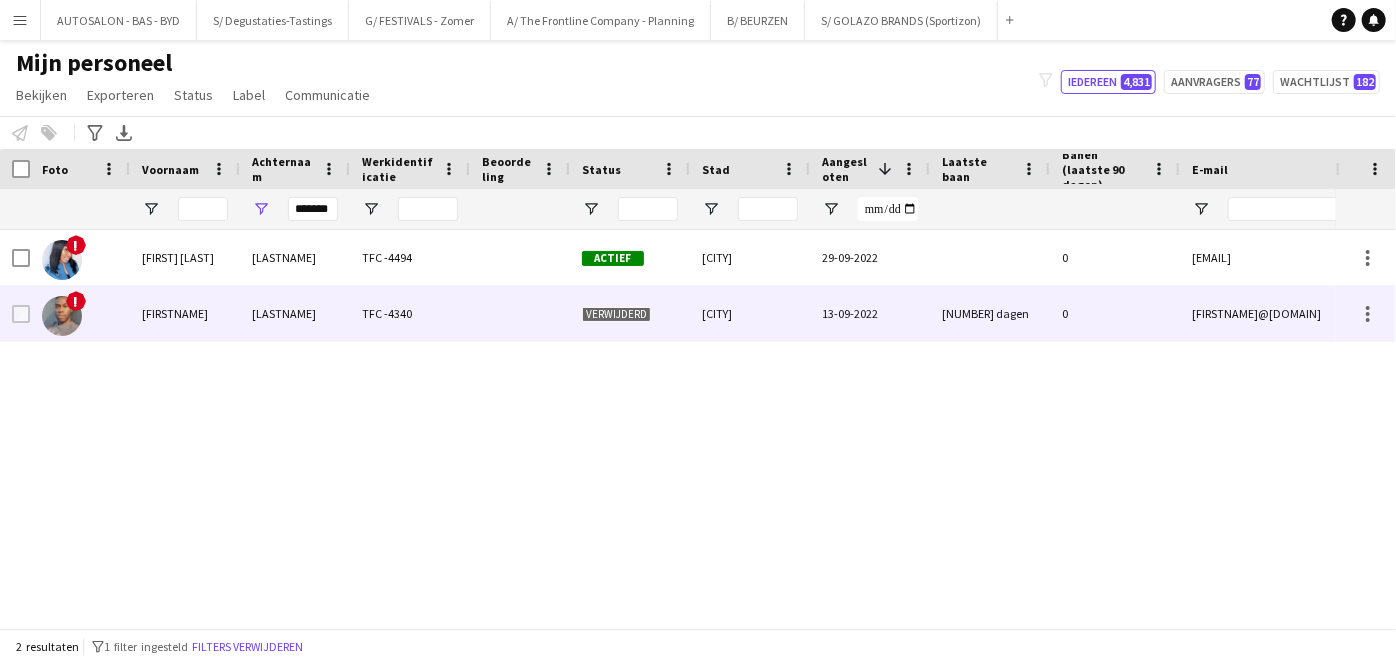 click at bounding box center (520, 313) 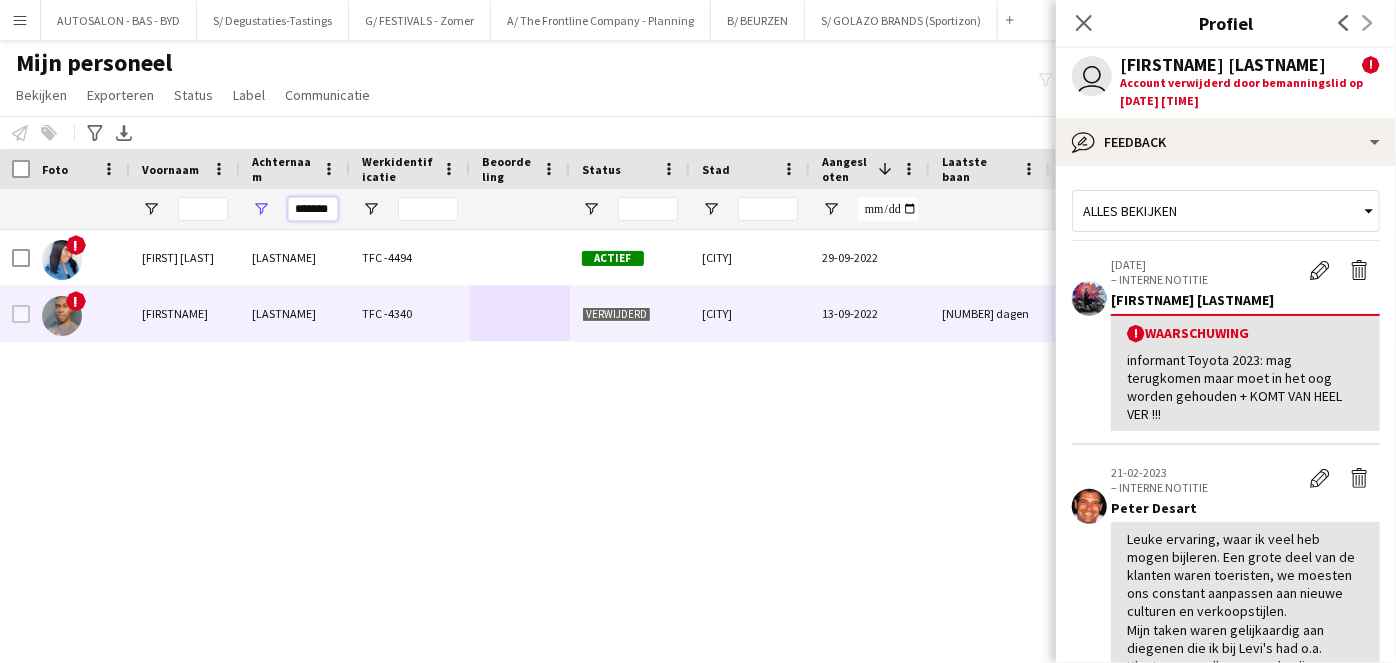 click on "*******" at bounding box center [313, 209] 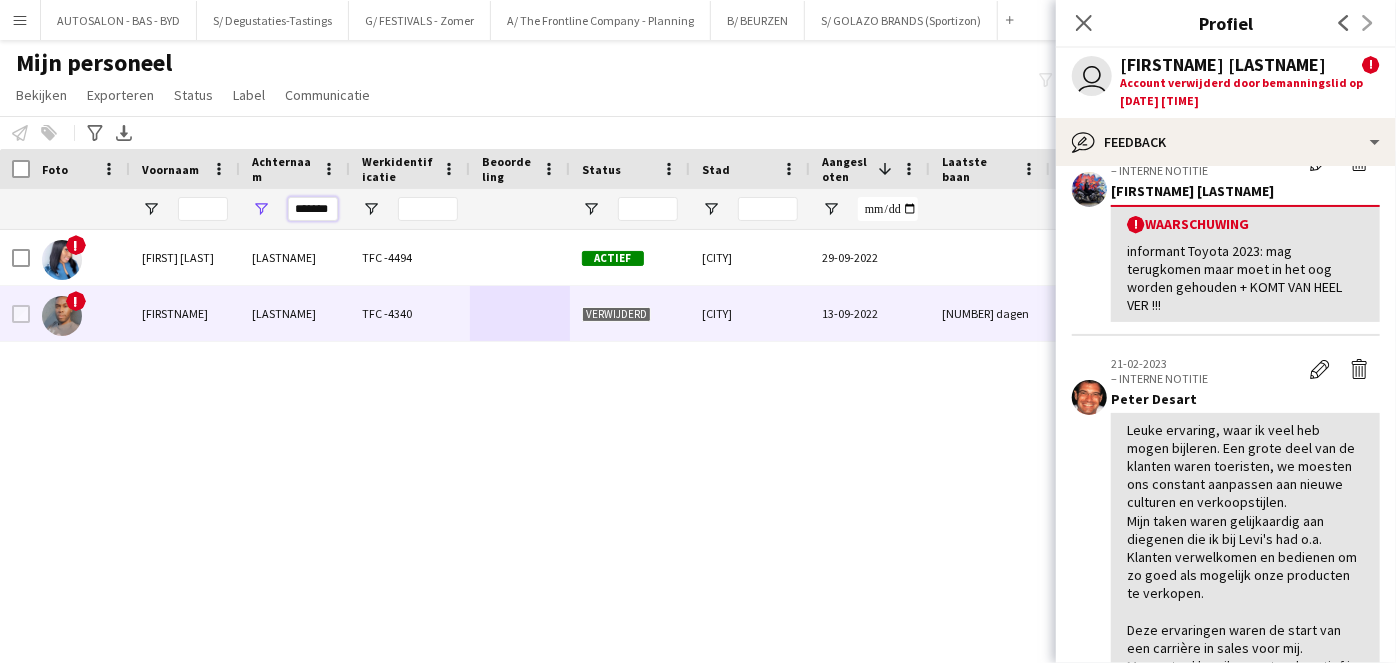 scroll, scrollTop: 0, scrollLeft: 0, axis: both 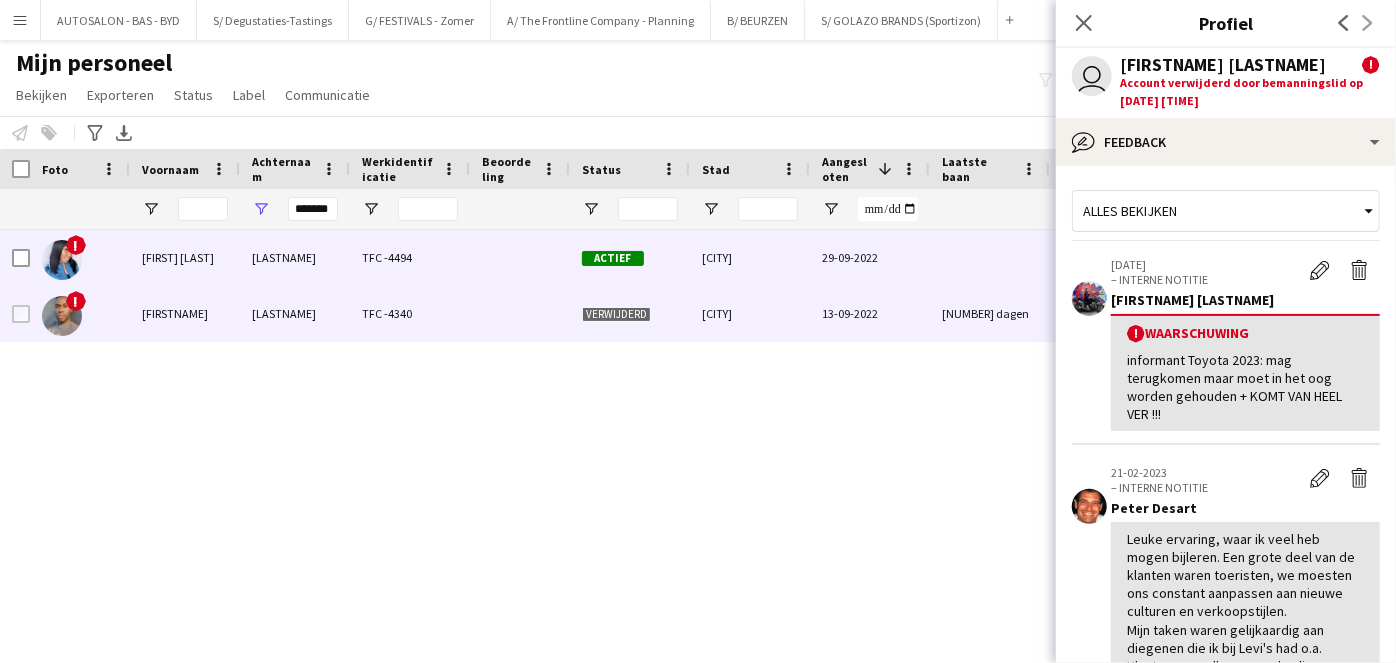 click on "[CITY]" at bounding box center (750, 257) 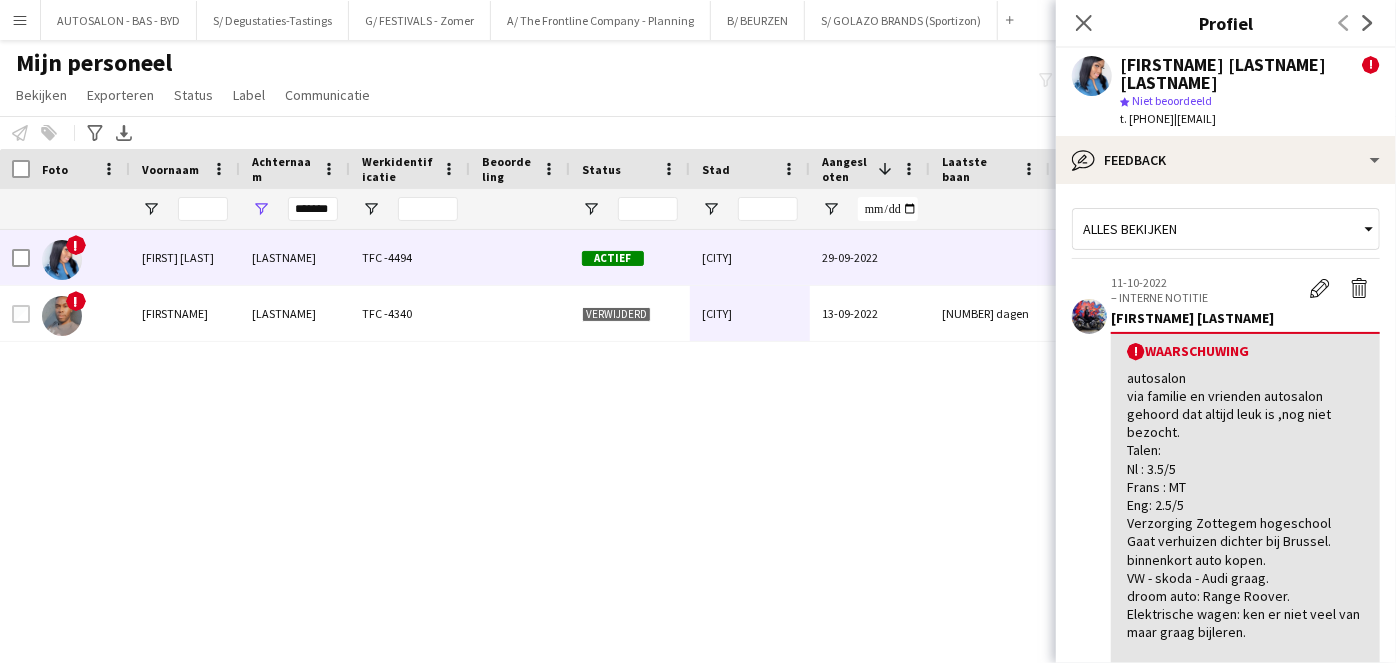 drag, startPoint x: 762, startPoint y: 269, endPoint x: 718, endPoint y: 562, distance: 296.28534 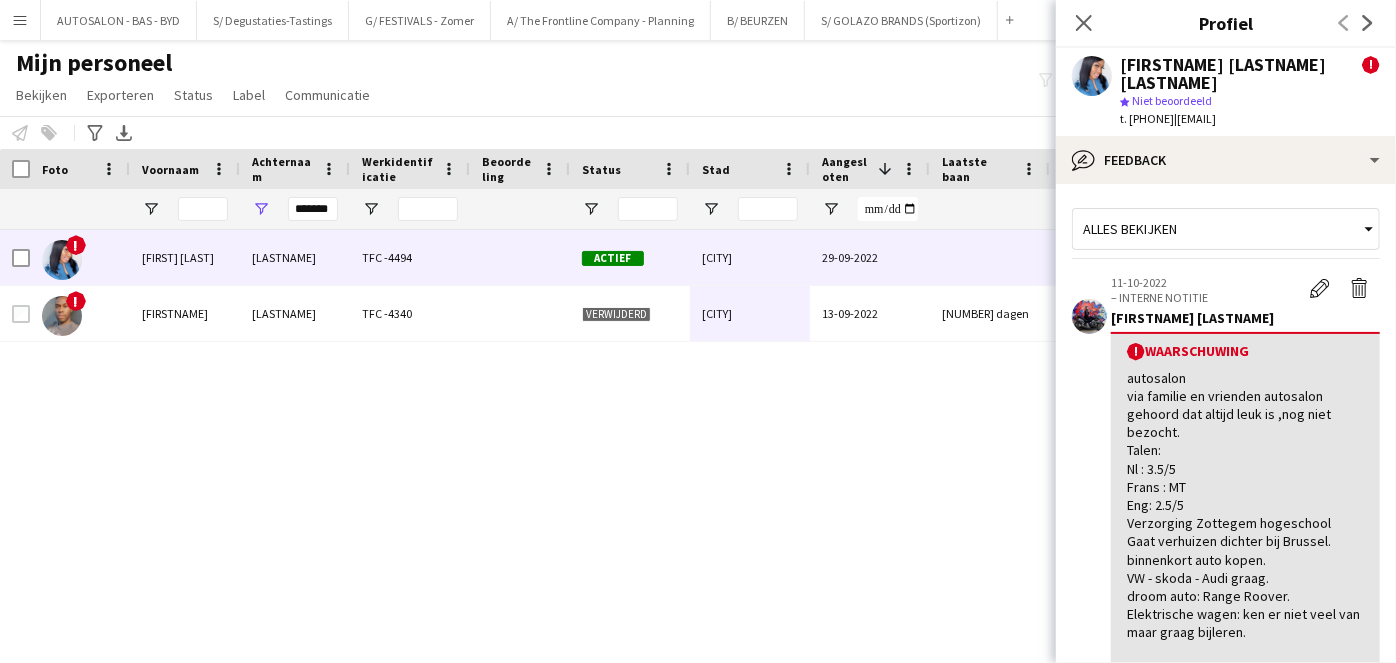 click on "Leuke ervaring, waar ik veel heb mogen bijleren. Een grote deel van de klanten waren toeristen, we moesten ons constant aanpassen aan nieuwe culturen en verkoopstijlen.
Mijn taken waren gelijkaardig aan diegenen die ik bij Levi's had o.a.
Klanten verwelkomen en bedienen om zo goed als mogelijk onze producten te verkopen.
Deze ervaringen waren de start van een carrière in sales voor mij.
Momenteel ben ik nog steeds actief in sales, als sales support, alhoewel ik heb af en toe nog de kans om zelf met de direct client te onderhandelen. Sales is een gebied waar ik mij op mijn gemak voel en ik ben ervan overtuigd dat ik voldoende skills heb om de verwachte resultaten te behalen.
Mvg
Josh" at bounding box center [668, 422] 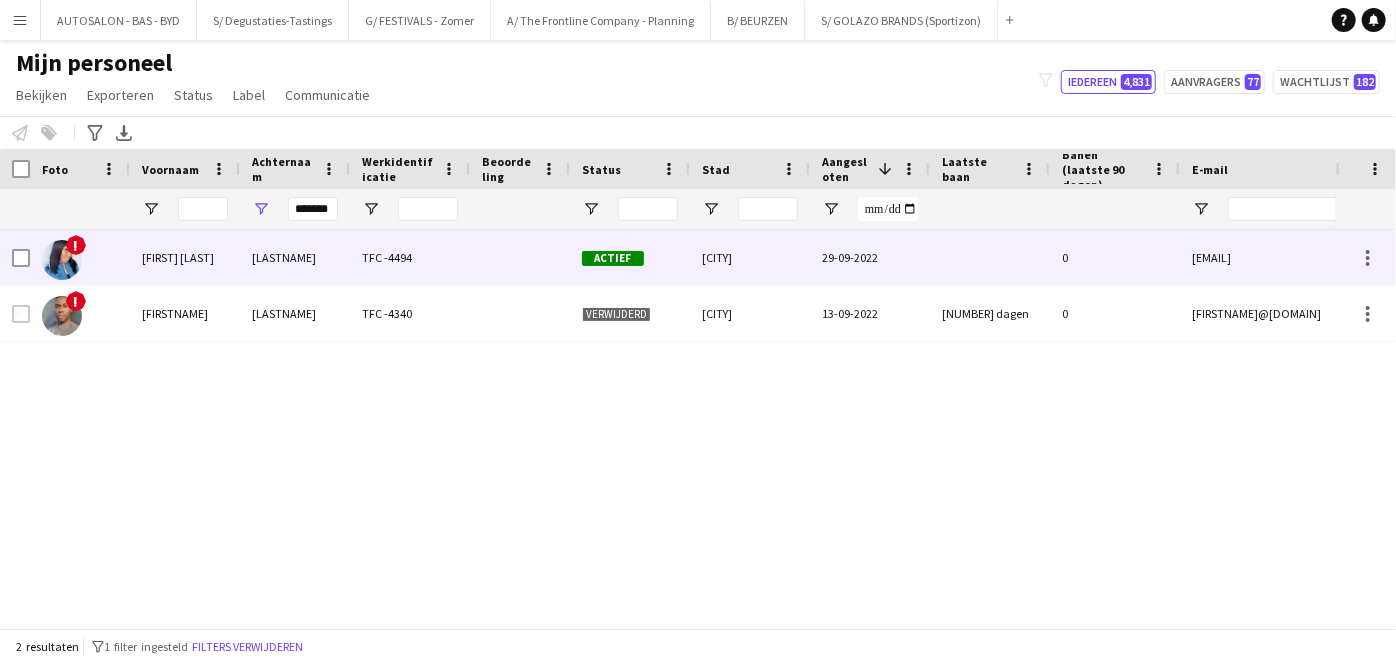 click at bounding box center [990, 257] 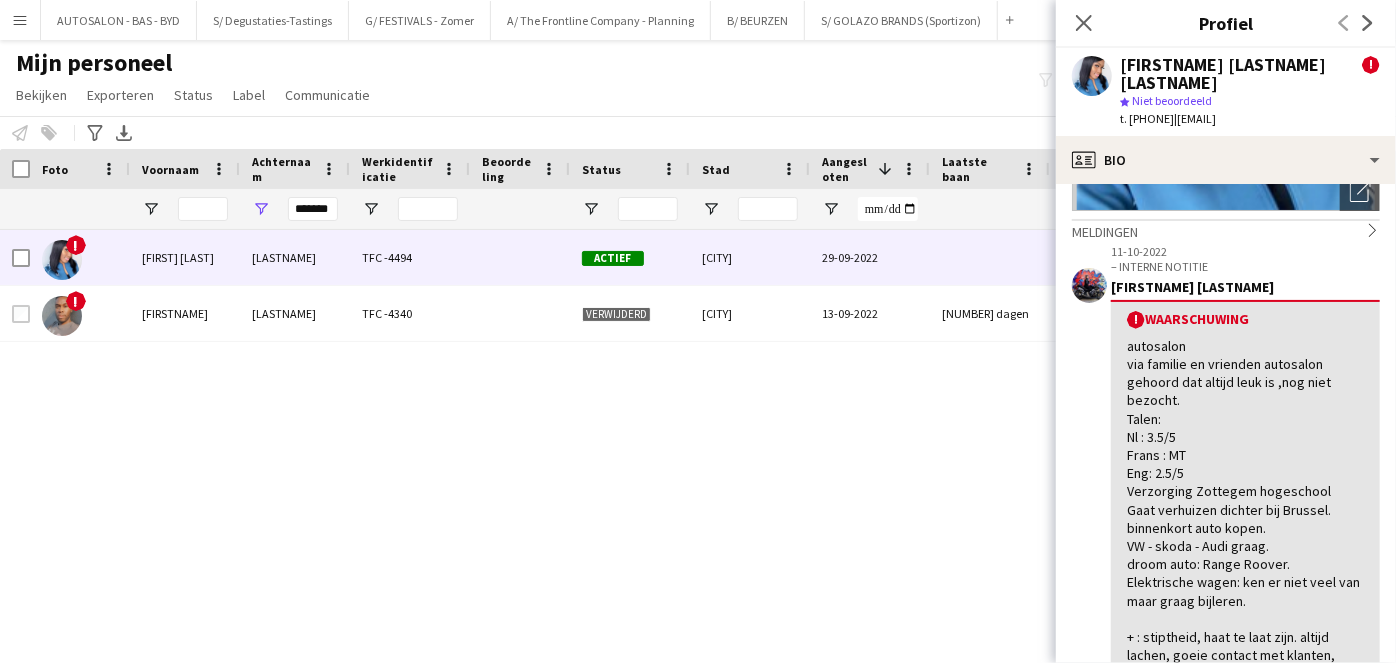 scroll, scrollTop: 290, scrollLeft: 0, axis: vertical 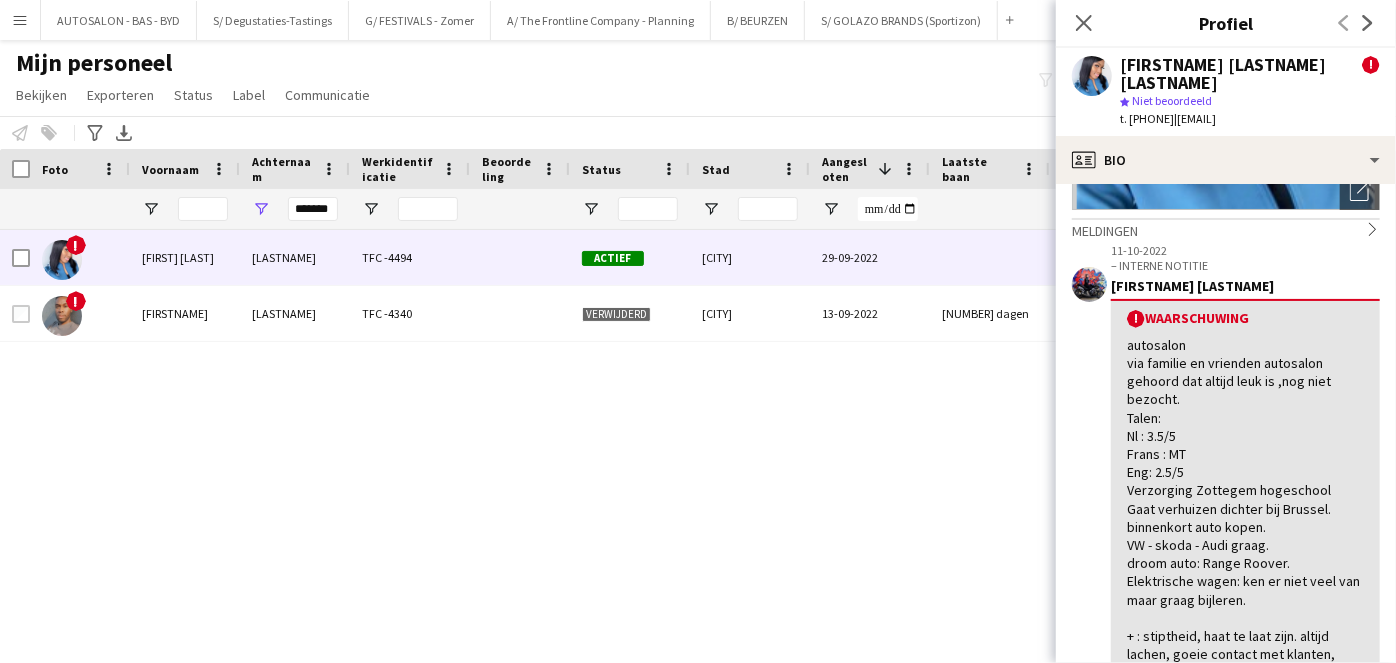 click on "Leuke ervaring, waar ik veel heb mogen bijleren. Een grote deel van de klanten waren toeristen, we moesten ons constant aanpassen aan nieuwe culturen en verkoopstijlen.
Mijn taken waren gelijkaardig aan diegenen die ik bij Levi's had o.a.
Klanten verwelkomen en bedienen om zo goed als mogelijk onze producten te verkopen.
Deze ervaringen waren de start van een carrière in sales voor mij.
Momenteel ben ik nog steeds actief in sales, als sales support, alhoewel ik heb af en toe nog de kans om zelf met de direct client te onderhandelen. Sales is een gebied waar ik mij op mijn gemak voel en ik ben ervan overtuigd dat ik voldoende skills heb om de verwachte resultaten te behalen.
Mvg
Josh" at bounding box center [668, 422] 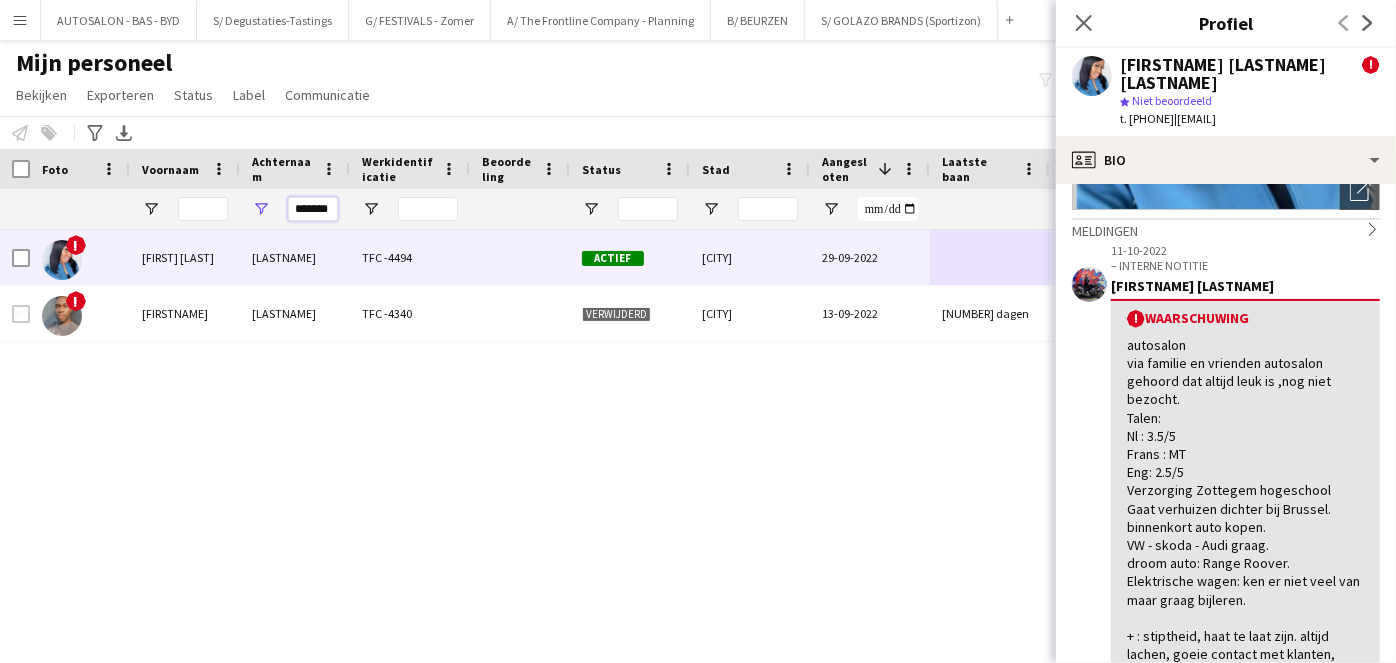 click on "*******" at bounding box center [313, 209] 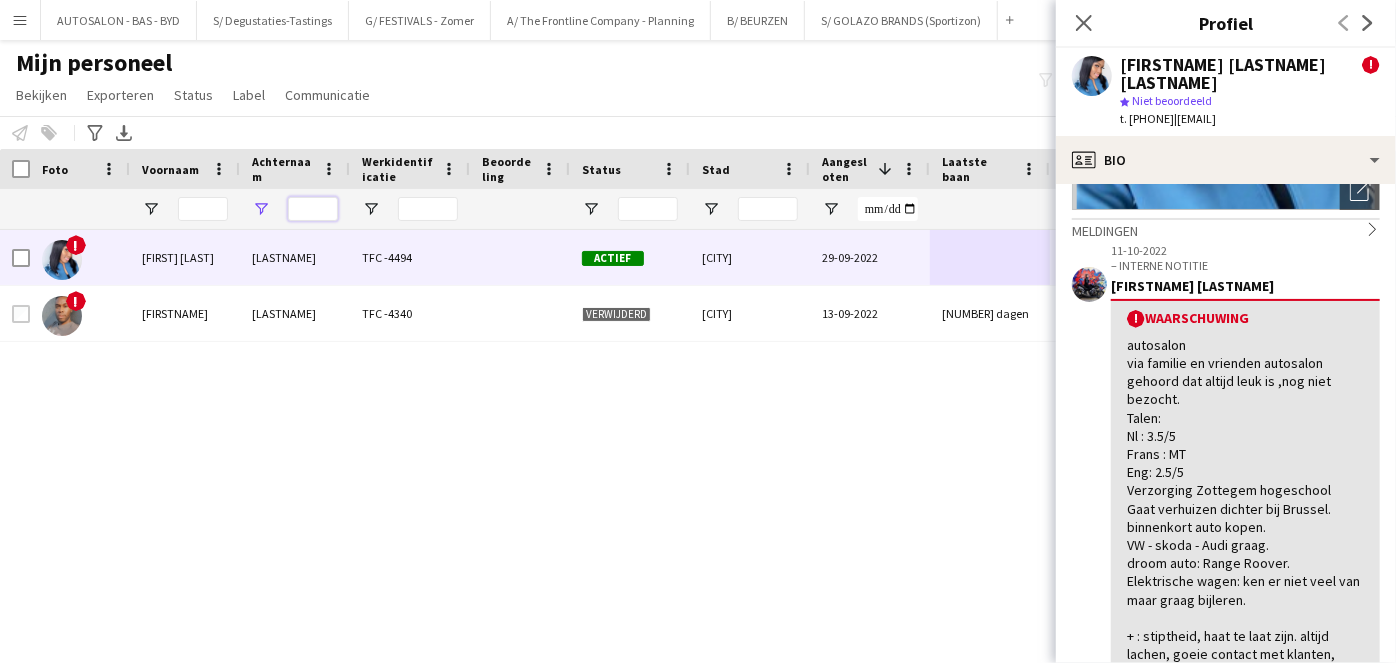 scroll, scrollTop: 0, scrollLeft: 0, axis: both 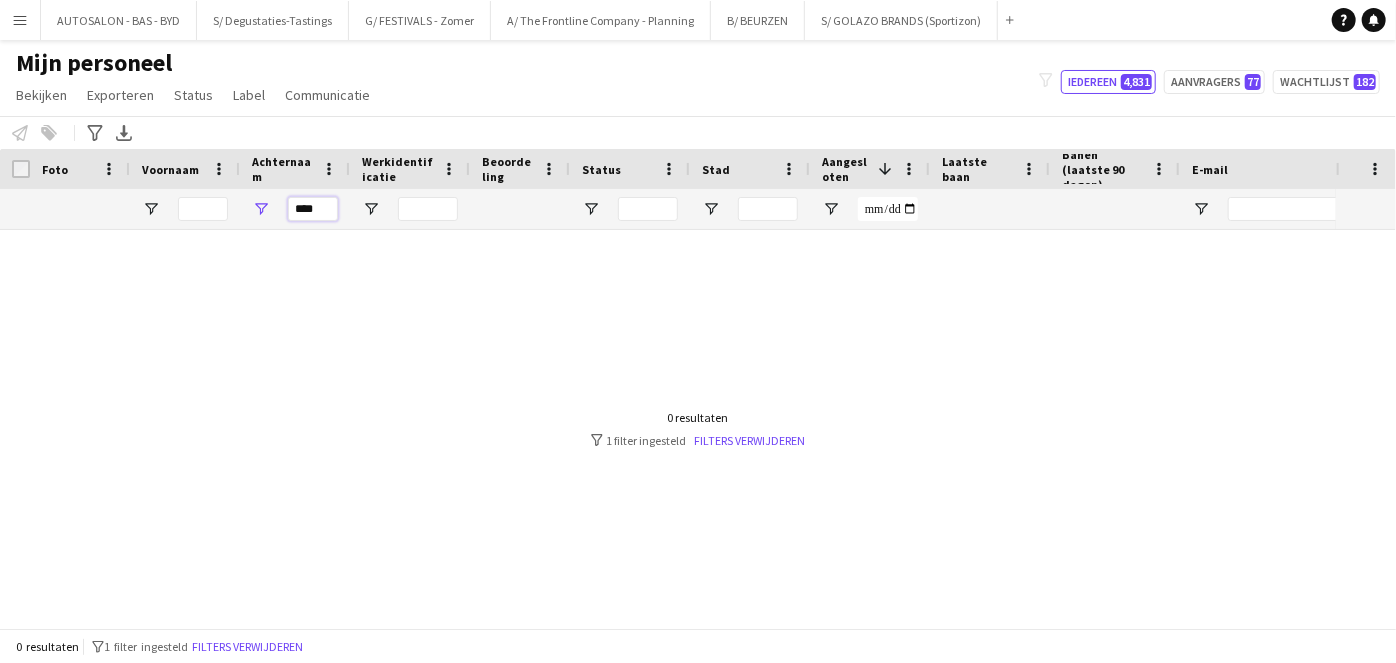 click on "****" at bounding box center (313, 209) 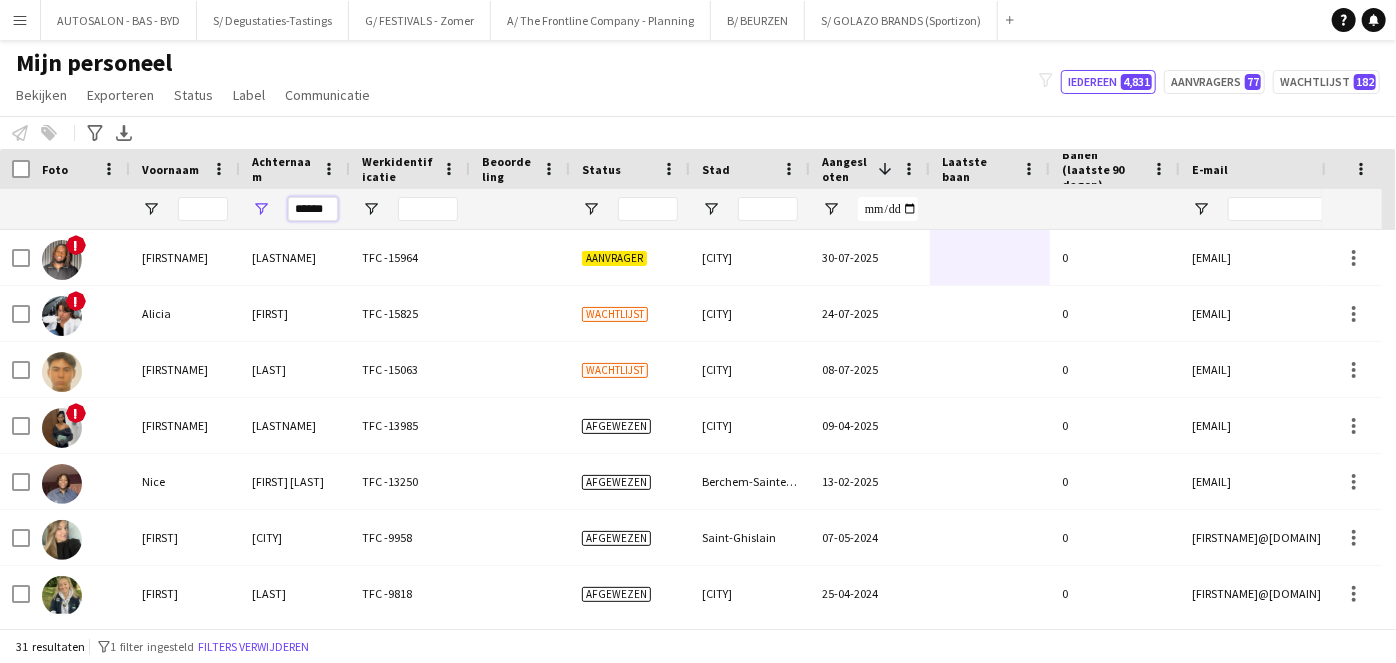 scroll, scrollTop: 0, scrollLeft: 0, axis: both 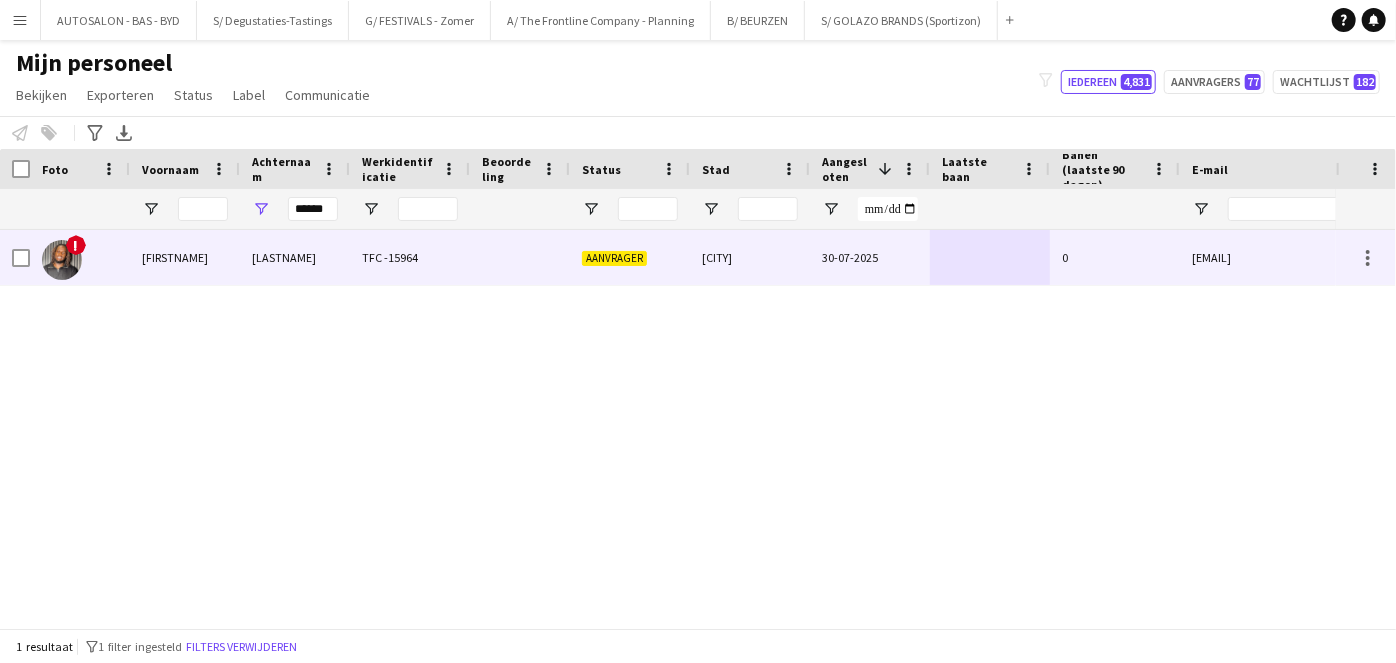 click on "TFC -15964" at bounding box center (410, 257) 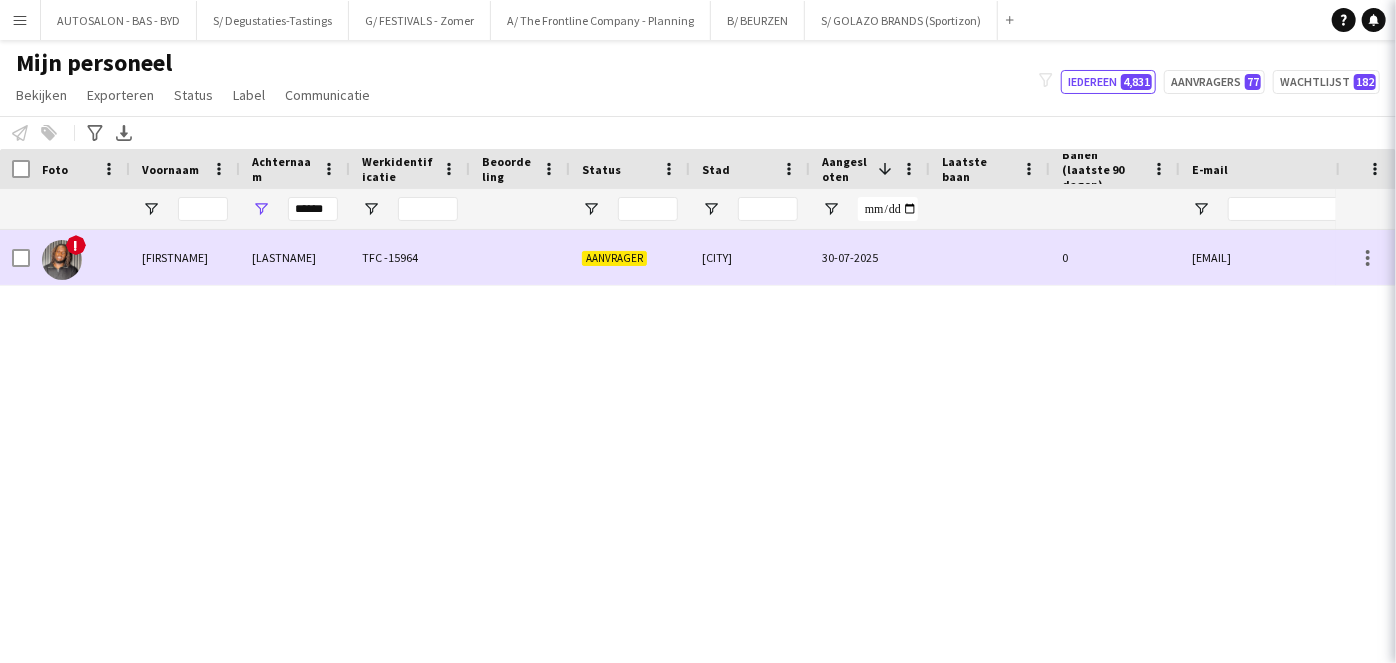 scroll, scrollTop: 0, scrollLeft: 0, axis: both 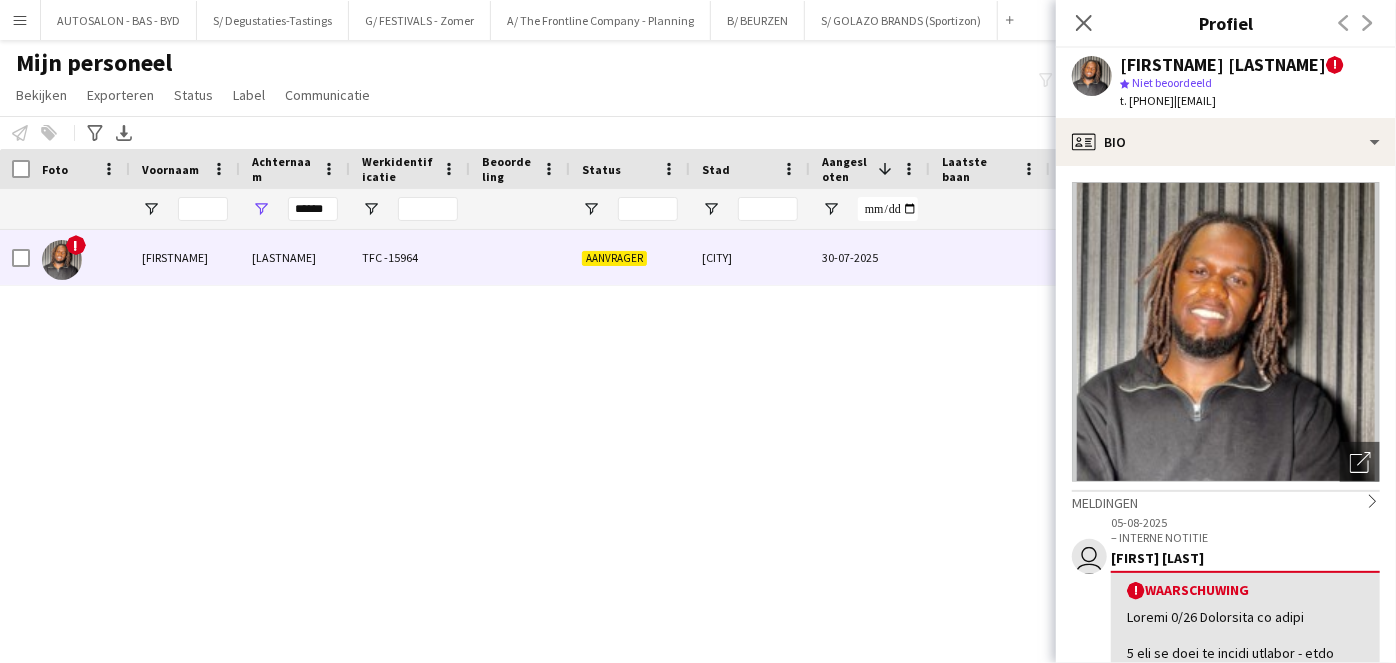 click on "!
[LAST]  TFC -15964 Aanvrager [CITY] [DATE] 0 [EMAIL]" at bounding box center [668, 422] 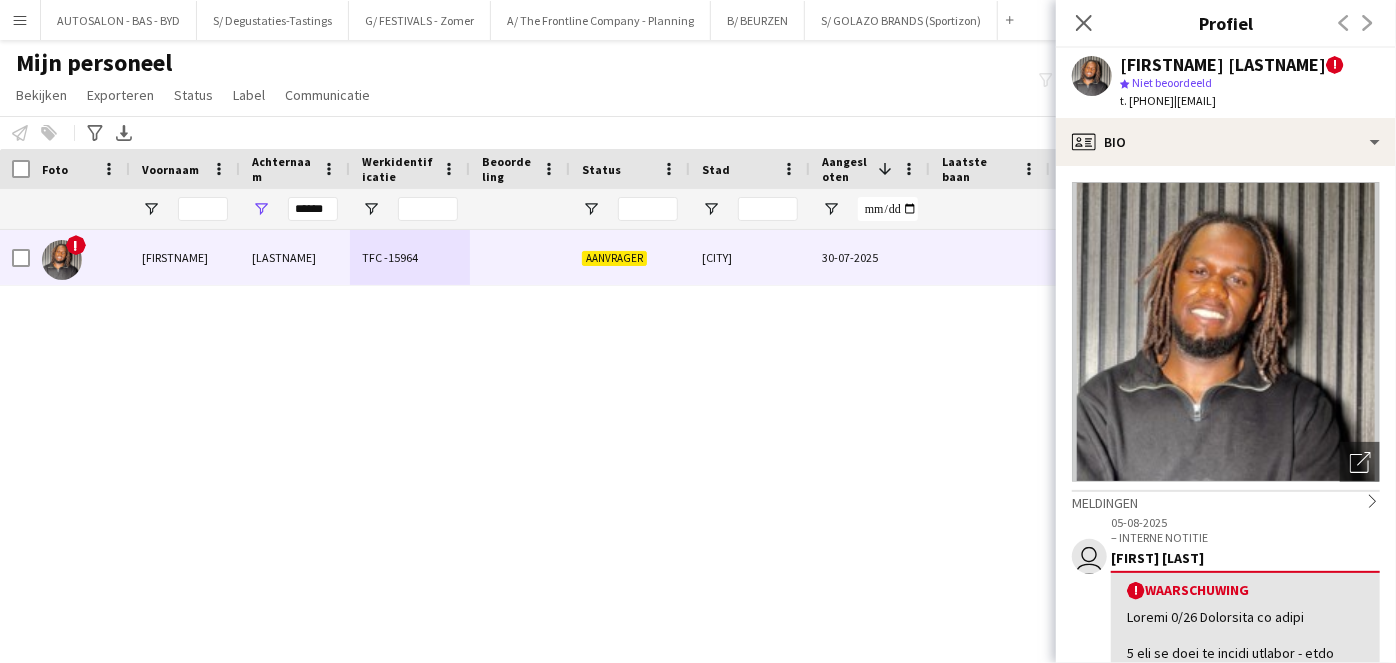 click on "!
[LAST]  TFC -15964 Aanvrager [CITY] [DATE] 0 [EMAIL]" at bounding box center (668, 422) 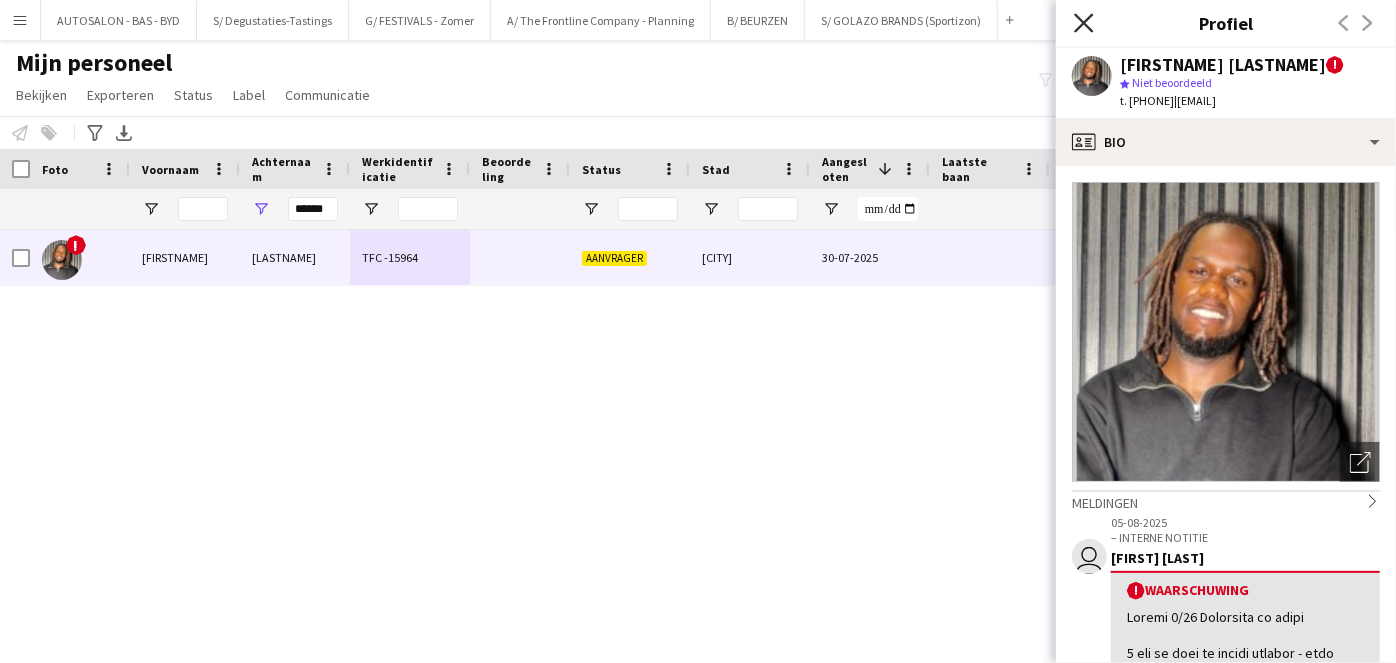 click on "Sluit pop-in" 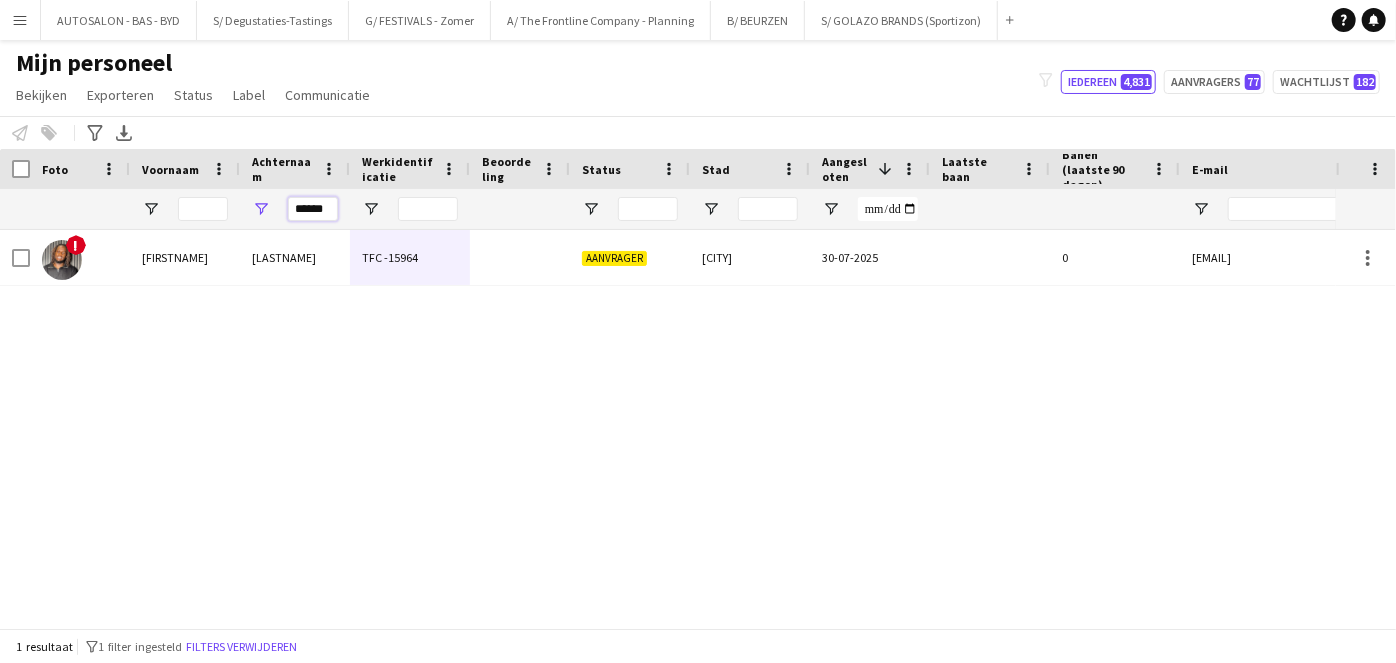 click on "******" at bounding box center [313, 209] 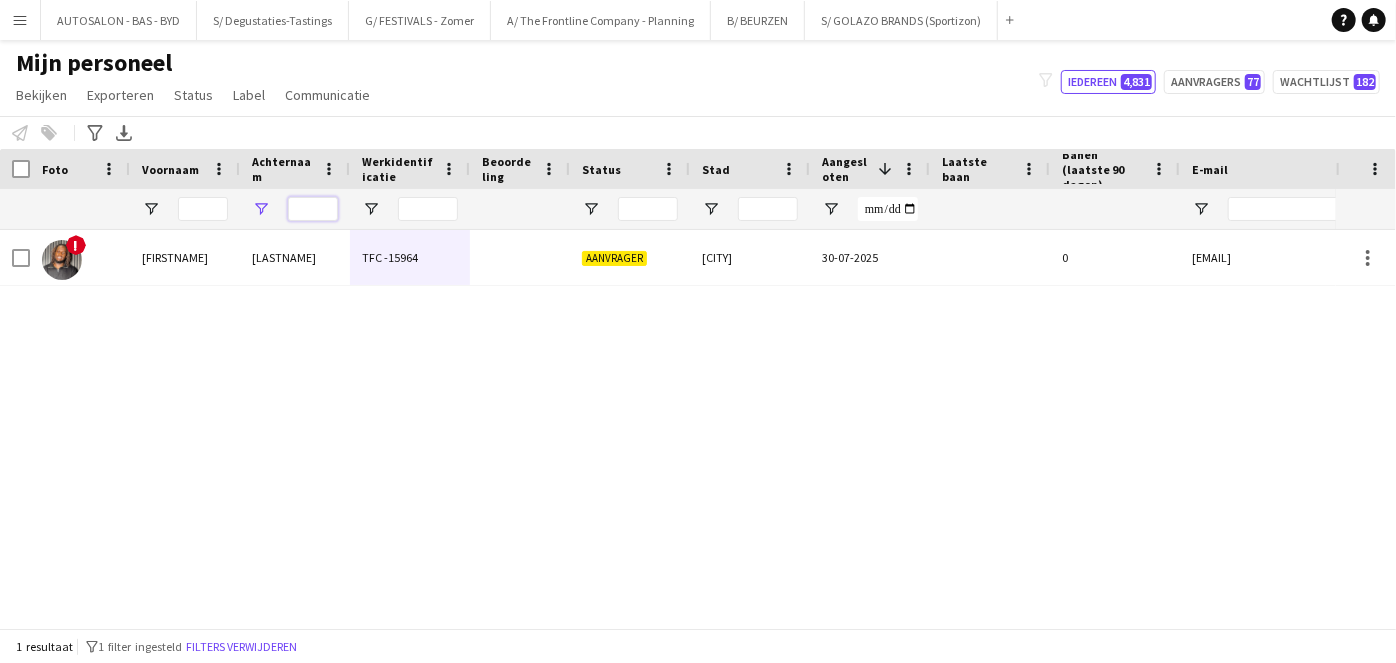 type 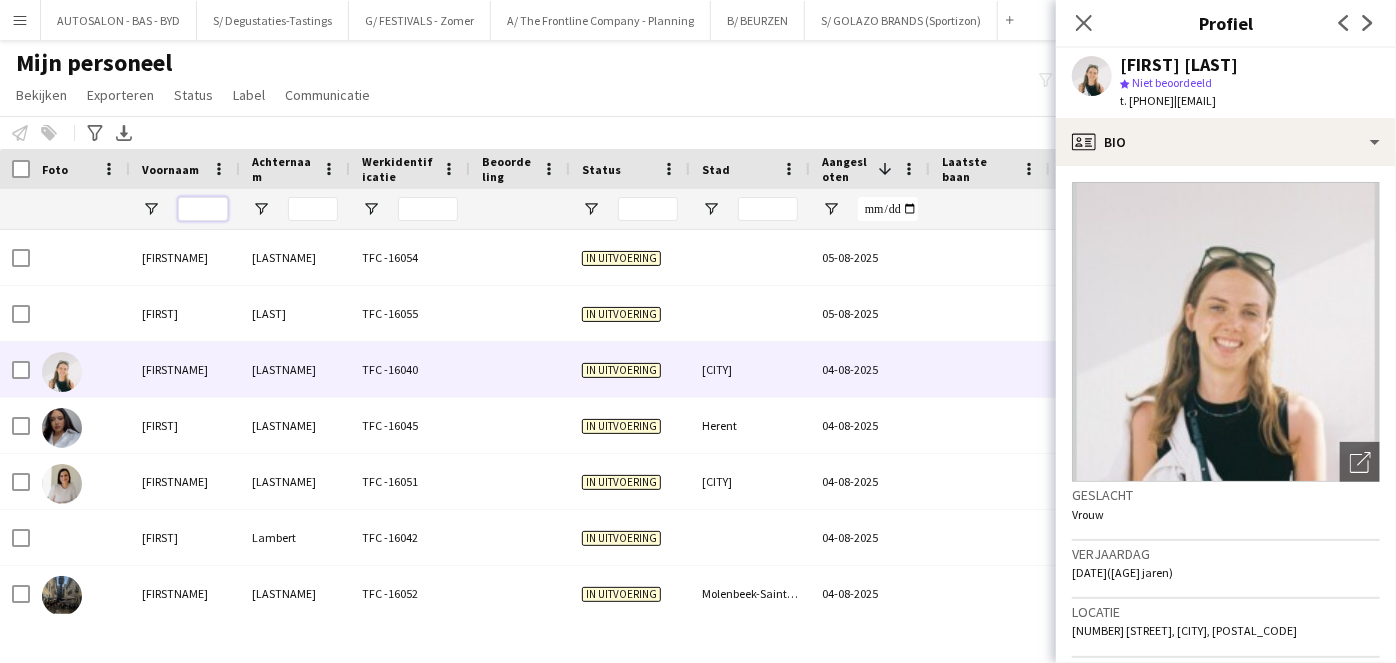click at bounding box center (203, 209) 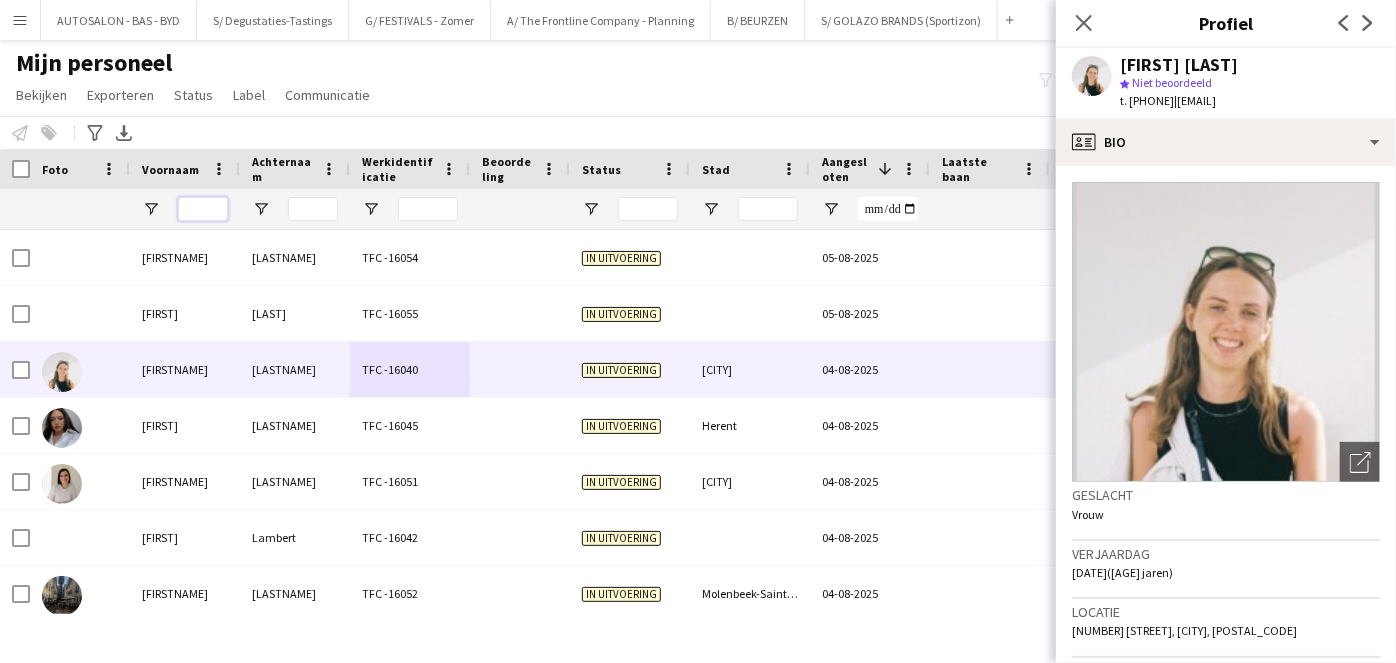 paste on "*****" 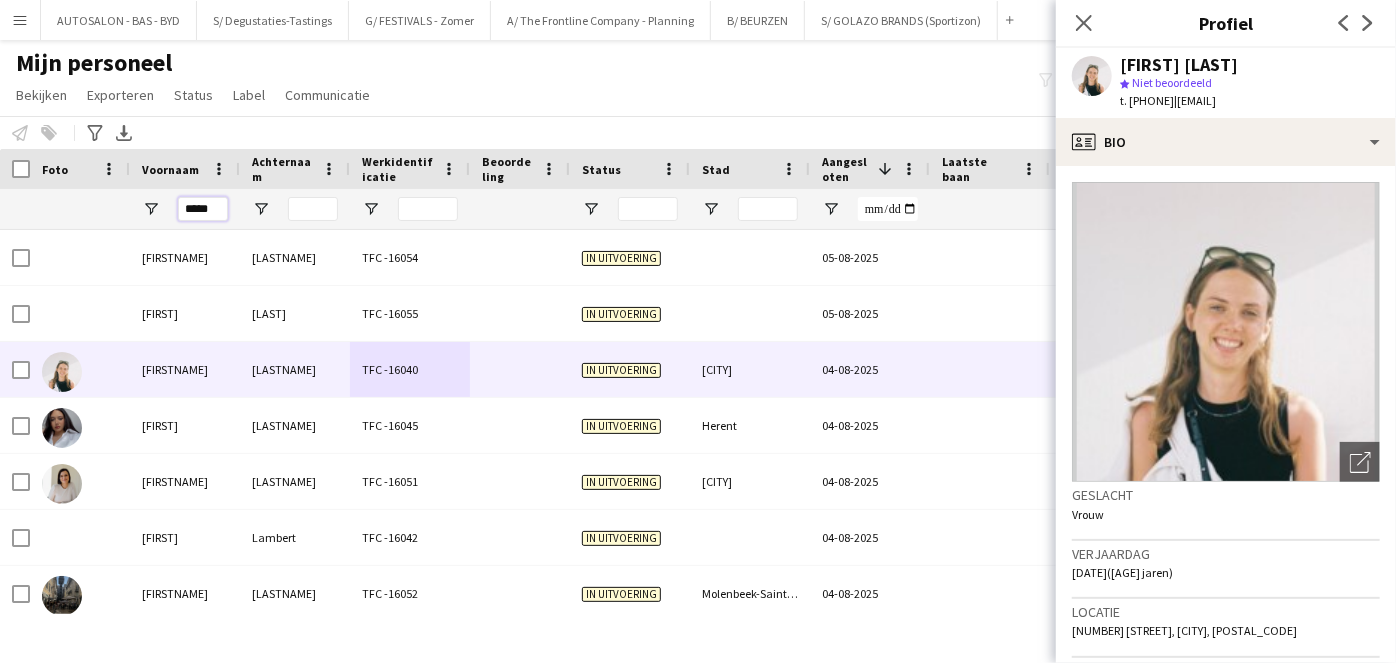 type on "*****" 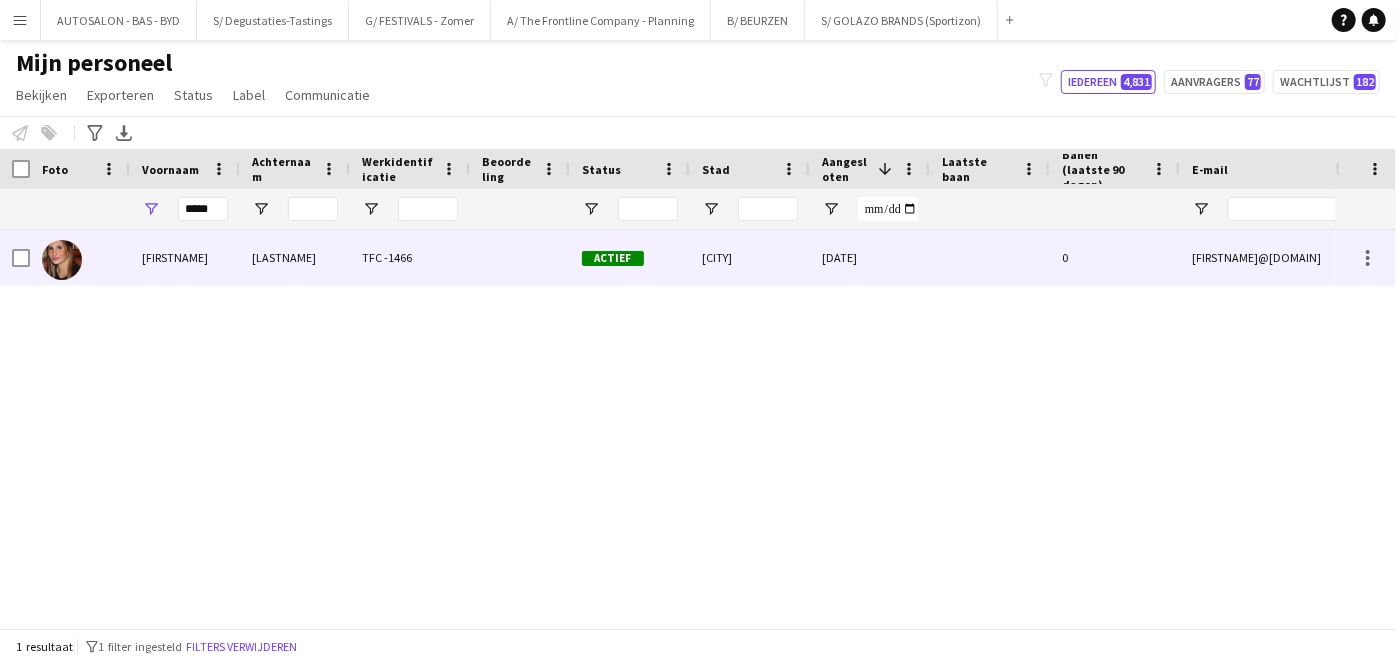 click on "[LASTNAME]" at bounding box center (295, 257) 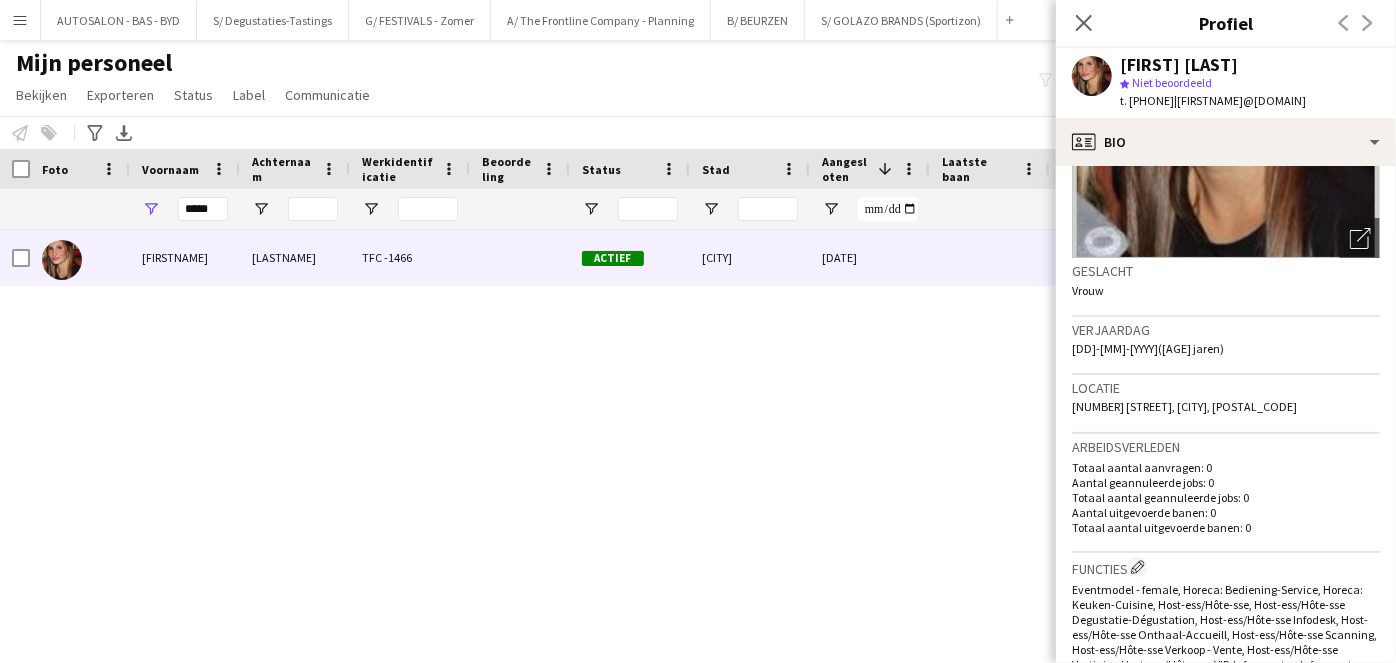 scroll, scrollTop: 225, scrollLeft: 0, axis: vertical 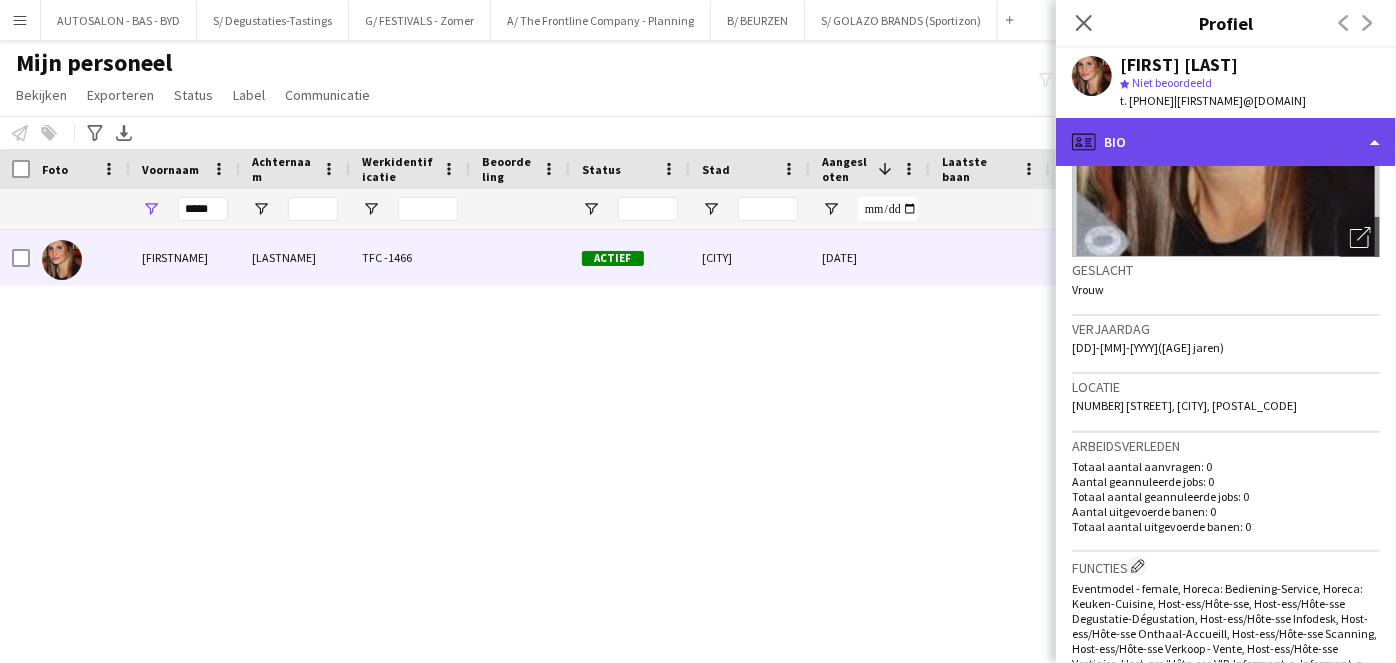 click on "profile
Bio" 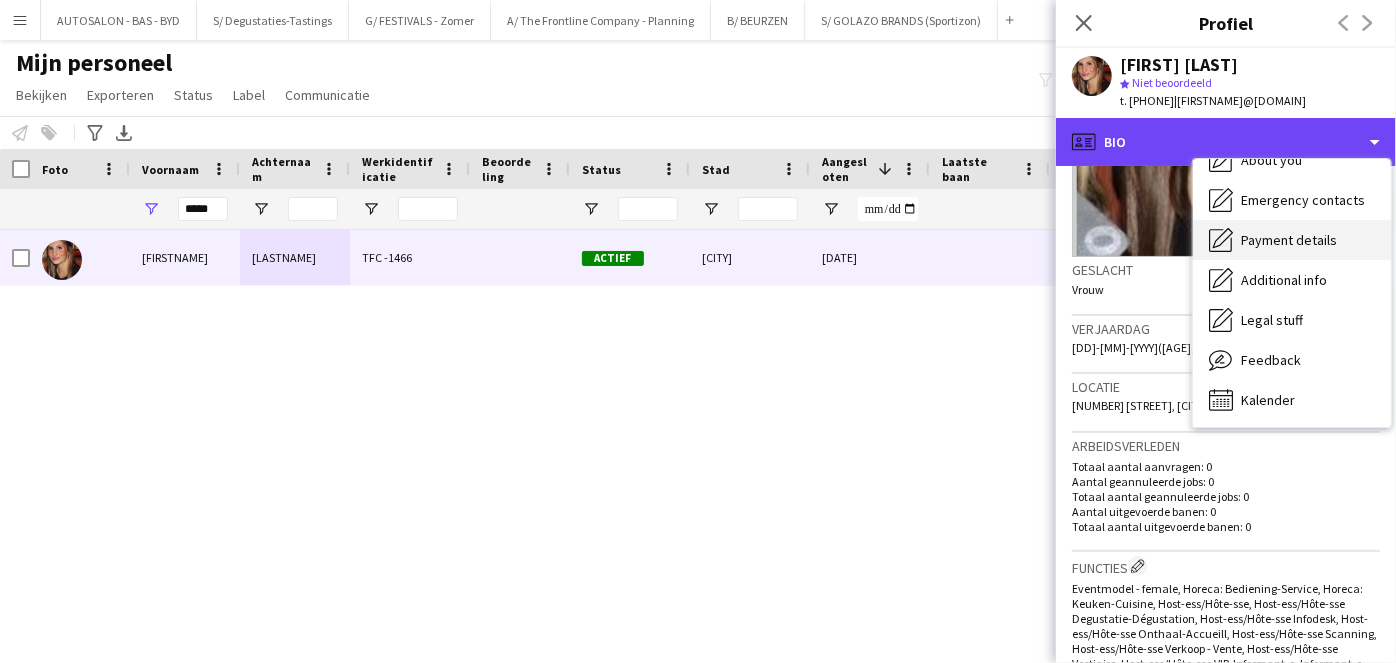 scroll, scrollTop: 0, scrollLeft: 0, axis: both 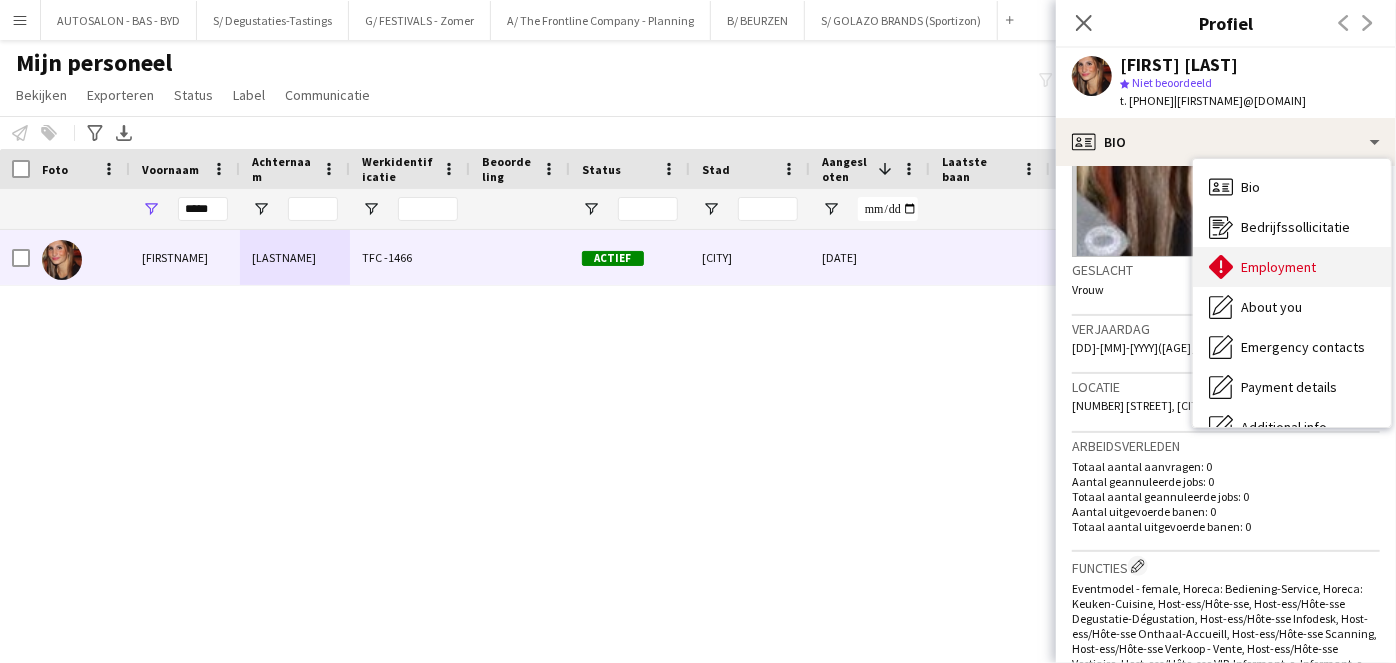 click on "Employment
Employment" at bounding box center [1292, 267] 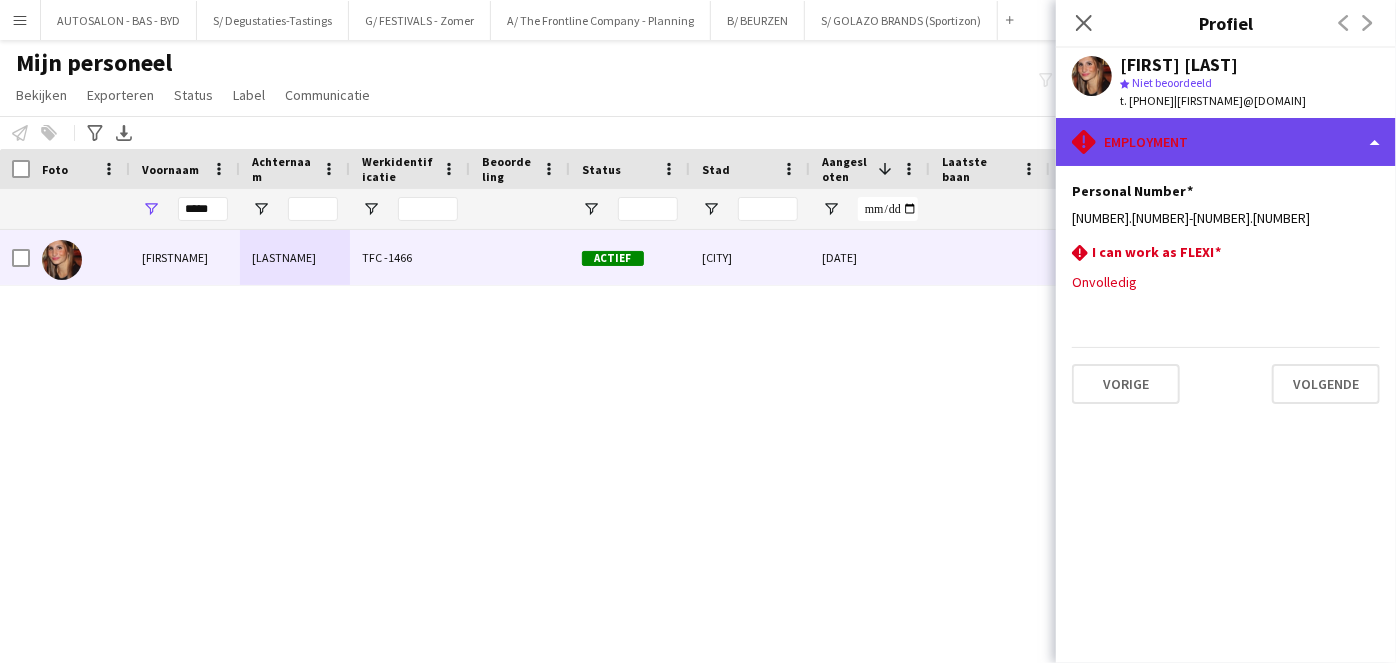 click on "rhombus-alert
Employment" 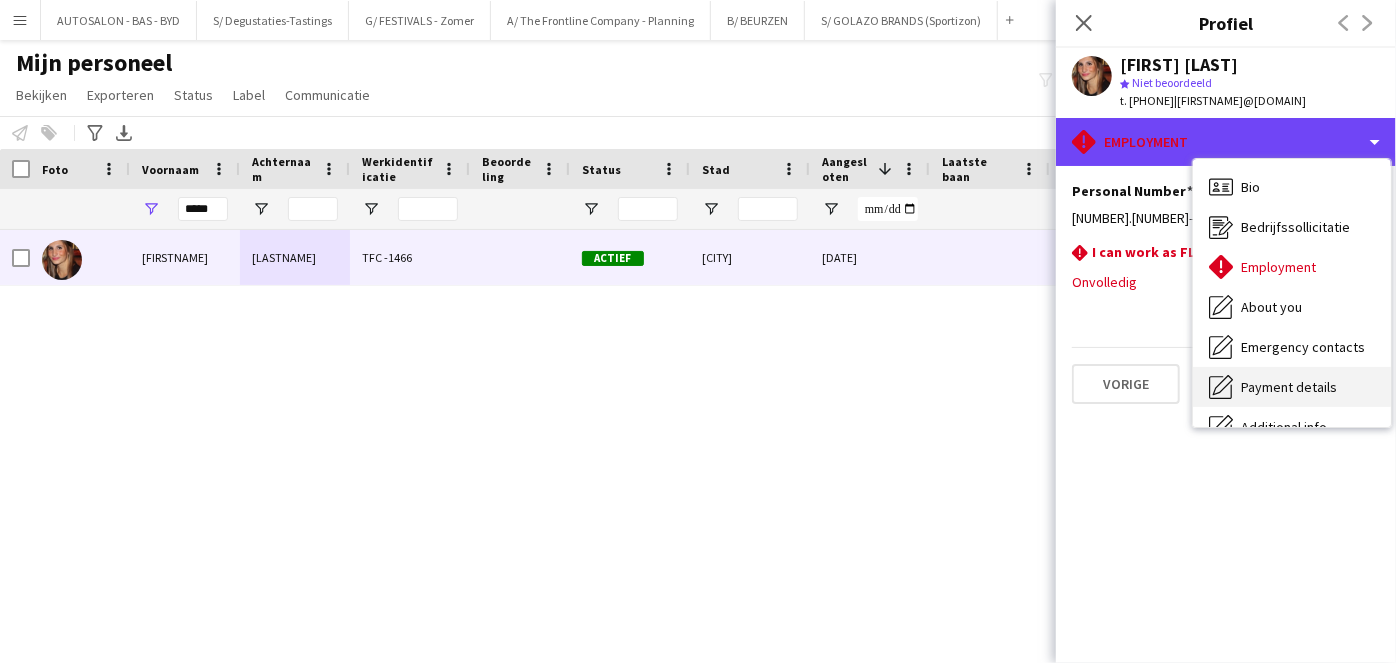 scroll, scrollTop: 109, scrollLeft: 0, axis: vertical 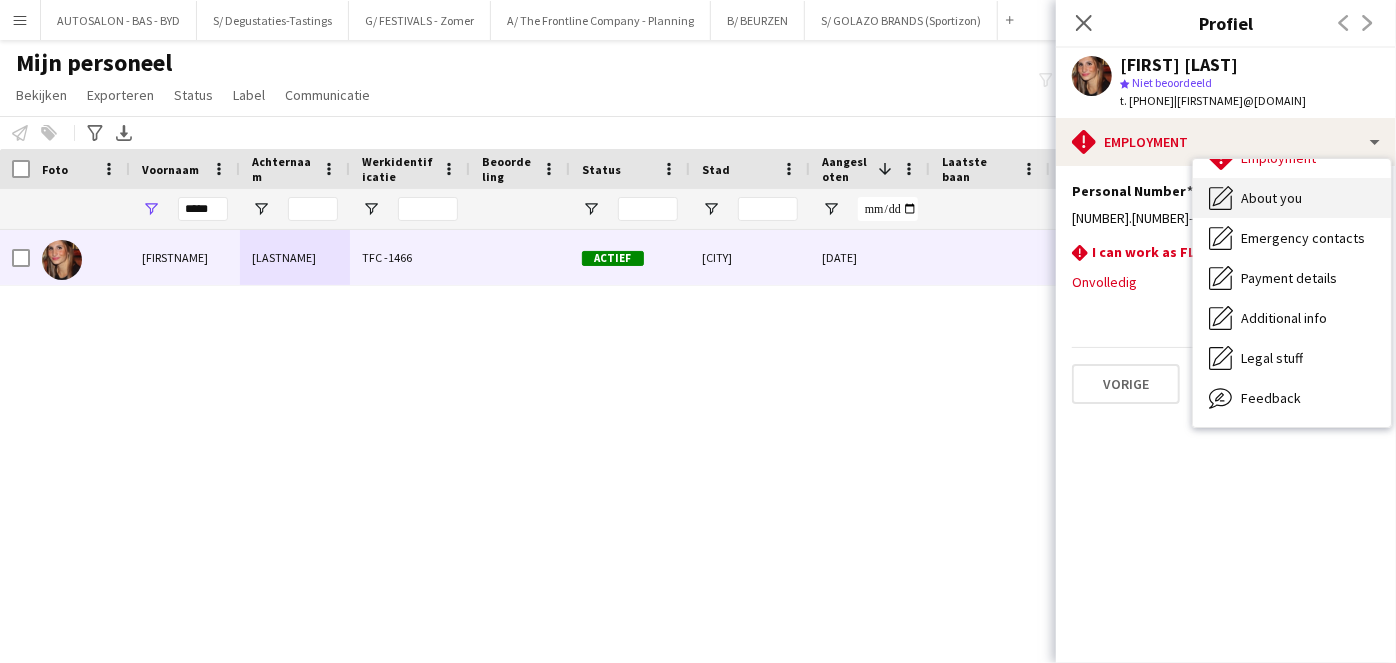 click on "About you" at bounding box center [1271, 198] 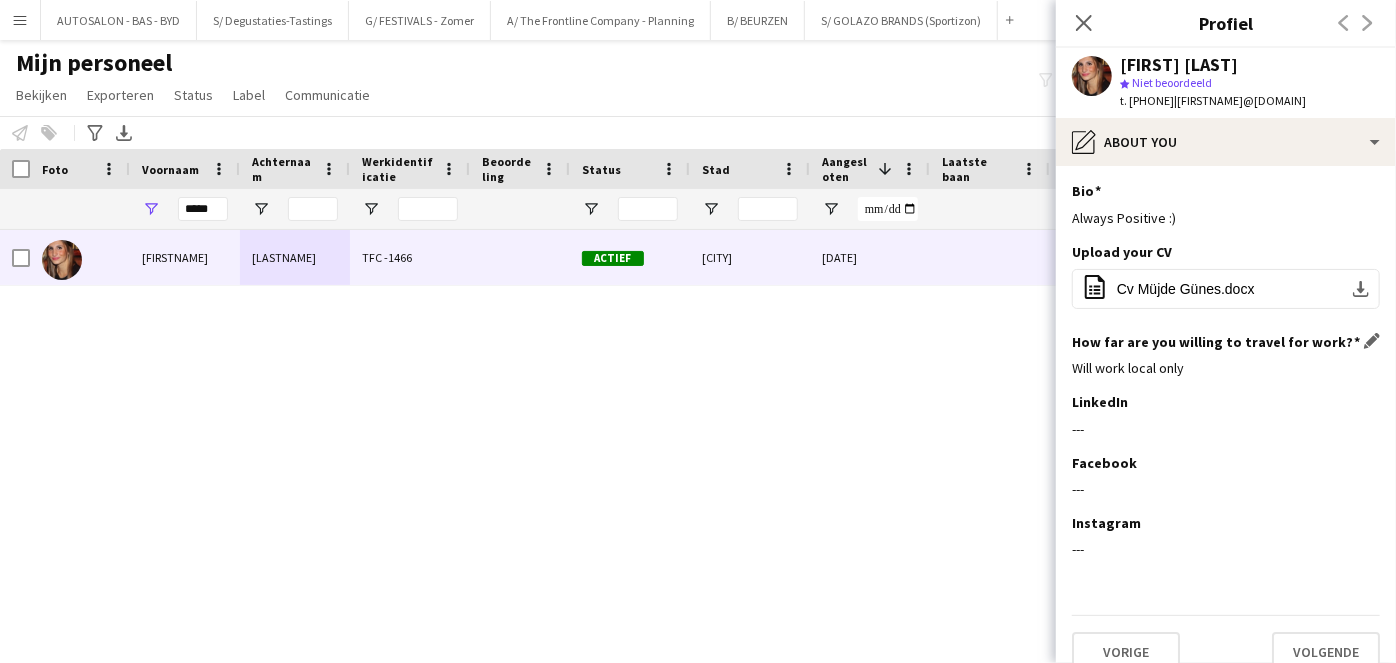 scroll, scrollTop: 23, scrollLeft: 0, axis: vertical 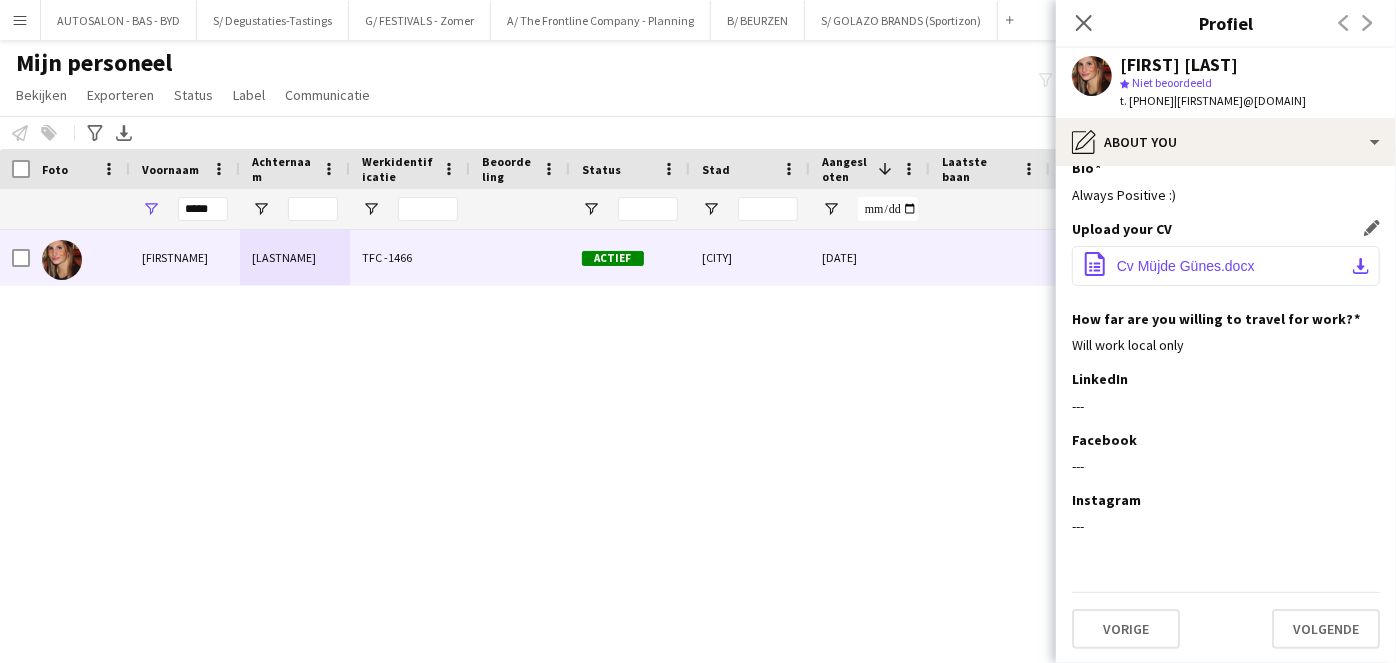 click on "office-file-sheet
Cv Müjde Günes.docx
download-bottom" 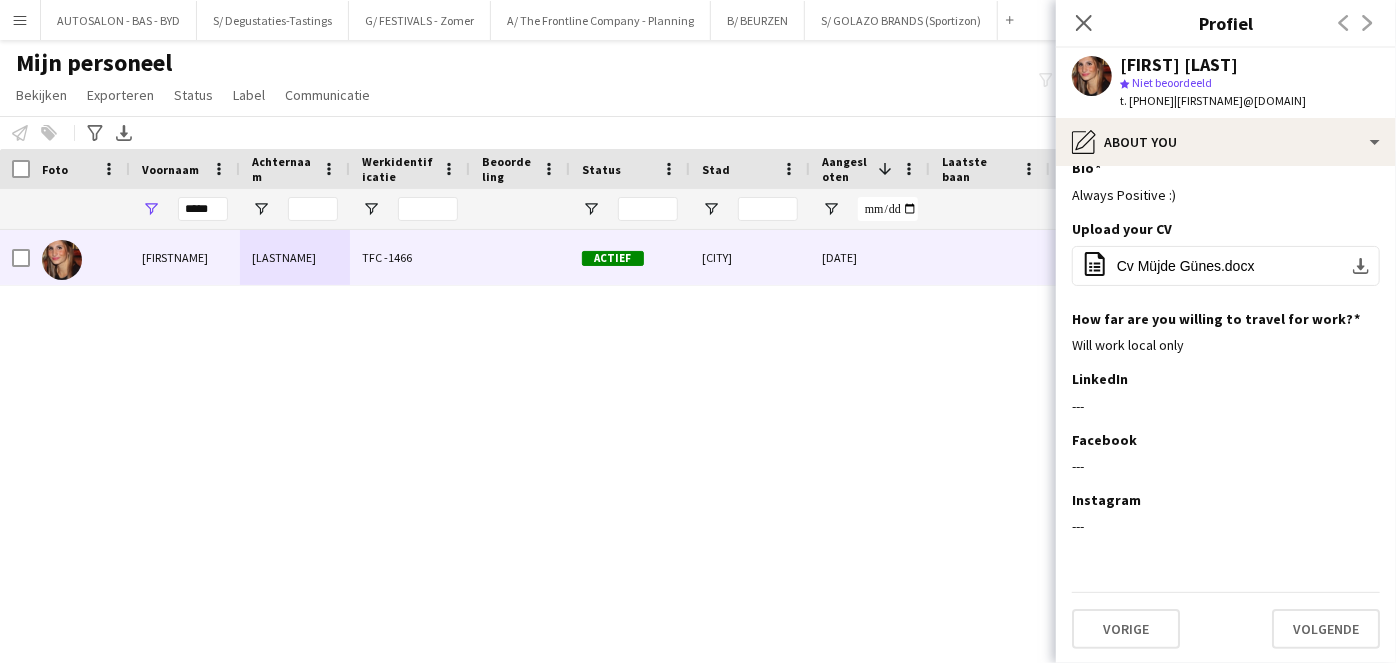 click on "[FIRSTNAME] [LASTNAME] TFC -1466 Actief Schaerbeek 09-09-2021 0 [FIRSTNAME].[LASTNAME]@example.com" at bounding box center [668, 422] 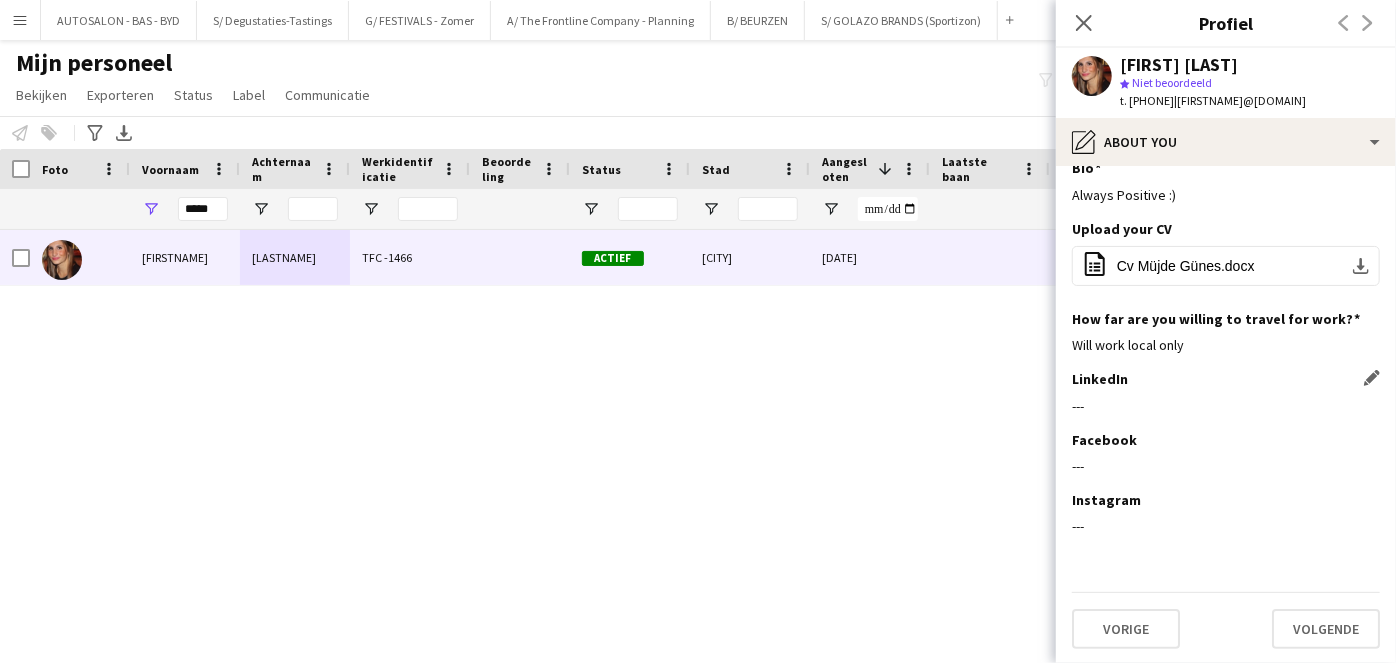 scroll, scrollTop: 0, scrollLeft: 0, axis: both 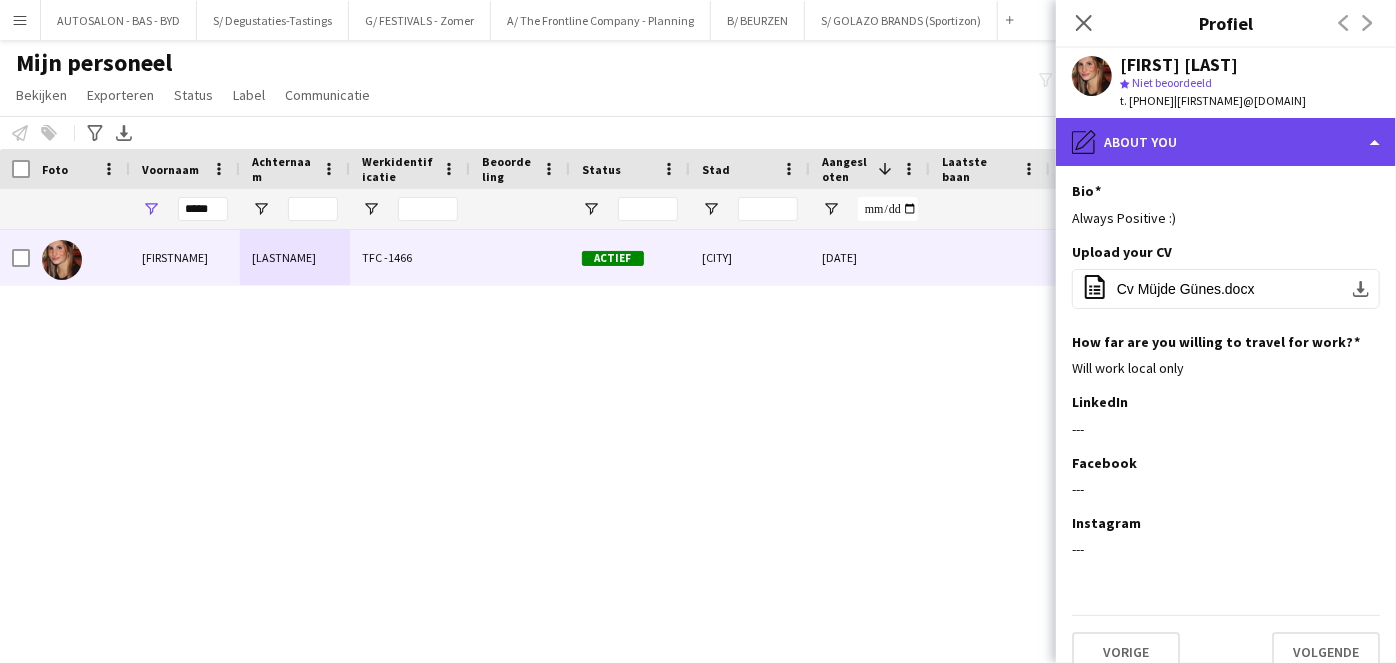 click on "pencil4
About you" 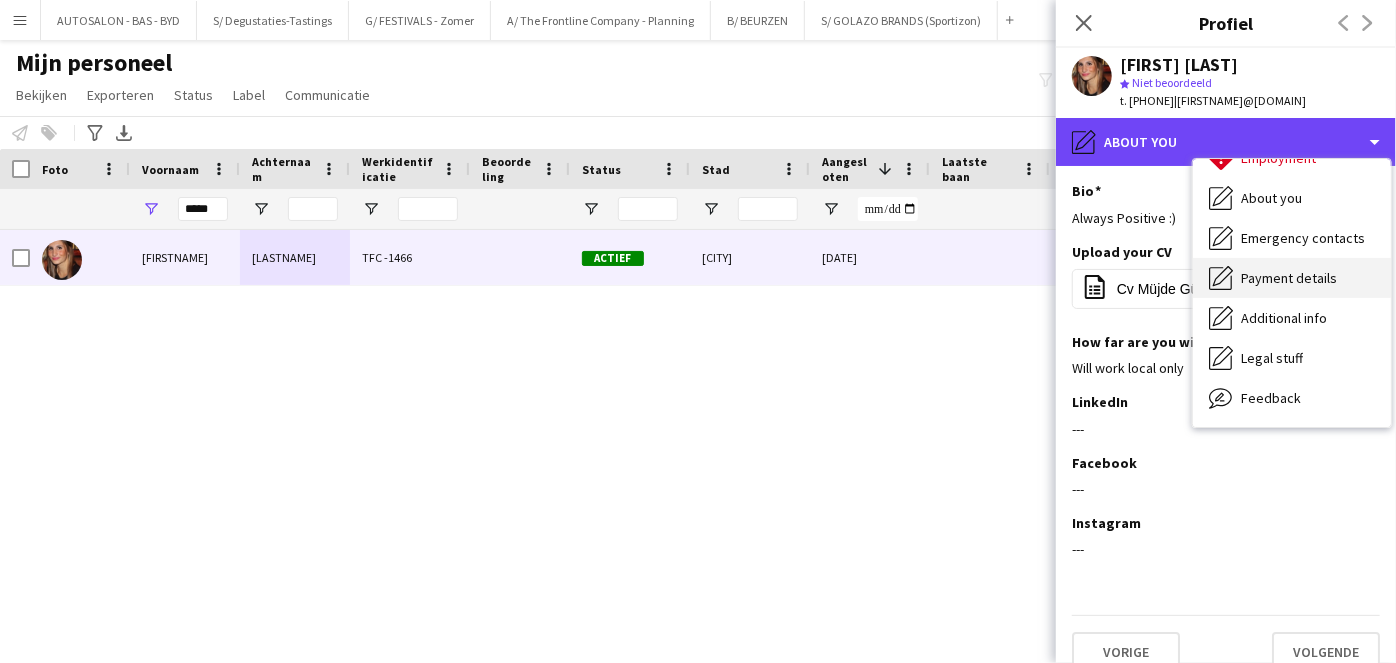 scroll, scrollTop: 147, scrollLeft: 0, axis: vertical 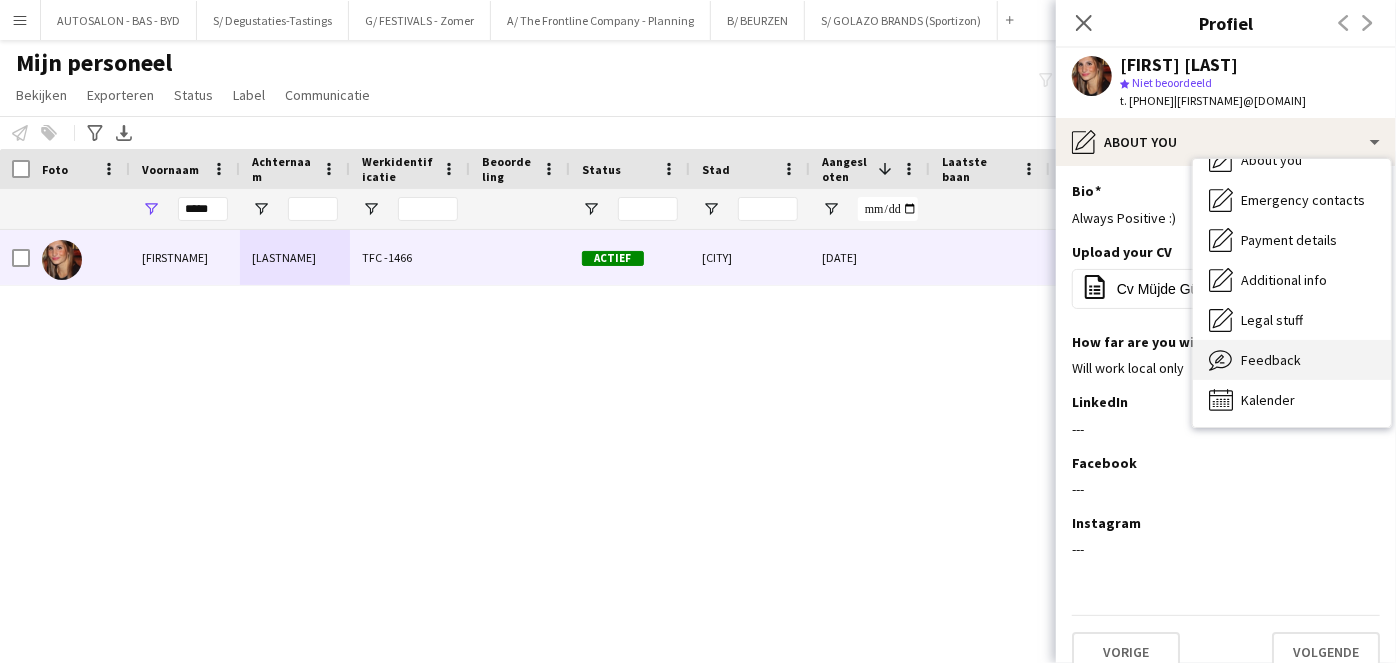 click on "Feedback
Feedback" at bounding box center [1292, 360] 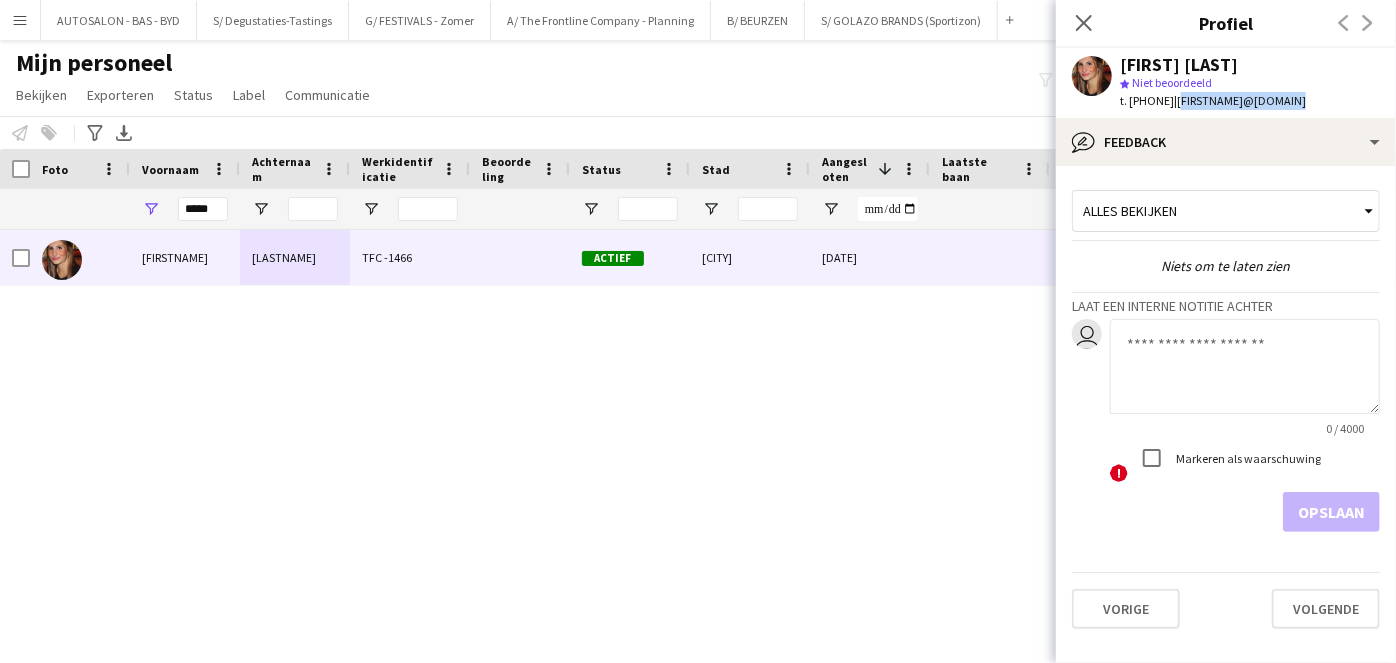 drag, startPoint x: 1341, startPoint y: 103, endPoint x: 1213, endPoint y: 96, distance: 128.19127 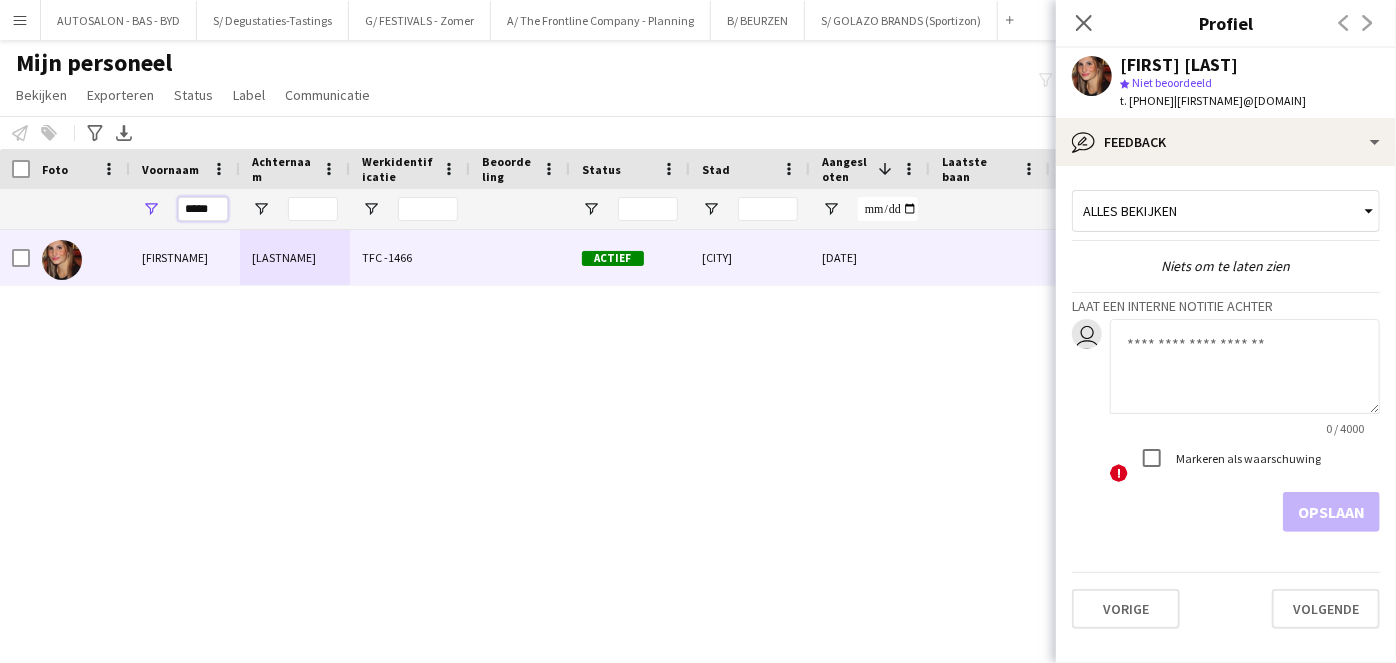 click on "*****" at bounding box center [203, 209] 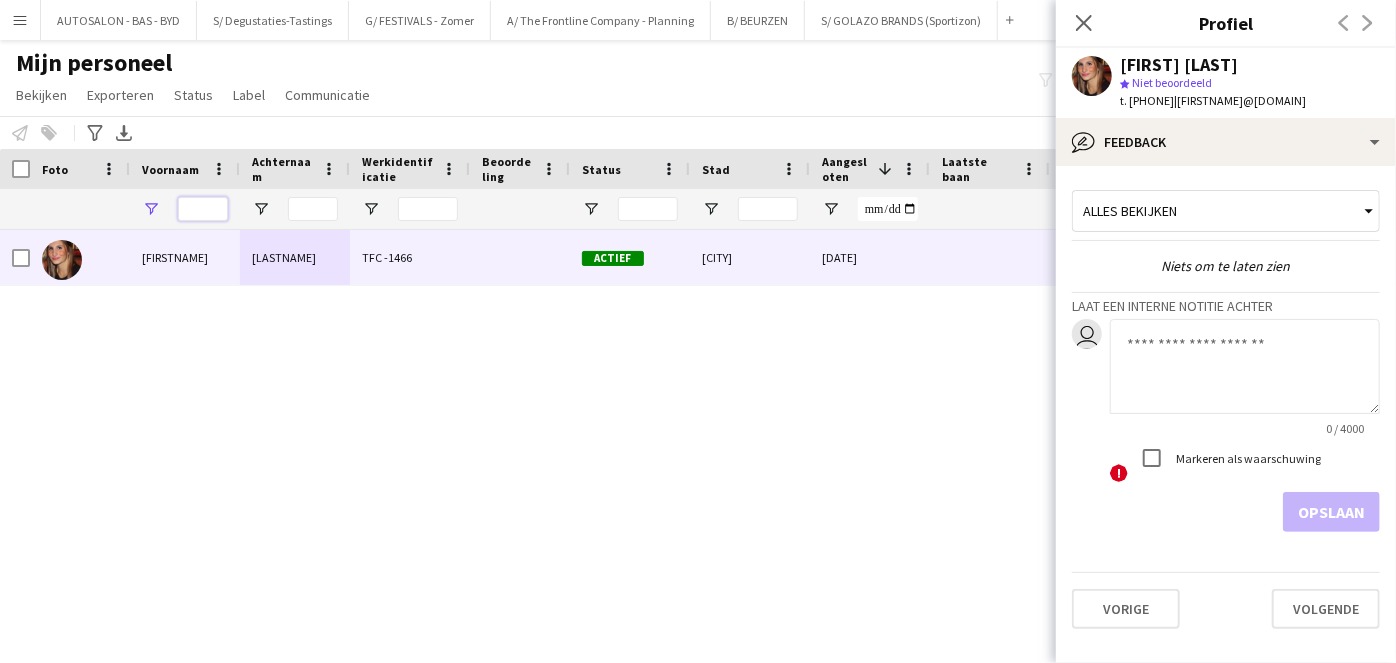 type 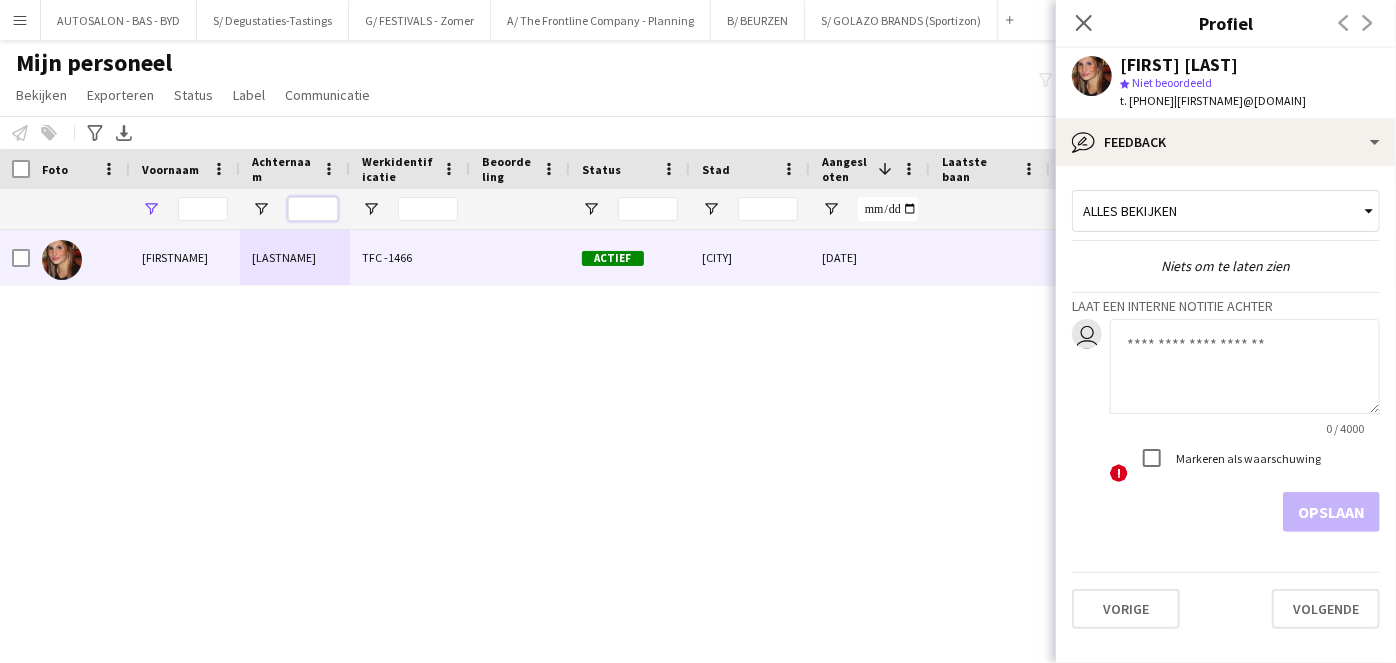 click at bounding box center [313, 209] 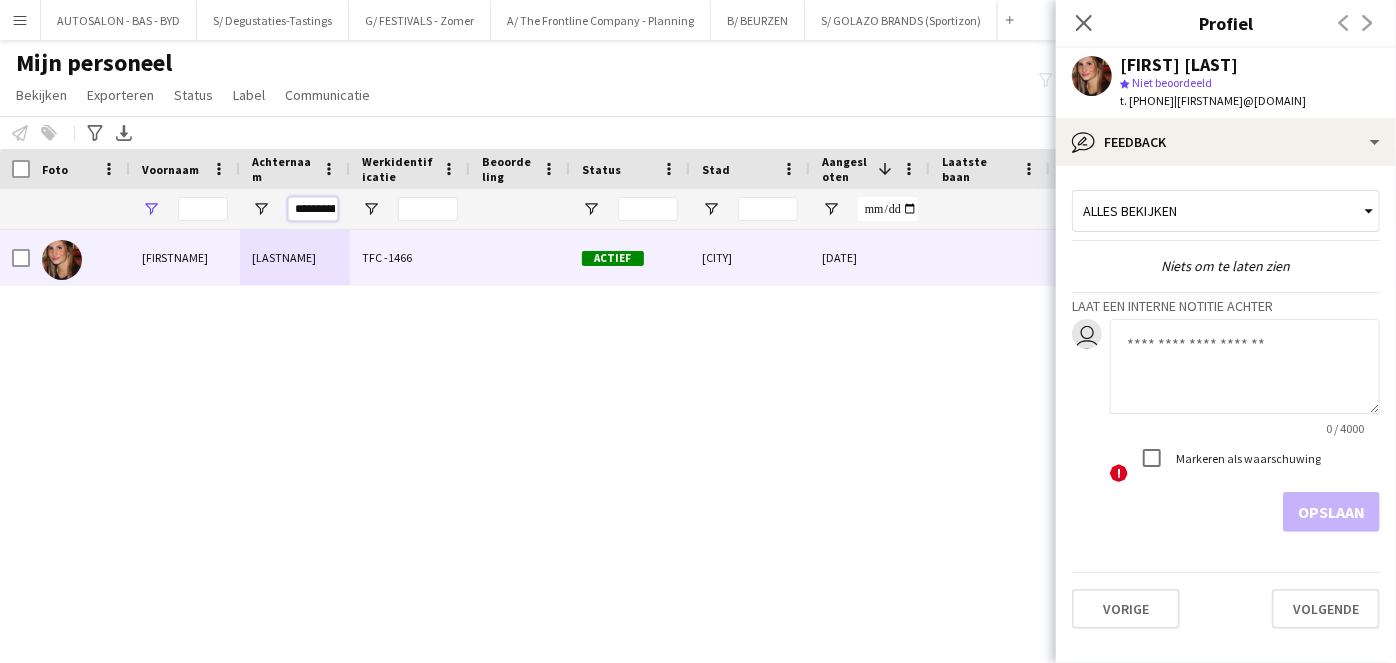 click on "*********" at bounding box center [313, 209] 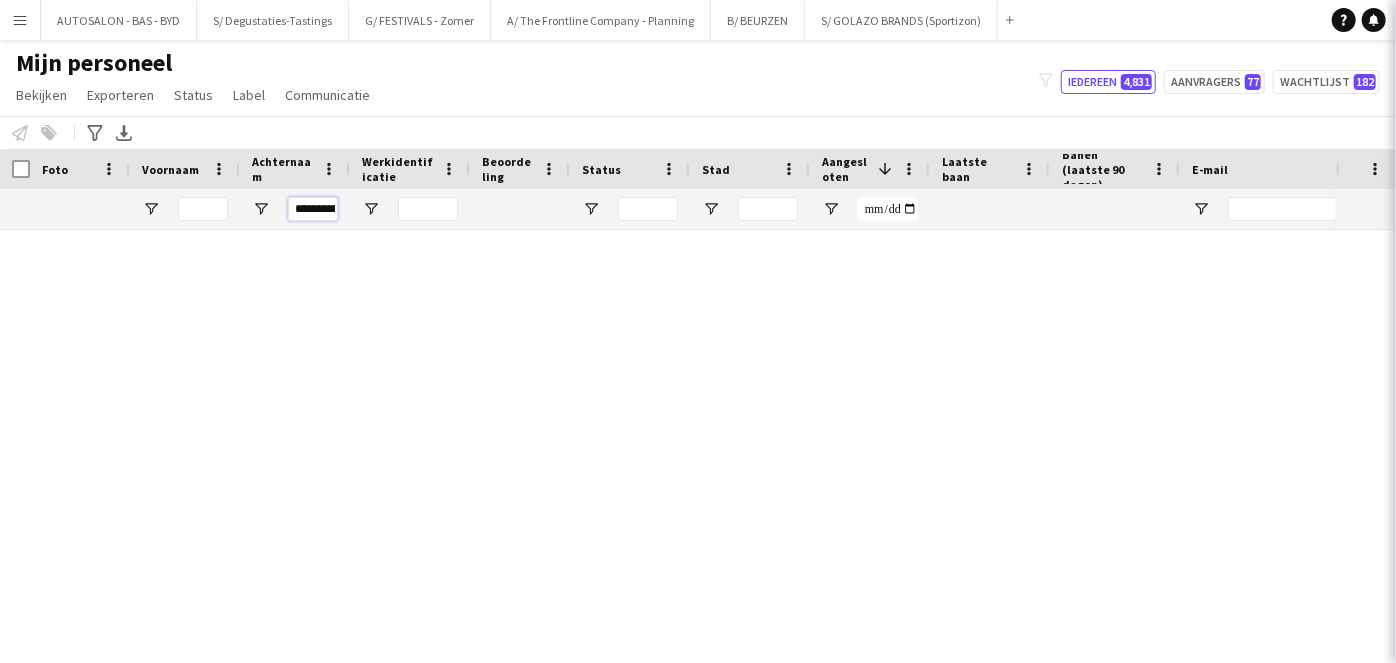 click on "*********" at bounding box center [313, 209] 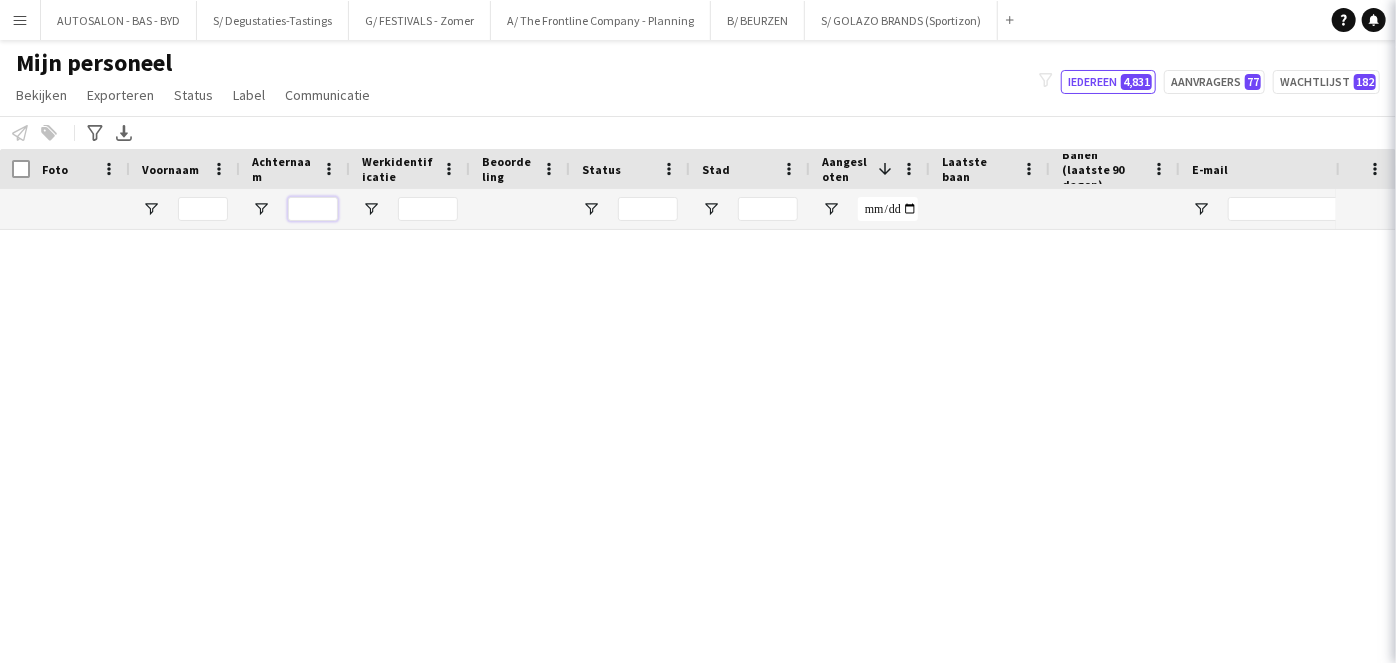 type 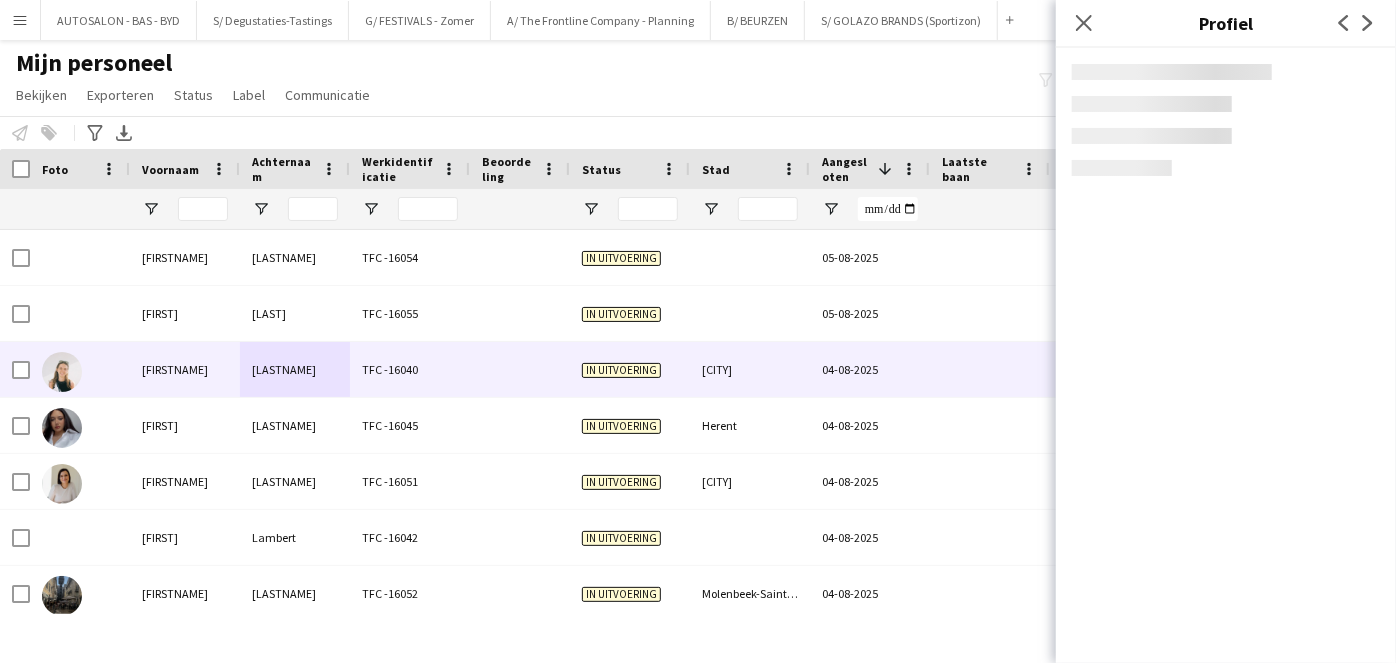scroll, scrollTop: 0, scrollLeft: 0, axis: both 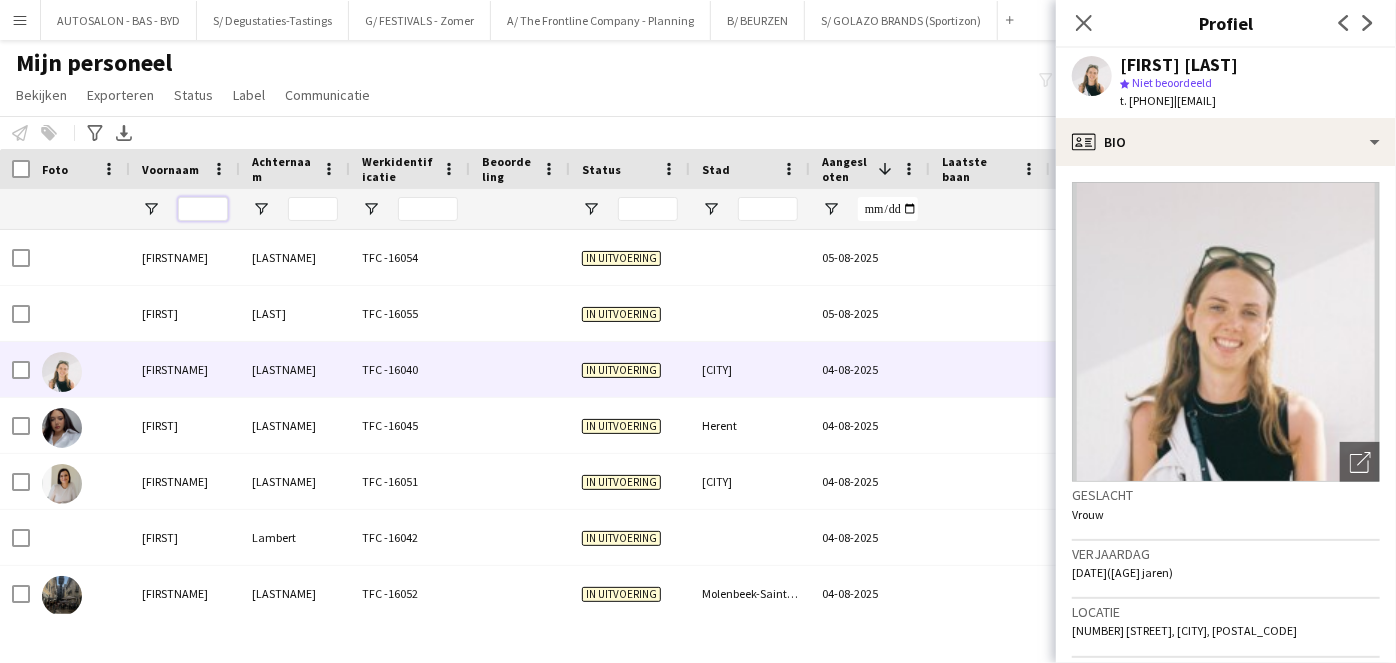 click at bounding box center [203, 209] 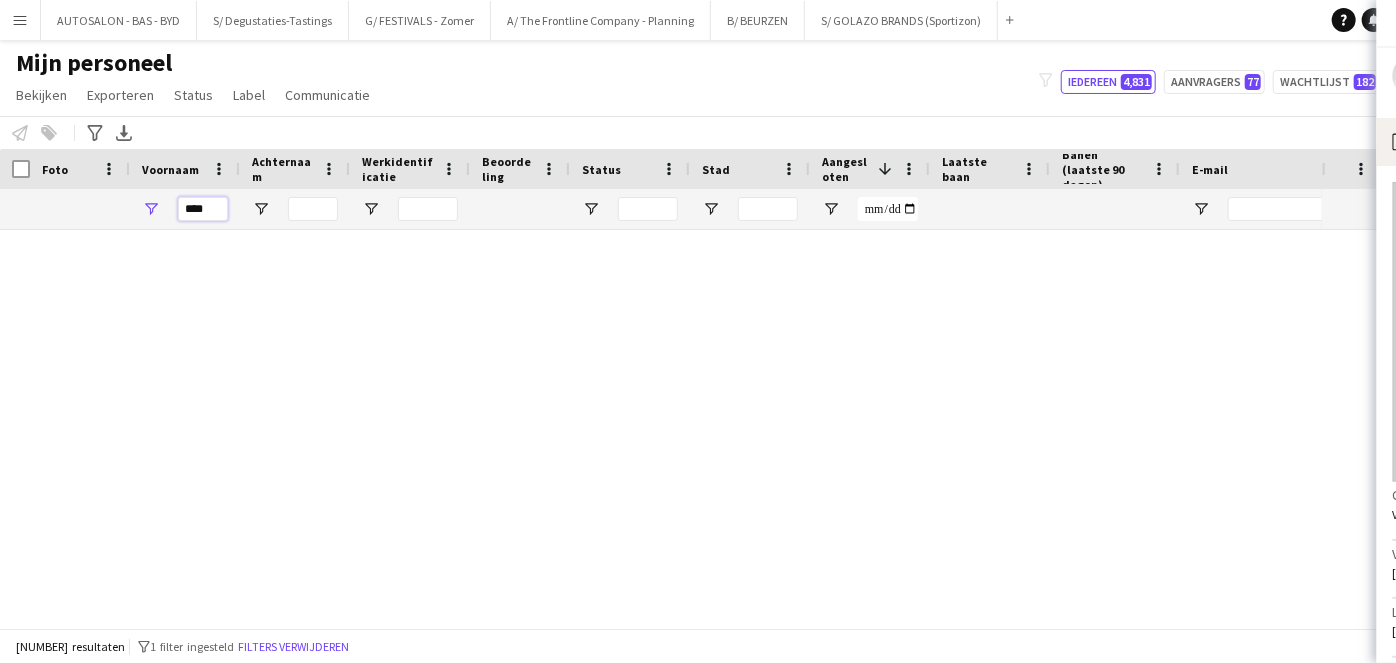 type on "****" 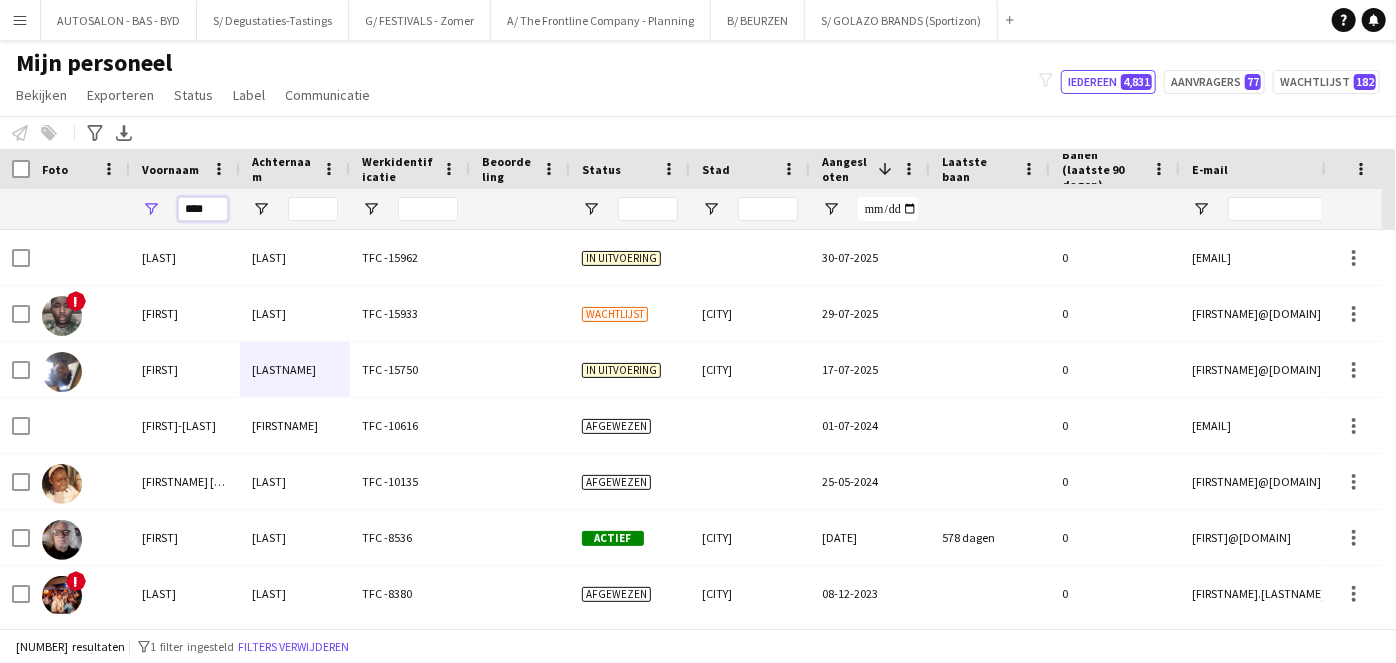 click on "****" at bounding box center [203, 209] 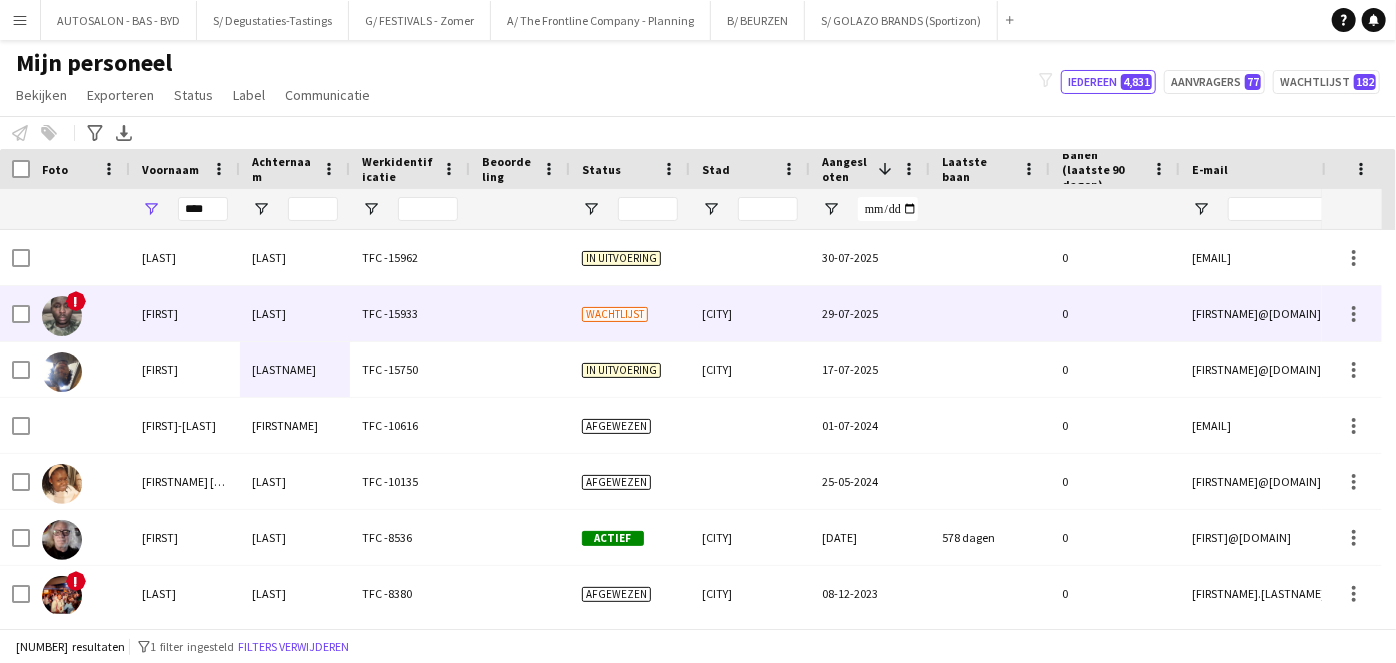 click on "[LAST]" at bounding box center (295, 313) 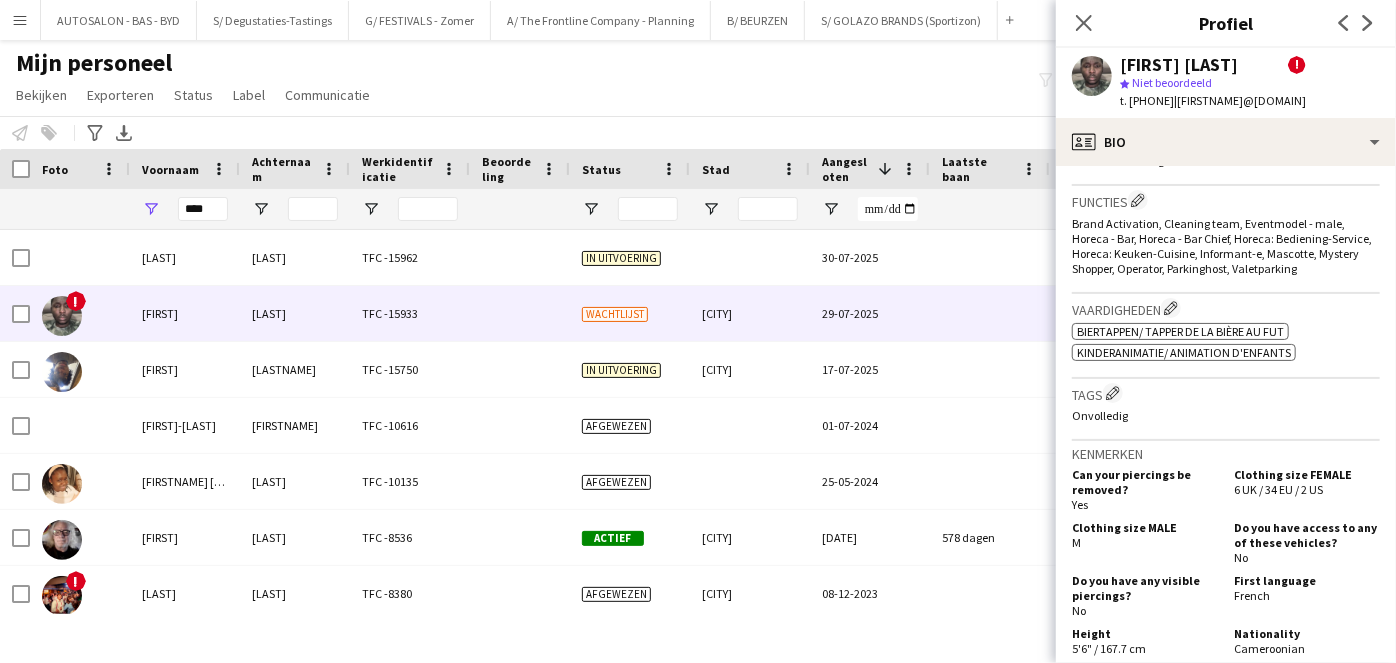 scroll, scrollTop: 0, scrollLeft: 0, axis: both 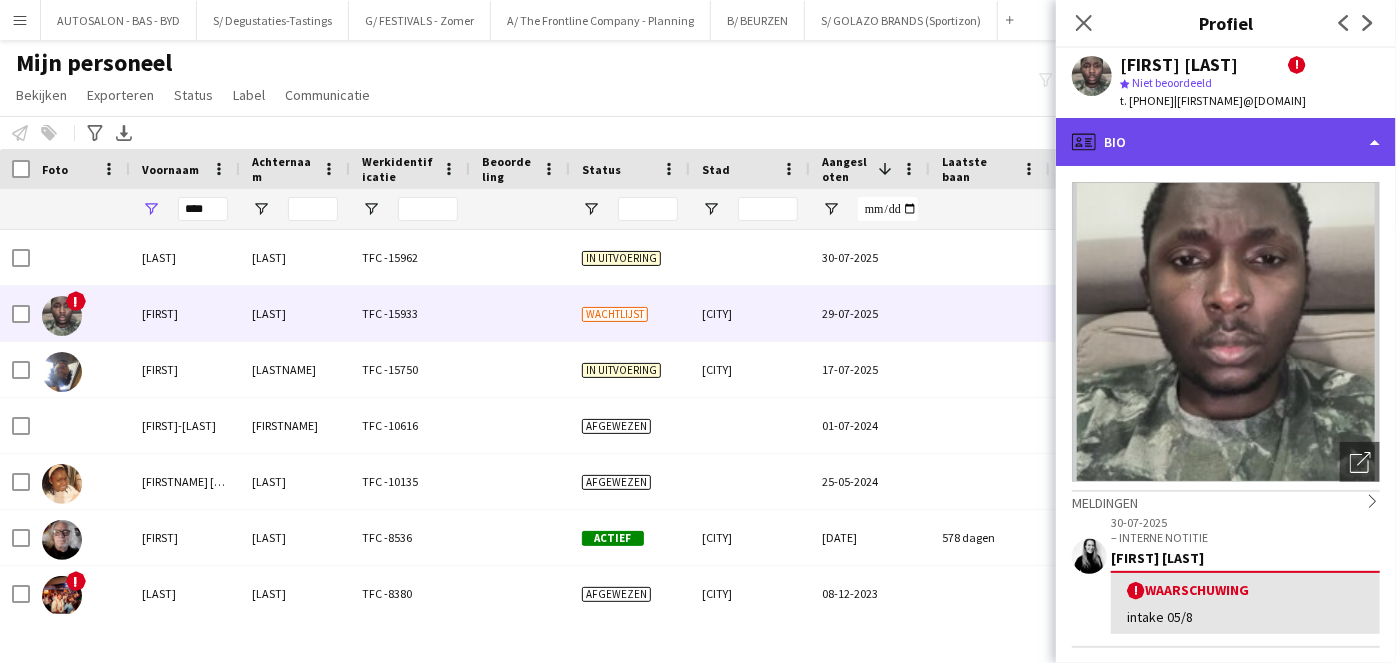 click on "profile
Bio" 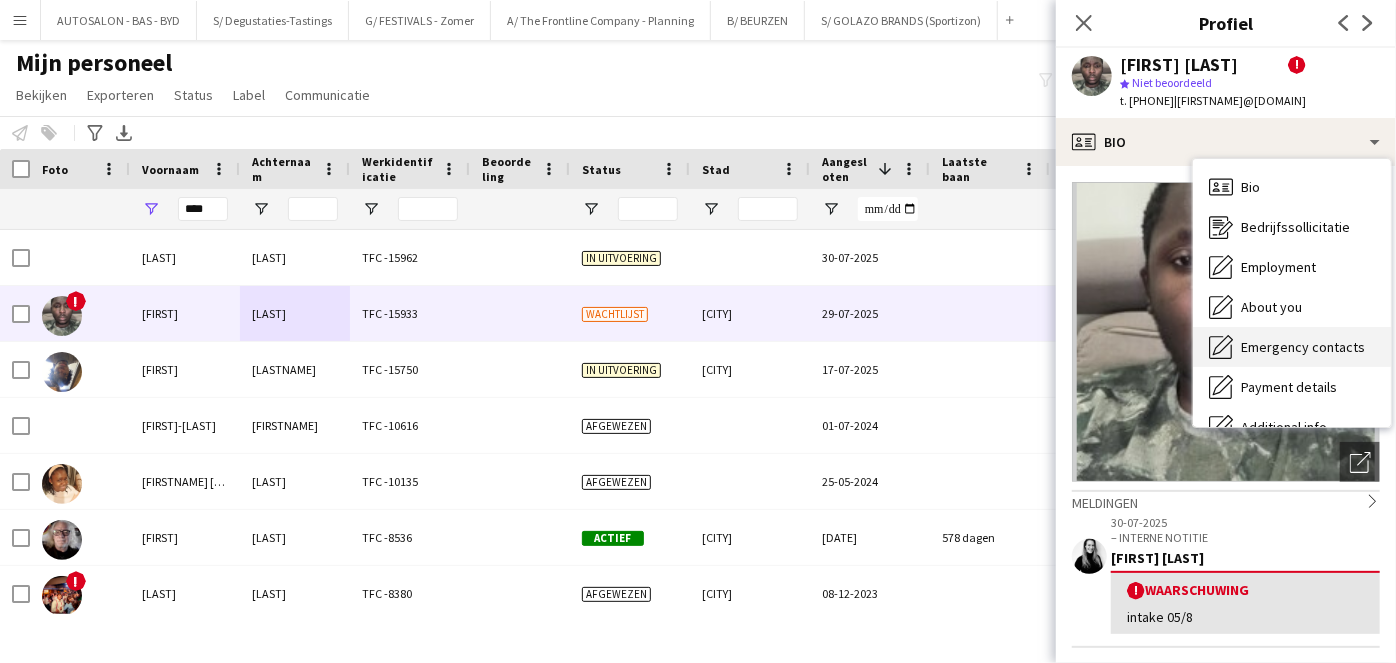 click on "Emergency contacts
Emergency contacts" at bounding box center [1292, 347] 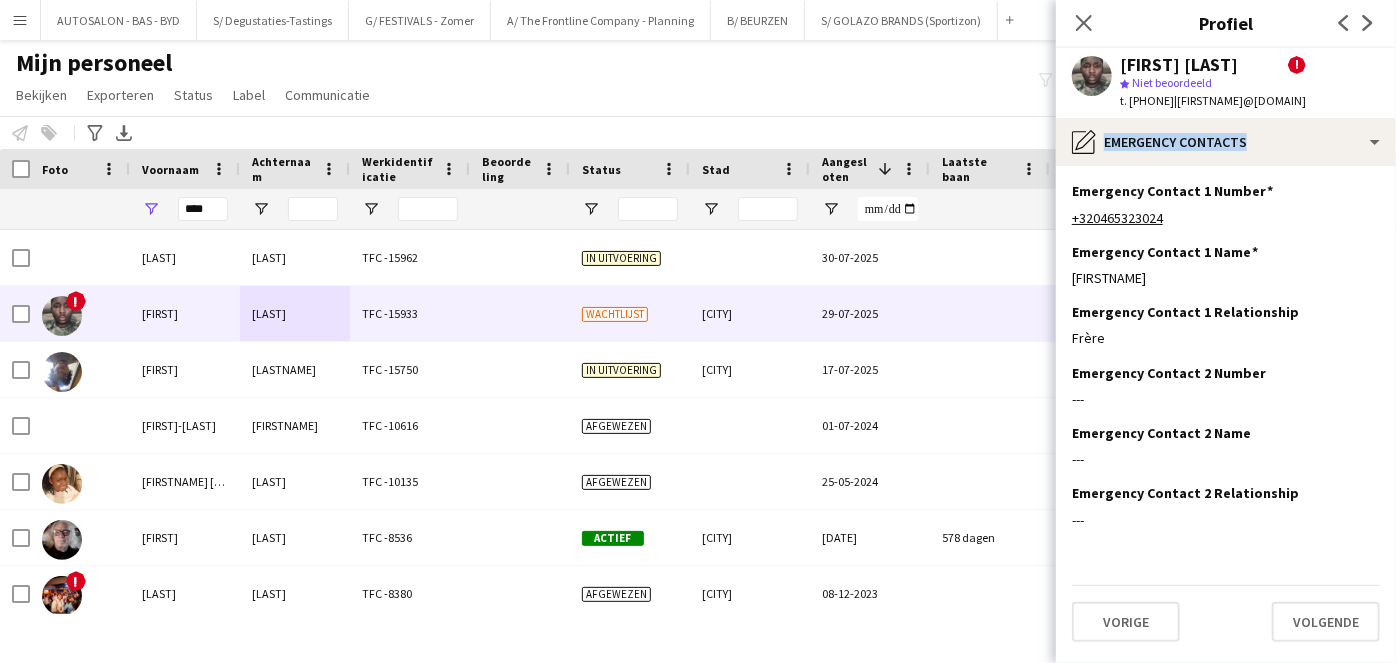 click on "Emergency Contact 1 Relationship
Dit veld bewerken
Frère" 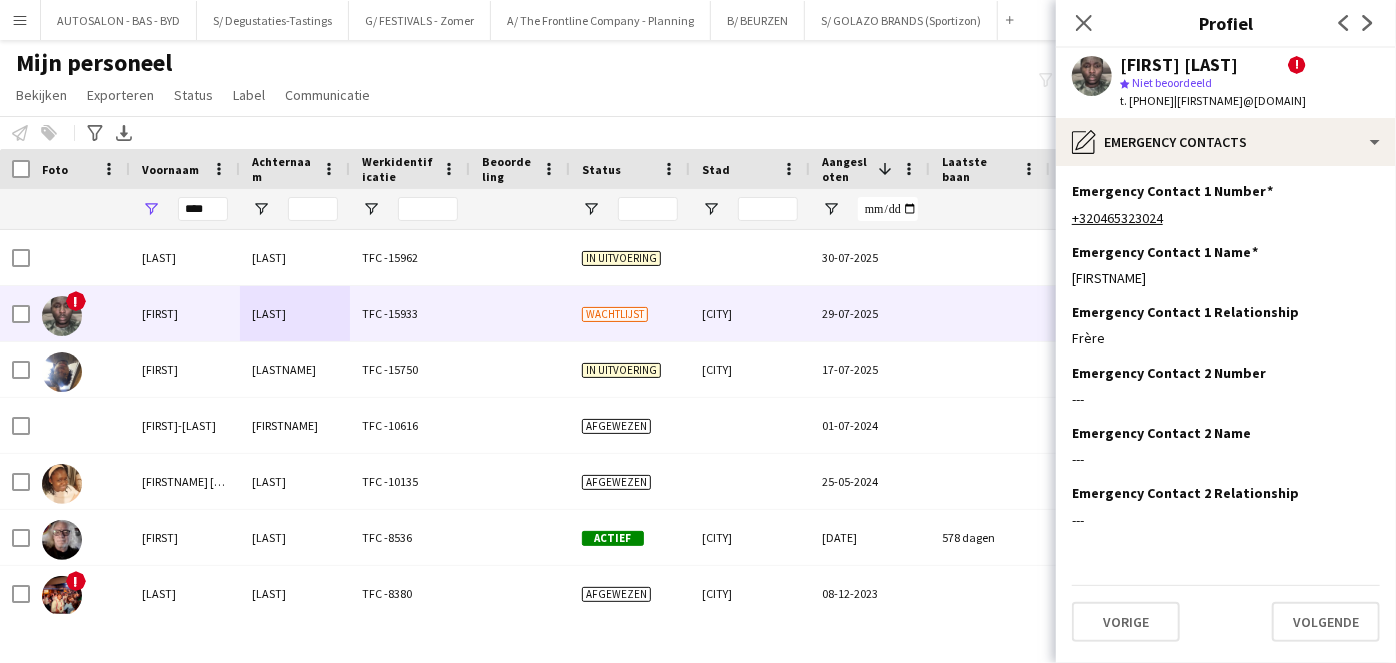 click on "Emergency Contact 1 Number
Dit veld bewerken
[PHONE]  Emergency Contact 1 Name
Dit veld bewerken
[FIRSTNAME]   Emergency Contact 1 Relationship
Dit veld bewerken
Frère   Emergency Contact 2 Number
Dit veld bewerken
---  Emergency Contact 2 Name
Dit veld bewerken
---  Emergency Contact 2 Relationship
Dit veld bewerken
---   Vorige   Volgende" 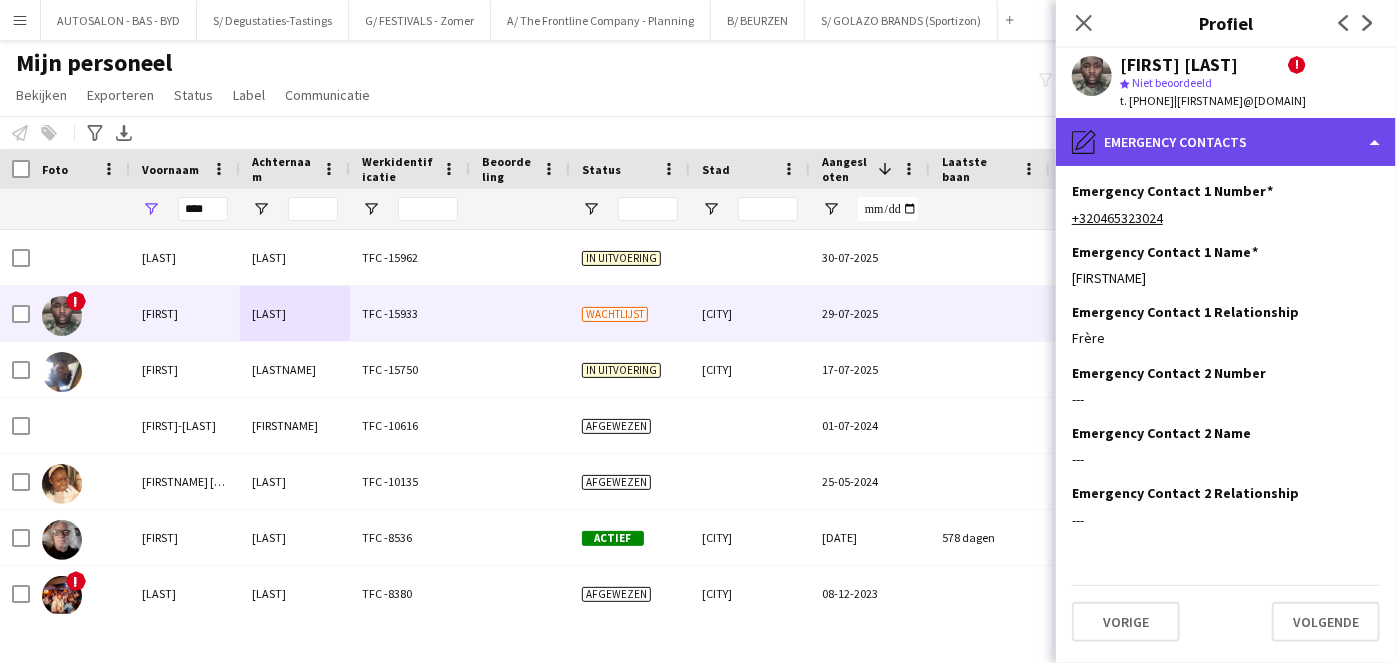 click on "pencil4
Emergency contacts" 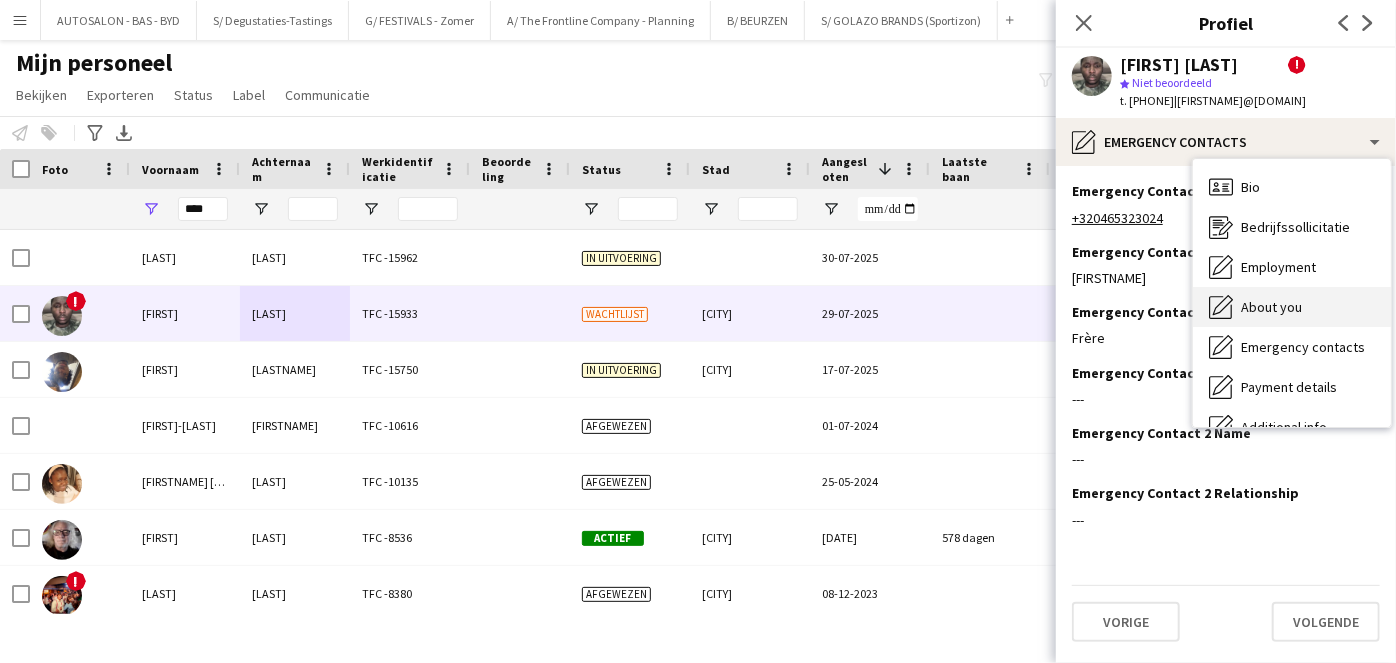click on "About you
About you" at bounding box center [1292, 307] 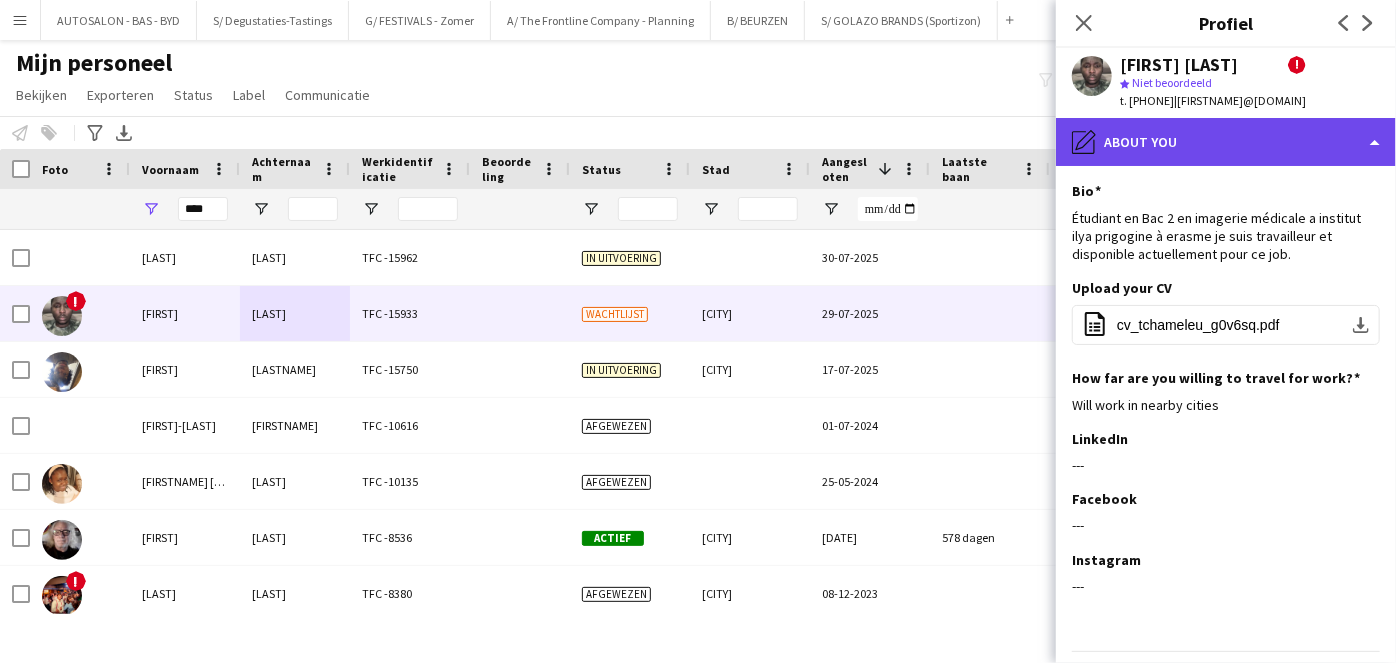 click on "pencil4
About you" 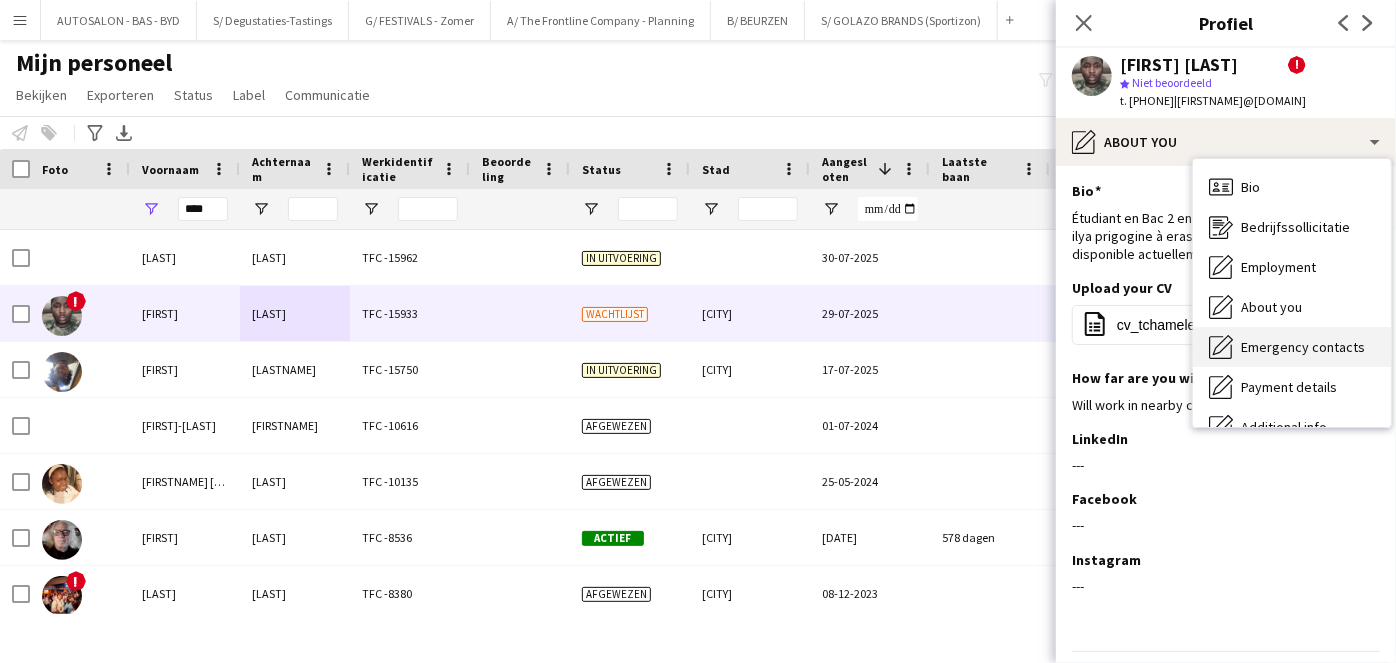 click on "Emergency contacts" at bounding box center [1303, 347] 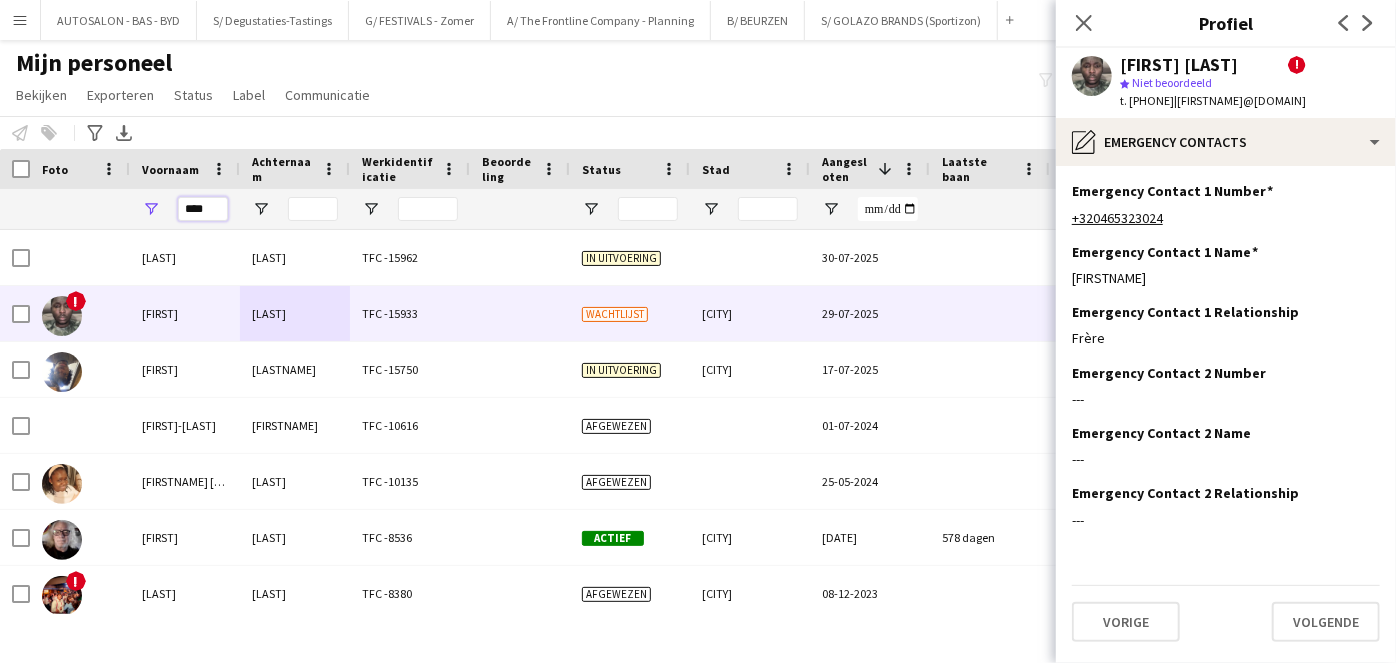click on "****" at bounding box center [203, 209] 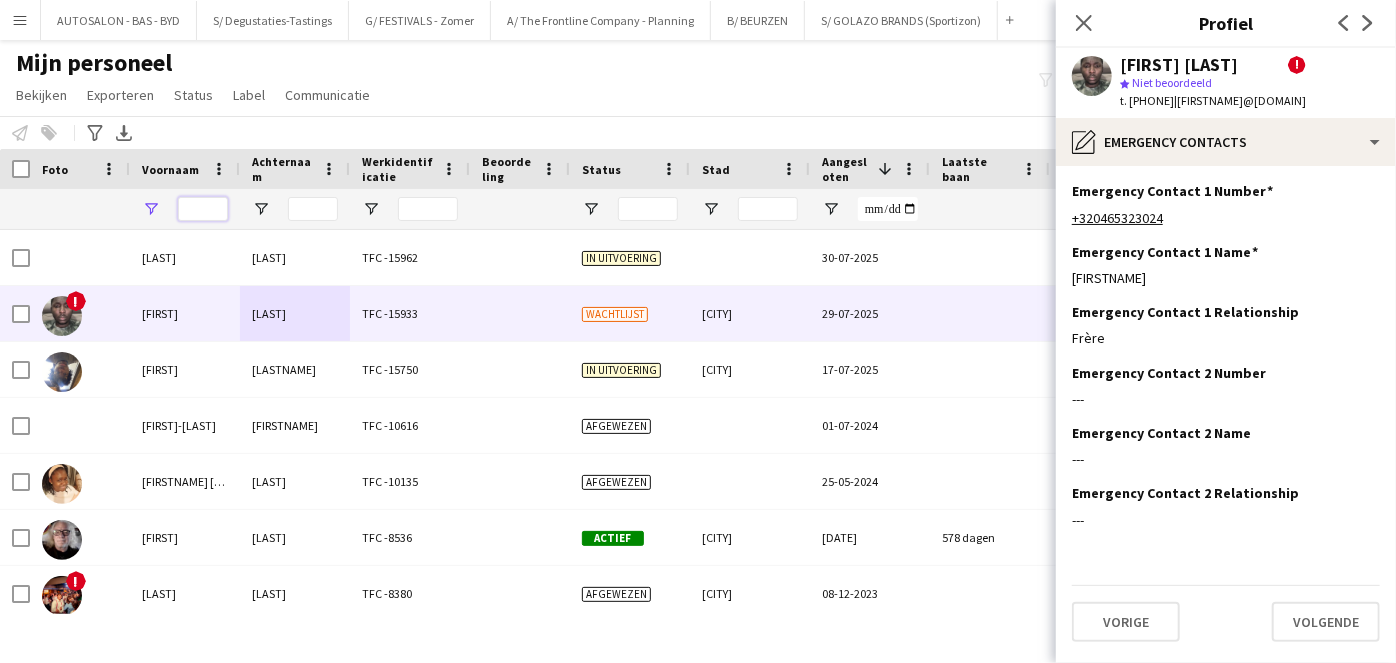 type 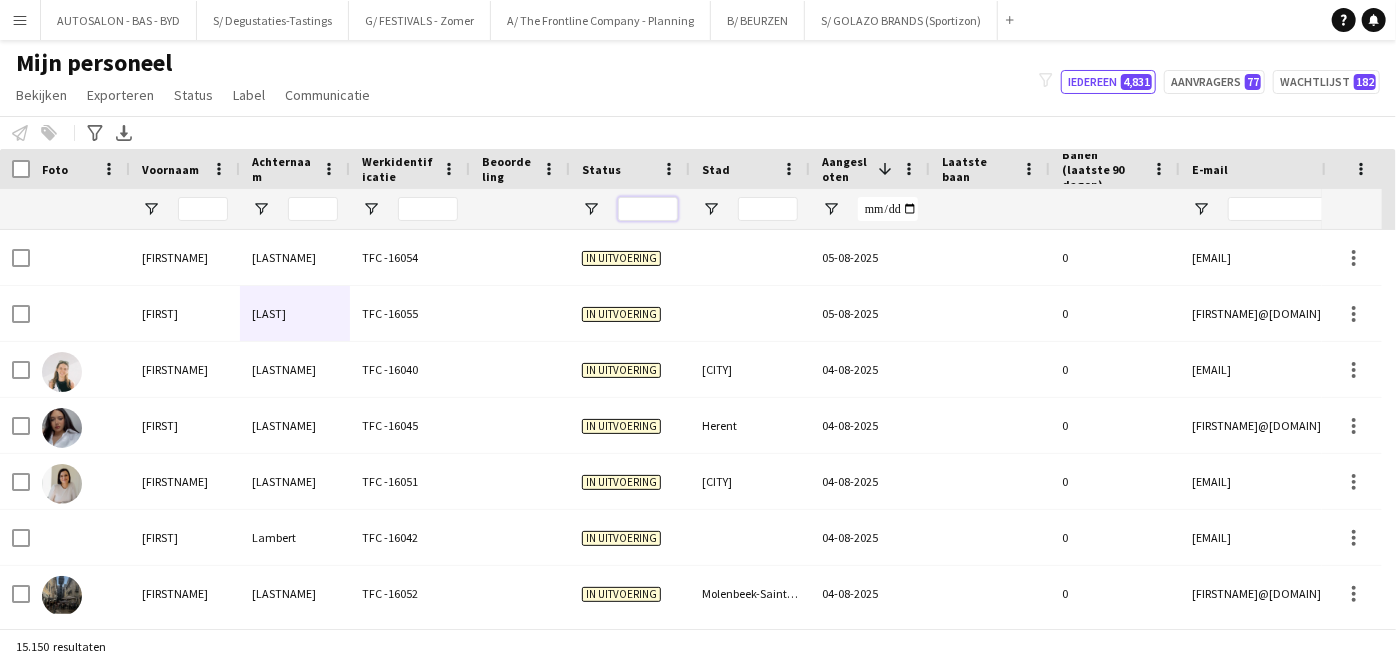 click at bounding box center [648, 209] 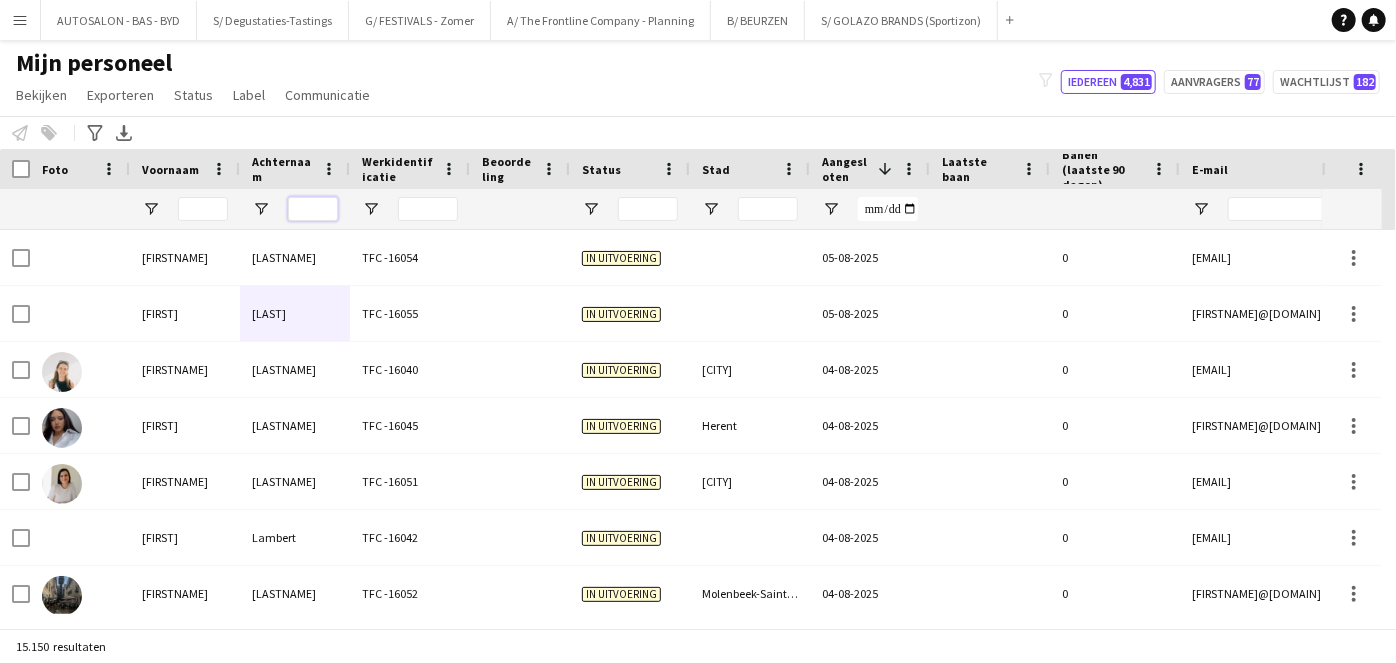 click at bounding box center [313, 209] 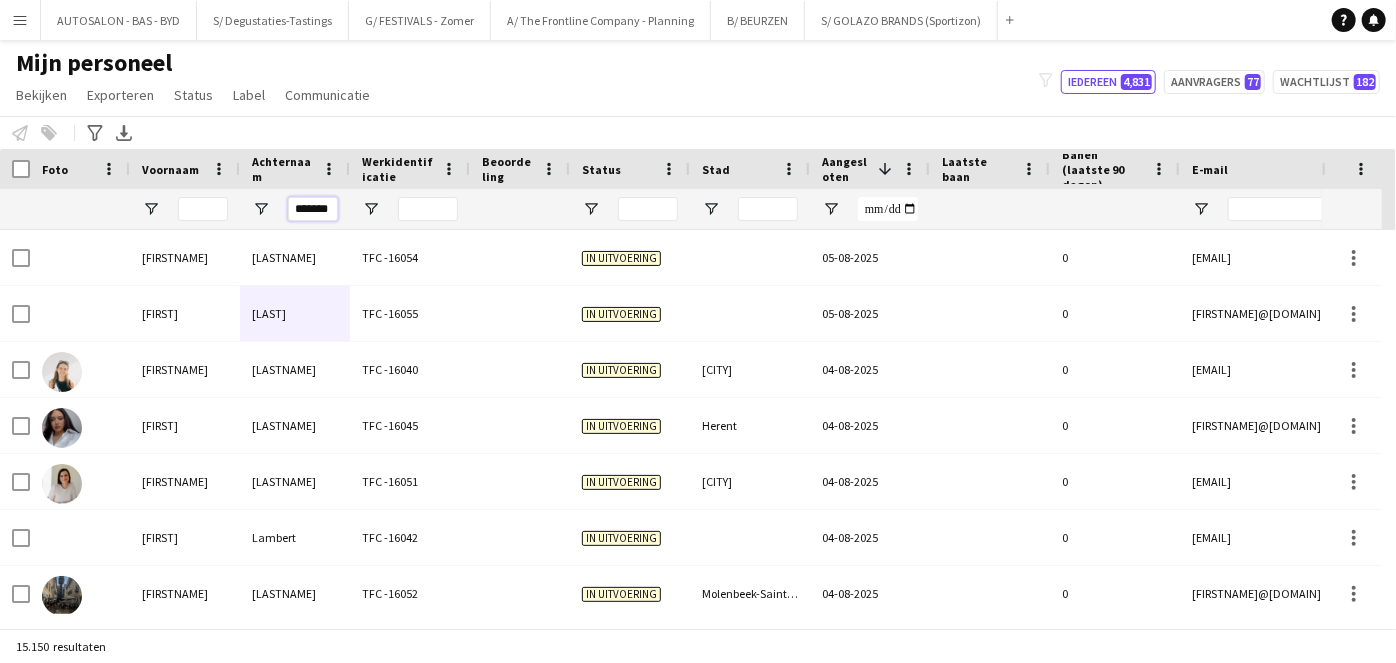 scroll, scrollTop: 0, scrollLeft: 3, axis: horizontal 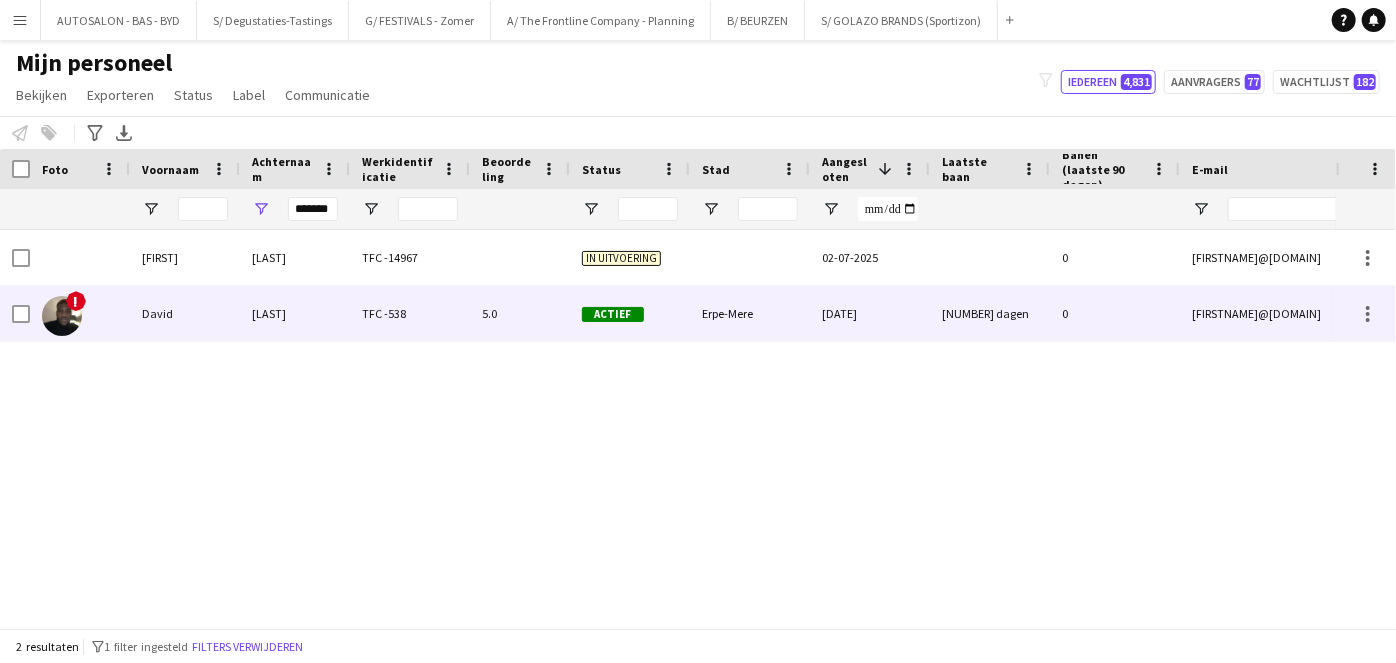 click on "[LAST]" at bounding box center [295, 313] 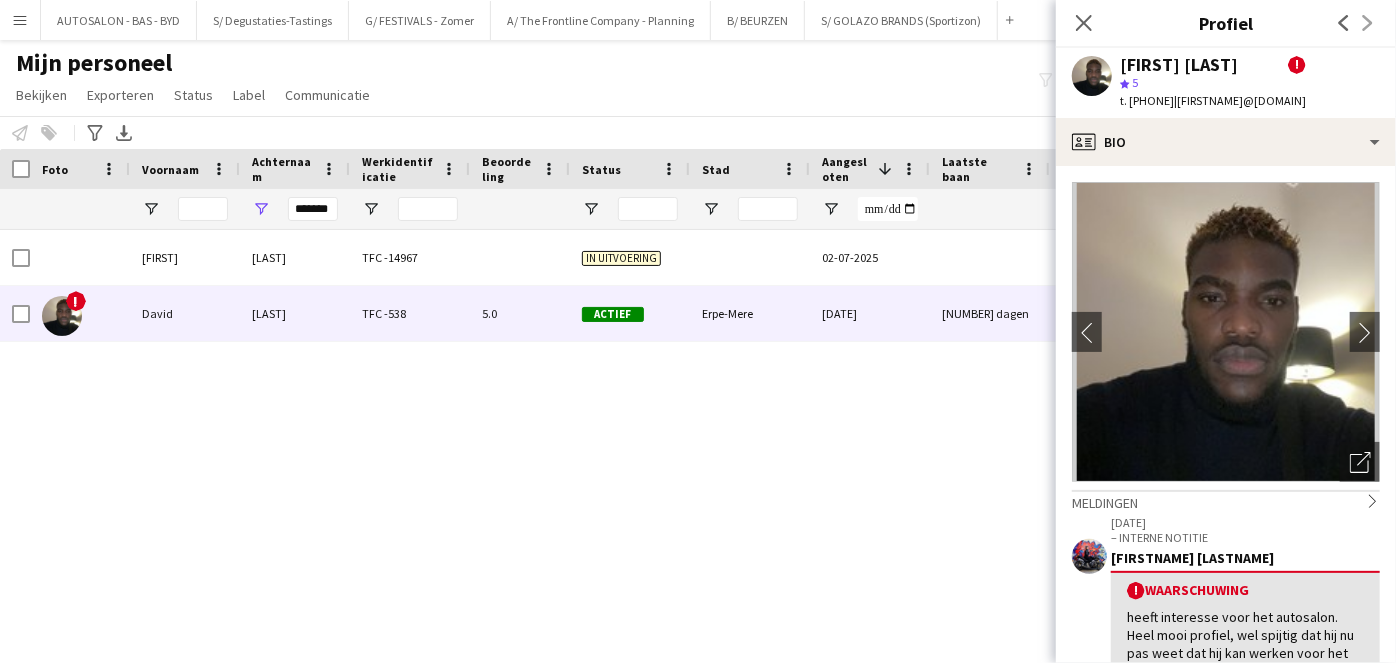 scroll, scrollTop: 11, scrollLeft: 0, axis: vertical 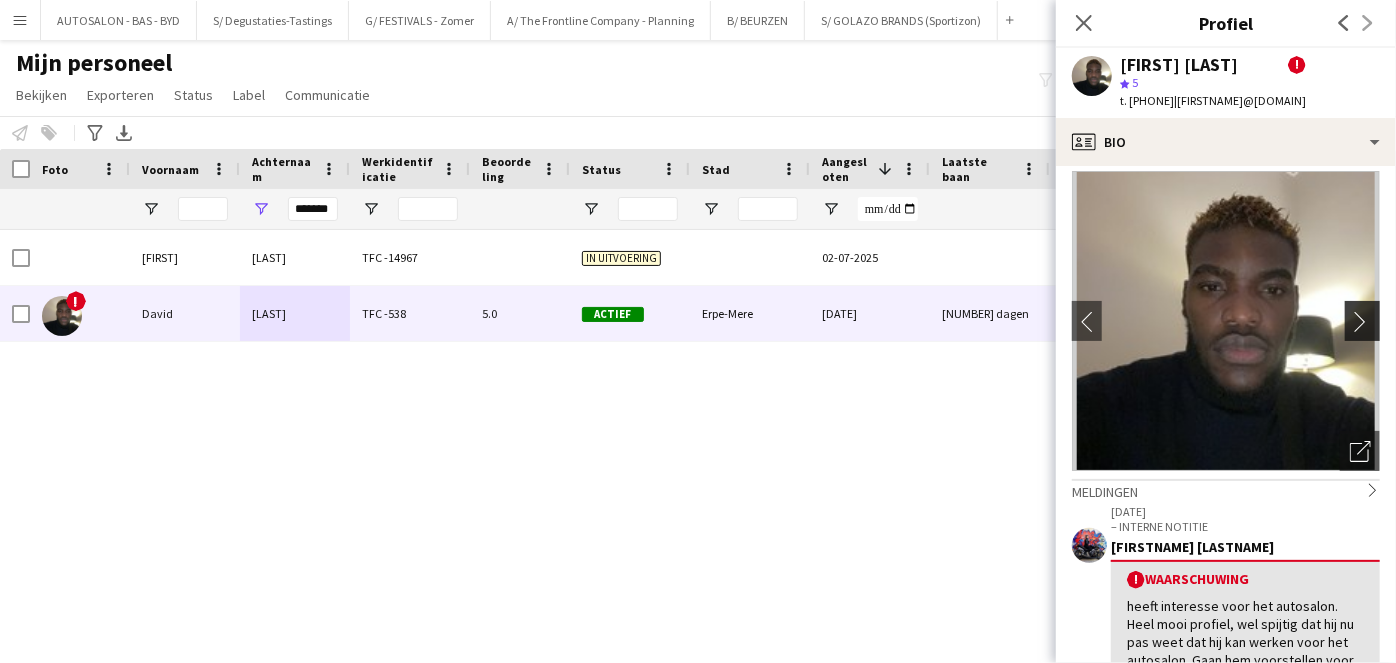 click on "chevron-right" 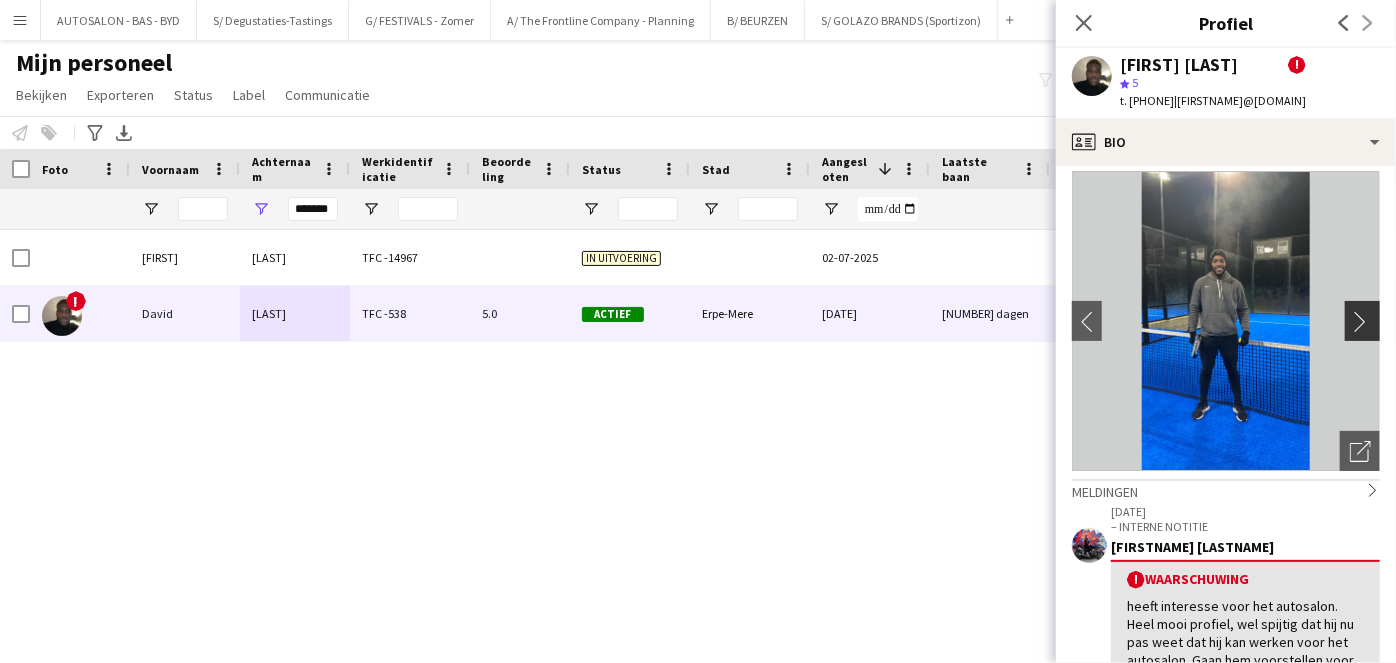 click on "chevron-right" 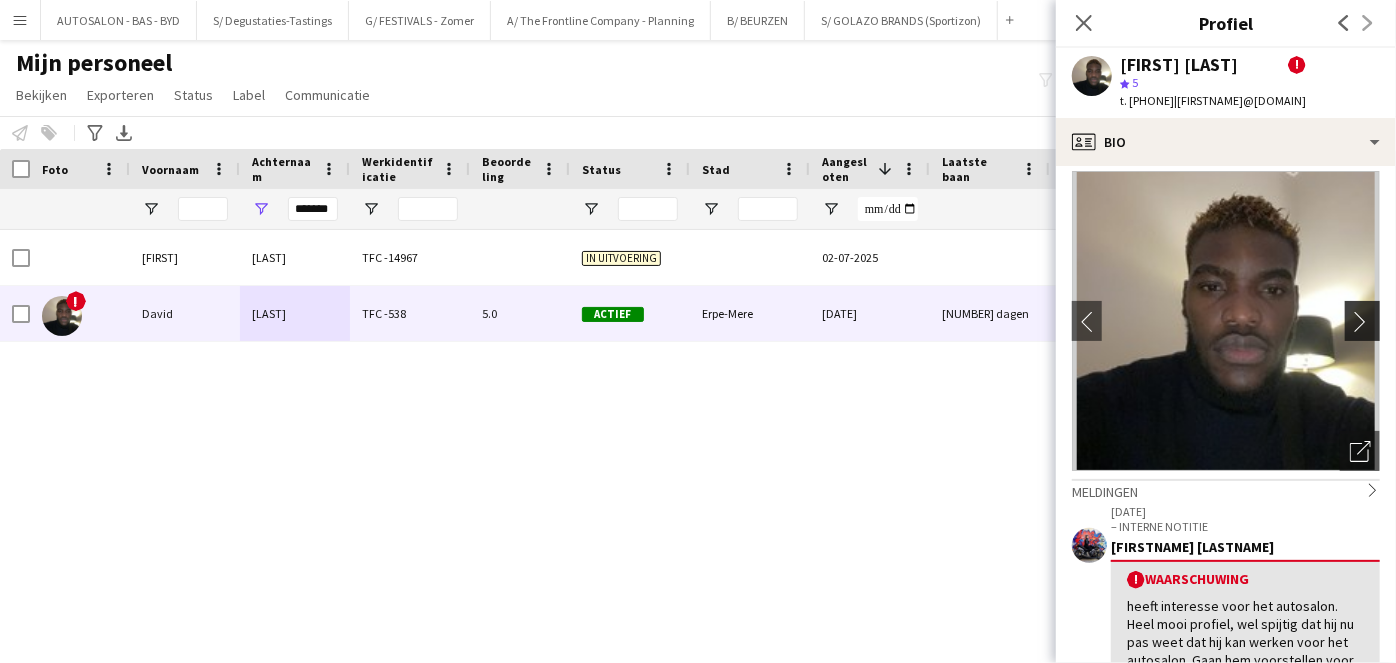 click on "chevron-right" 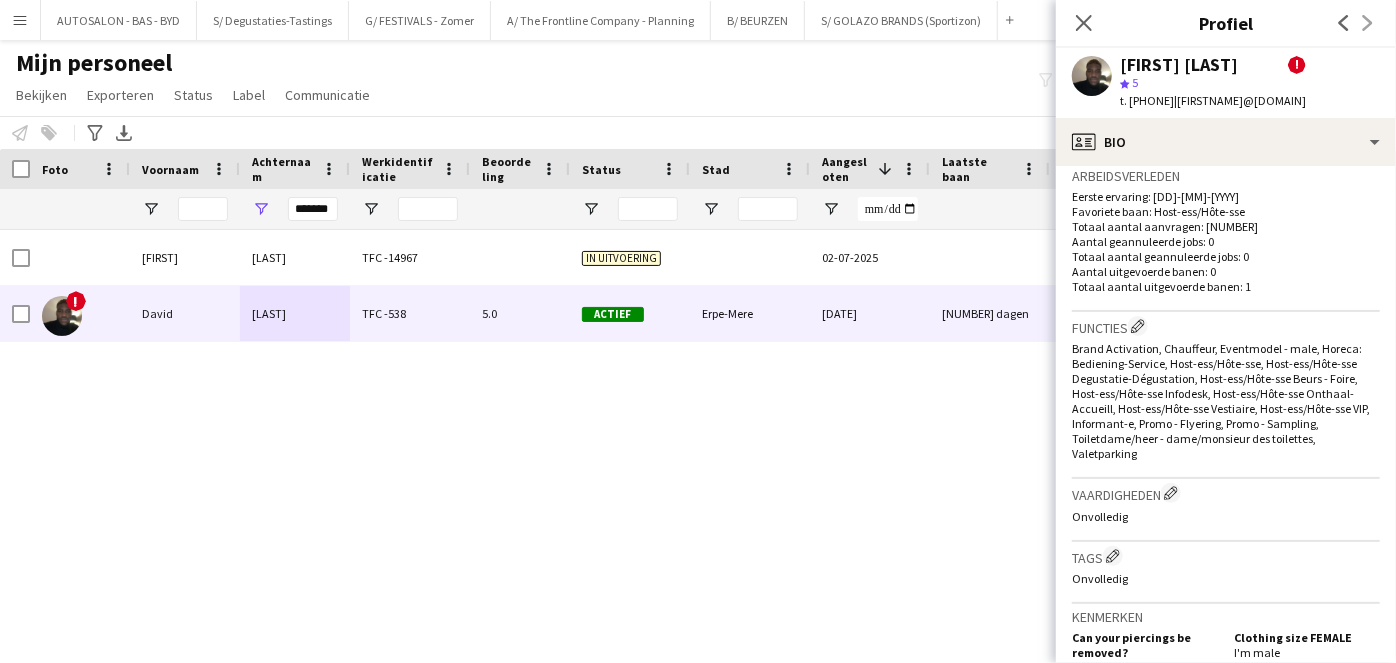 scroll, scrollTop: 784, scrollLeft: 0, axis: vertical 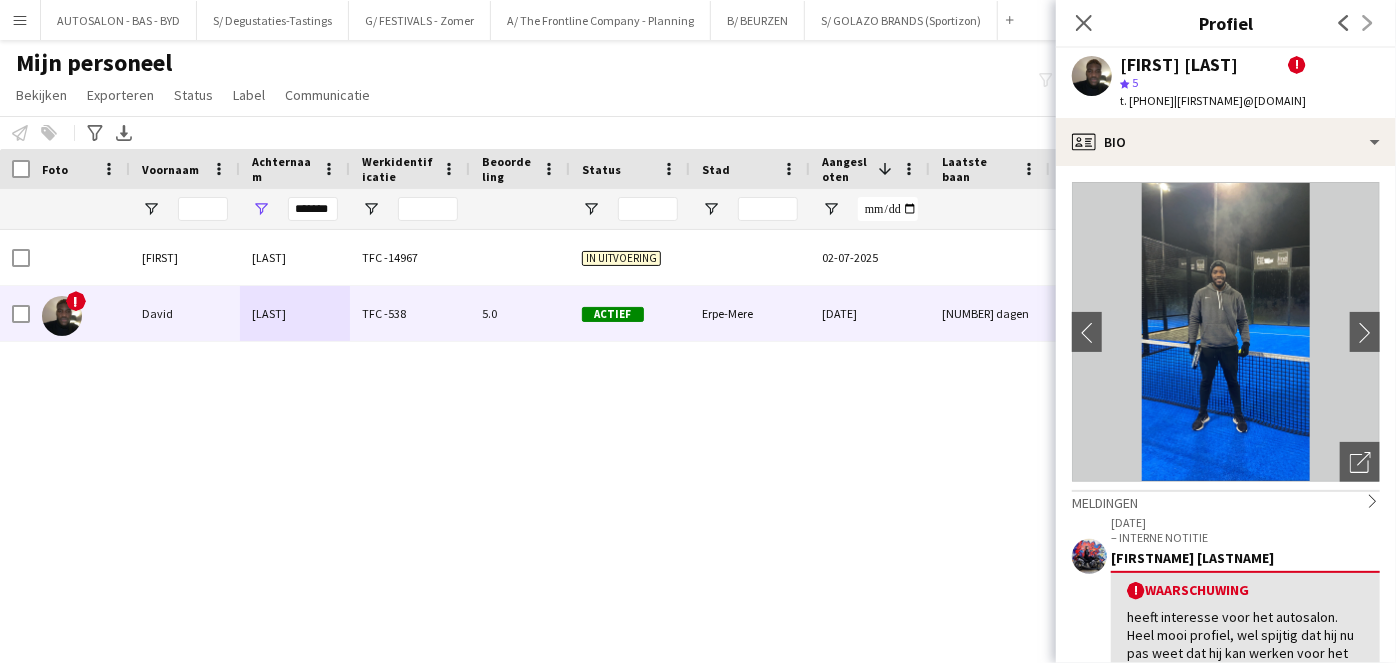 drag, startPoint x: 1317, startPoint y: 100, endPoint x: 1205, endPoint y: 102, distance: 112.01785 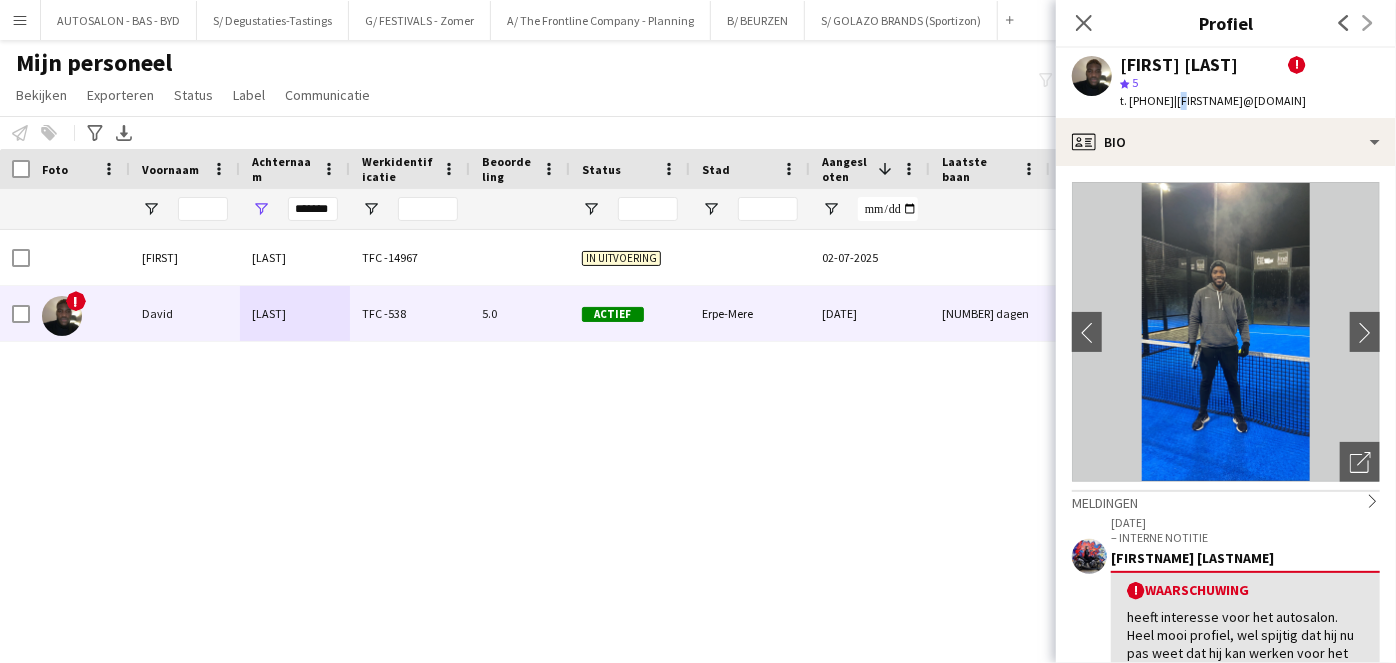 click on "|   [FIRSTNAME]@[DOMAIN]" 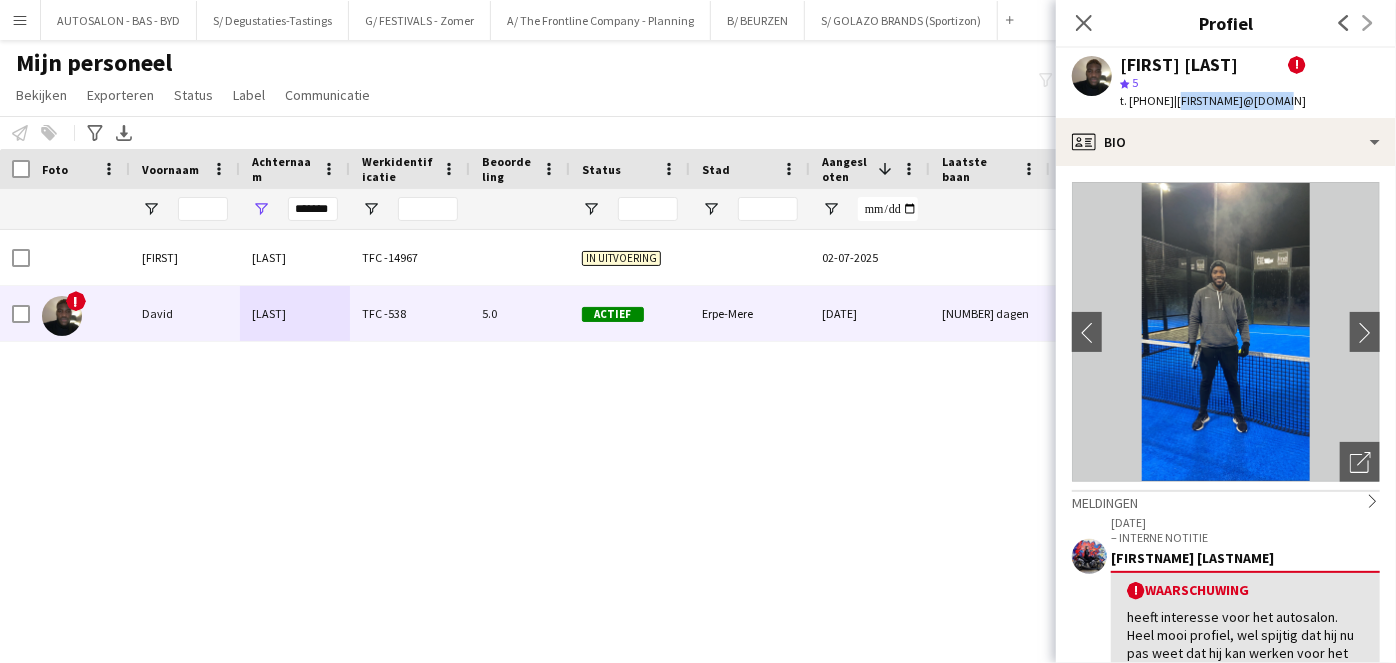 drag, startPoint x: 1210, startPoint y: 99, endPoint x: 1322, endPoint y: 103, distance: 112.0714 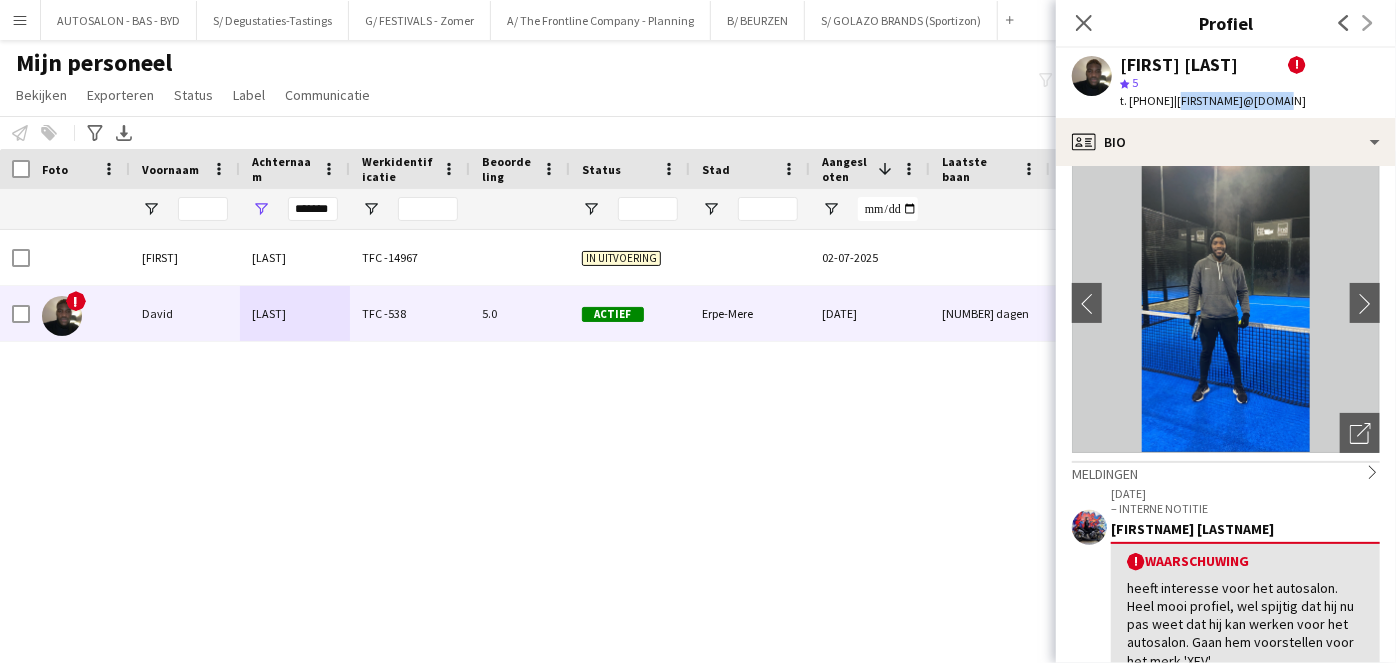 scroll, scrollTop: 0, scrollLeft: 0, axis: both 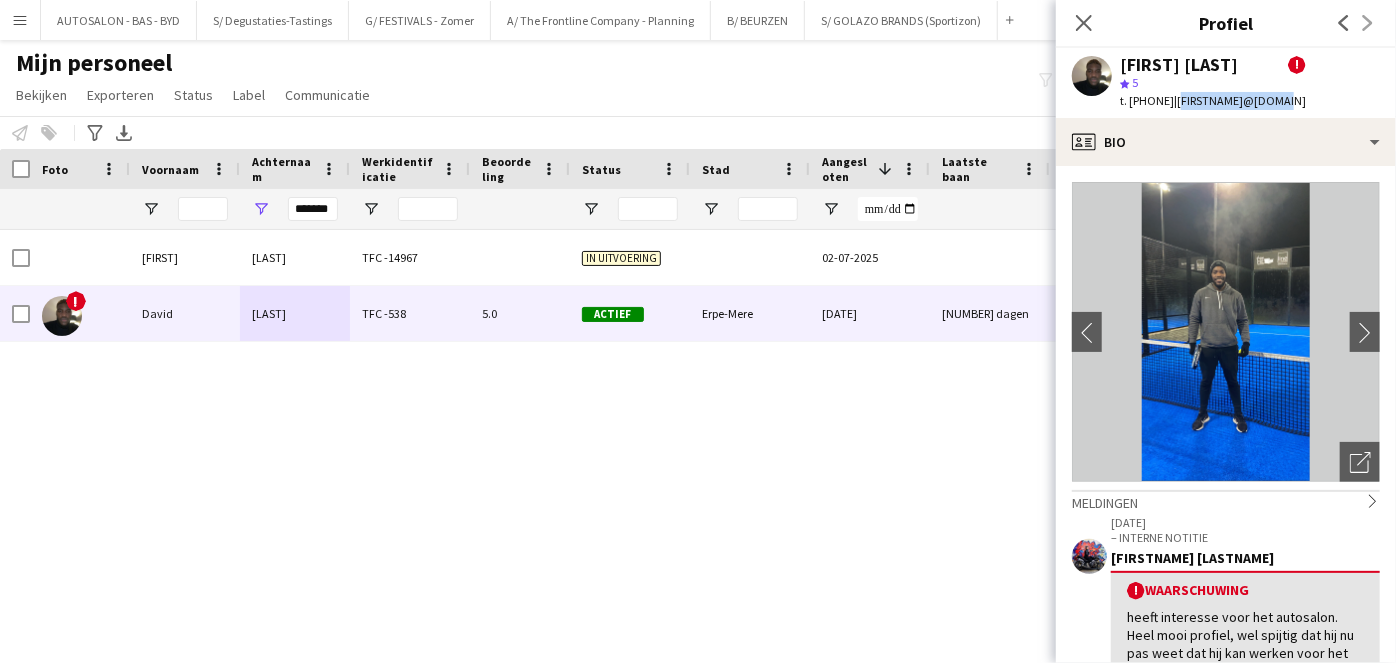 copy on "[FIRSTNAME]@[DOMAIN]" 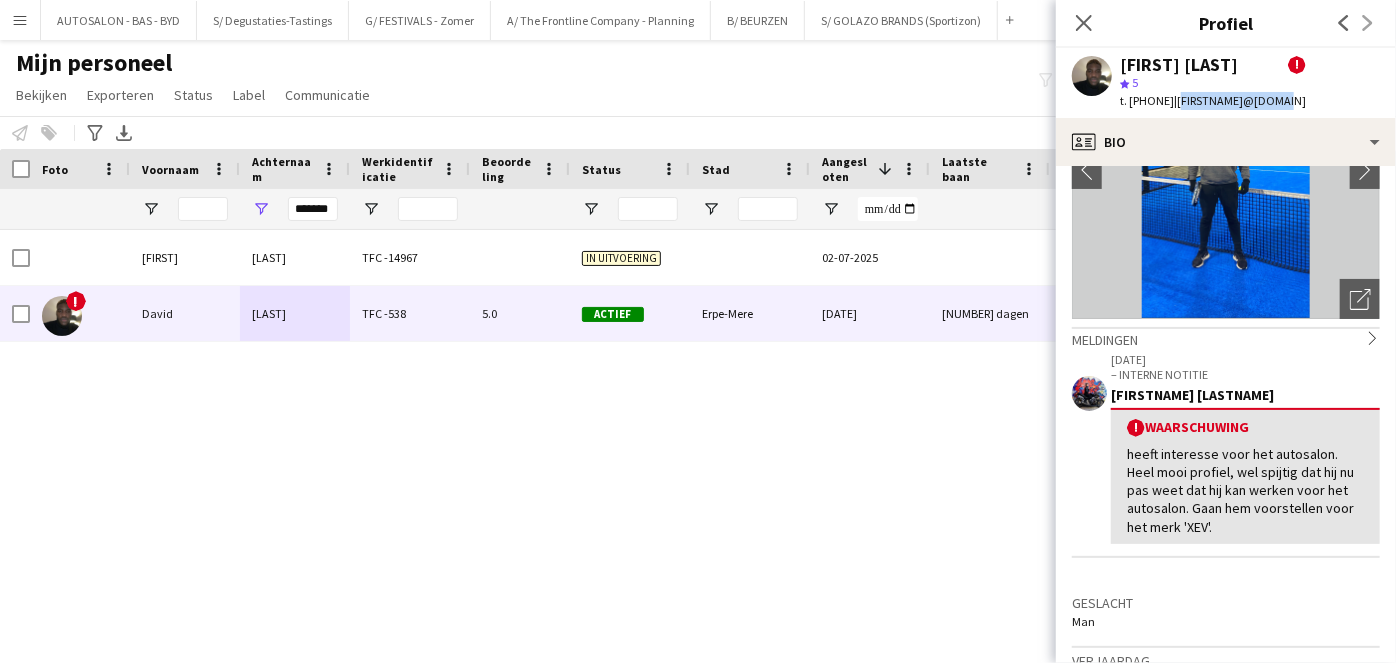 scroll, scrollTop: 165, scrollLeft: 0, axis: vertical 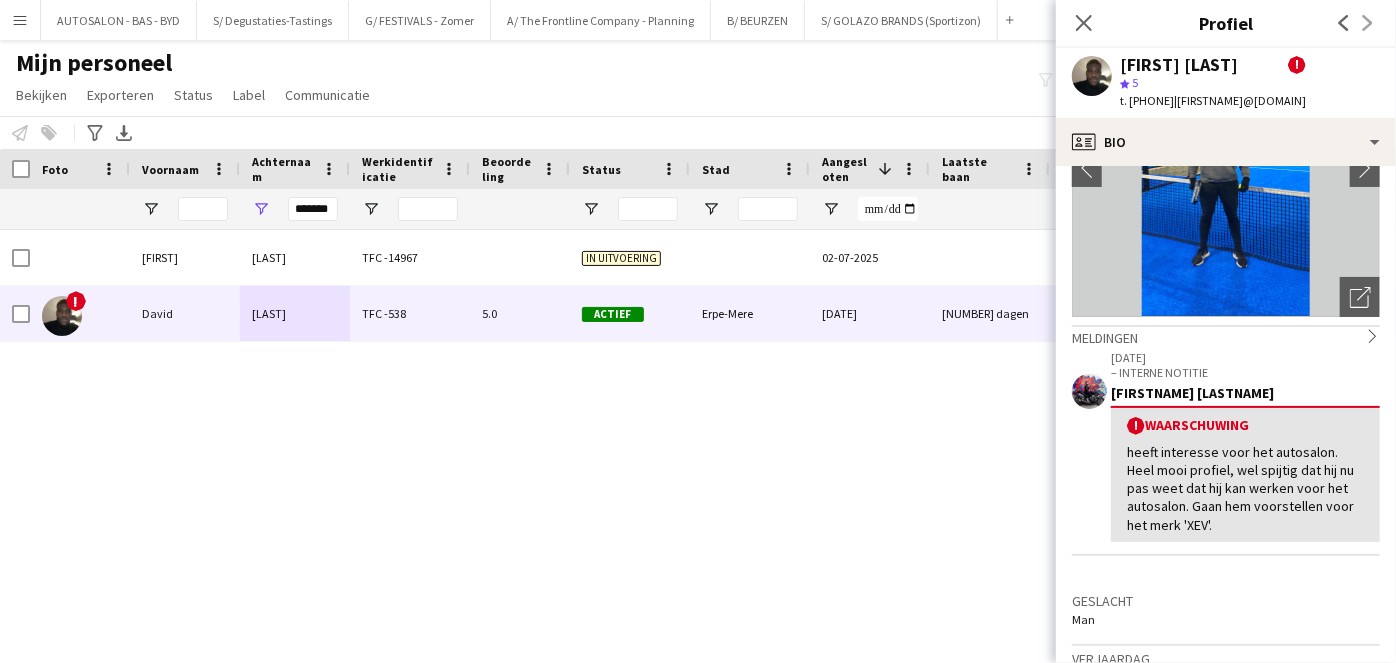 click on "heeft interesse voor het autosalon. Heel mooi profiel, wel spijtig dat hij nu pas weet dat hij kan werken voor het autosalon. Gaan hem voorstellen voor het merk 'XEV'." 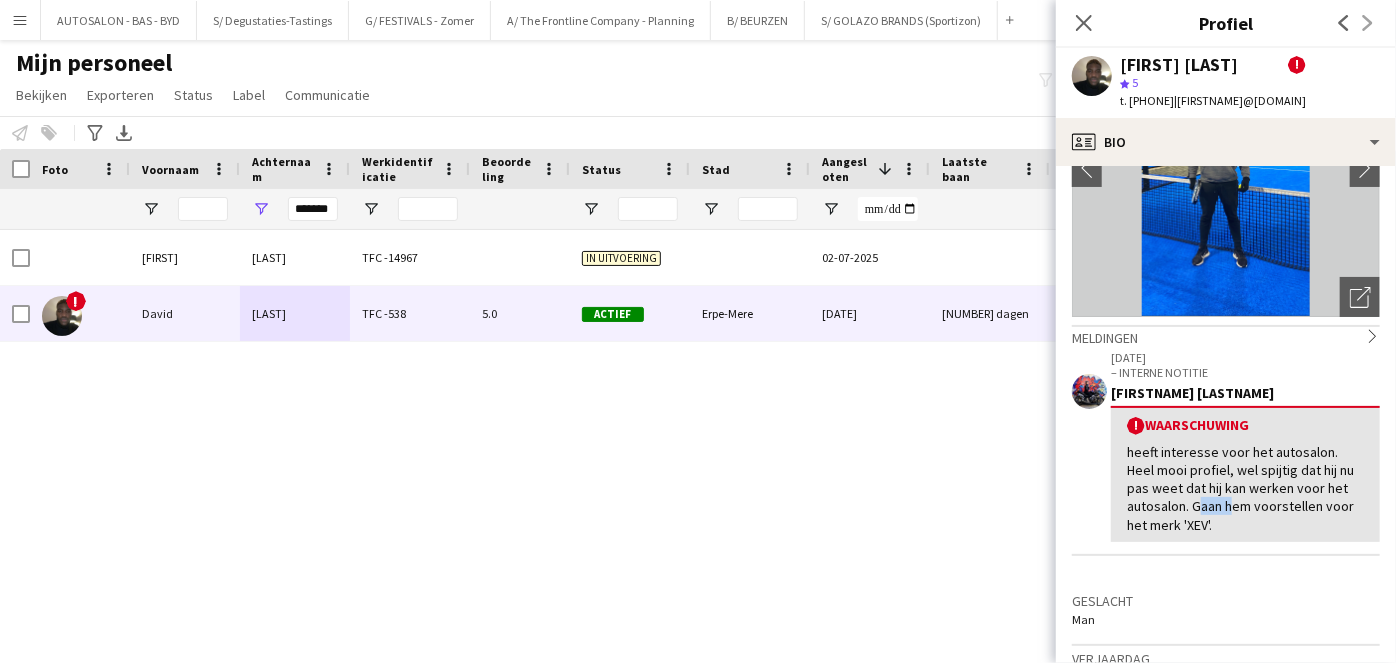 click on "heeft interesse voor het autosalon. Heel mooi profiel, wel spijtig dat hij nu pas weet dat hij kan werken voor het autosalon. Gaan hem voorstellen voor het merk 'XEV'." 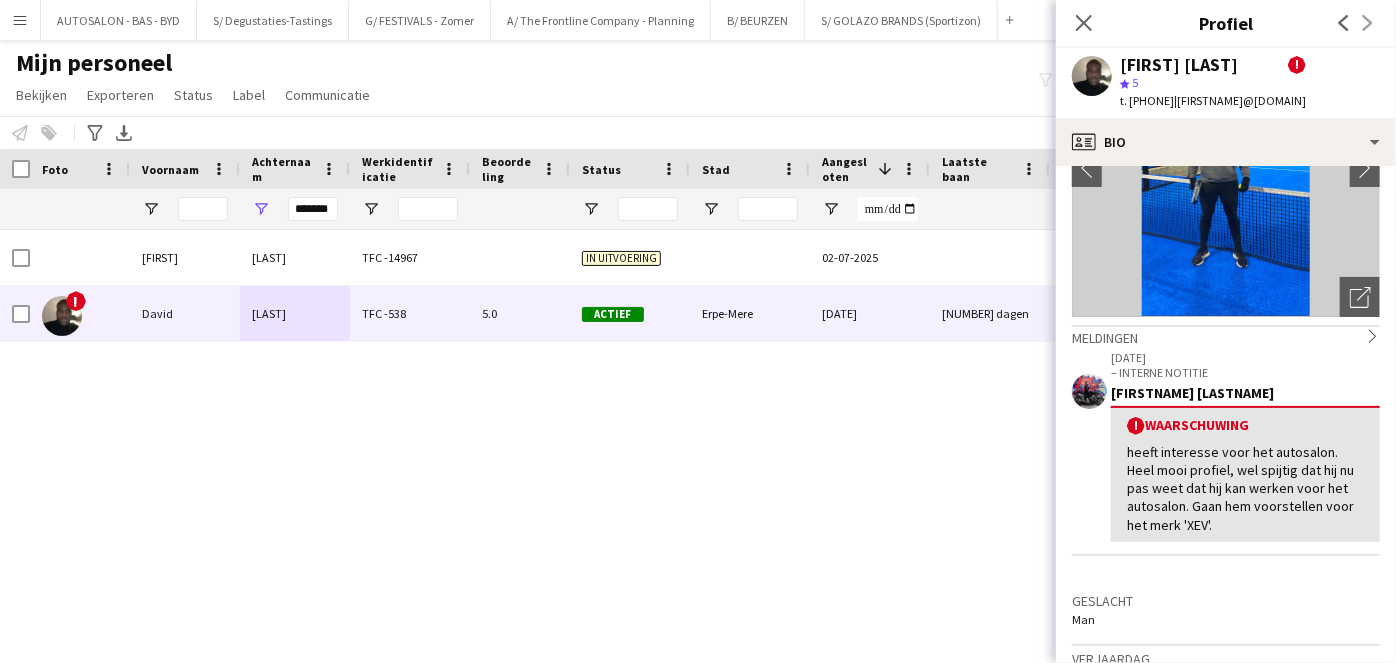 click on "heeft interesse voor het autosalon. Heel mooi profiel, wel spijtig dat hij nu pas weet dat hij kan werken voor het autosalon. Gaan hem voorstellen voor het merk 'XEV'." 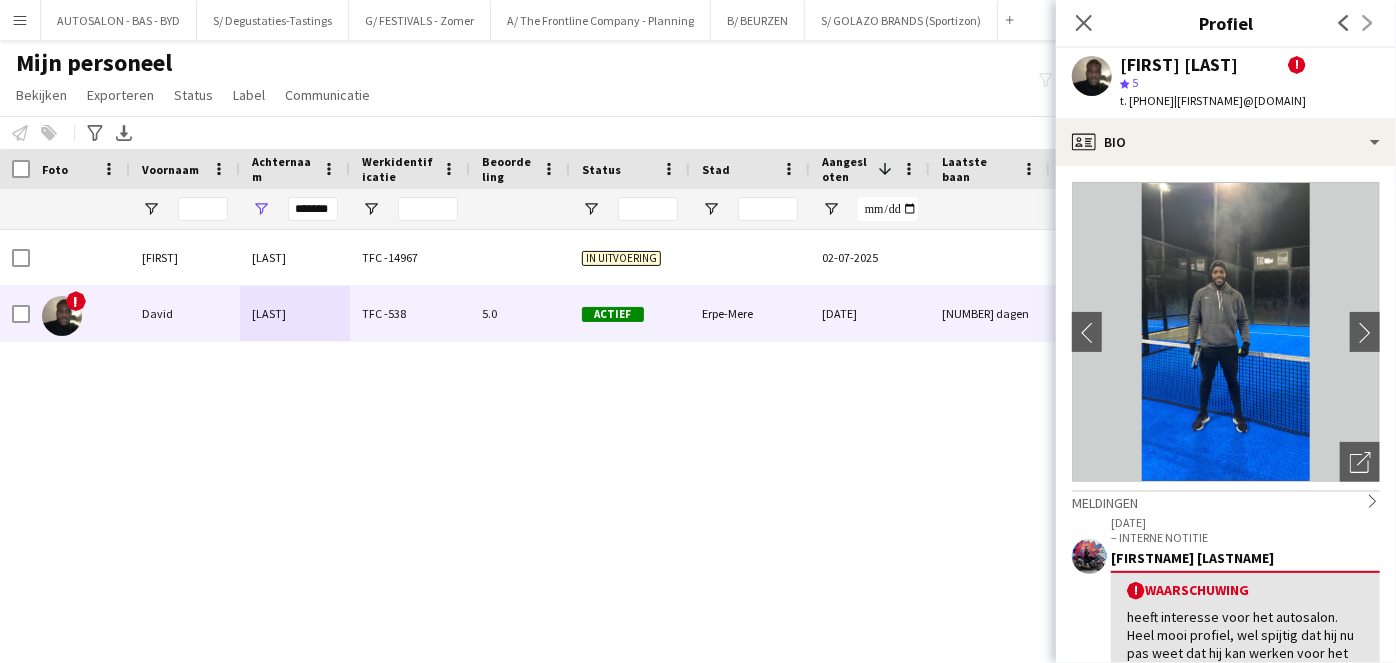 scroll, scrollTop: 395, scrollLeft: 0, axis: vertical 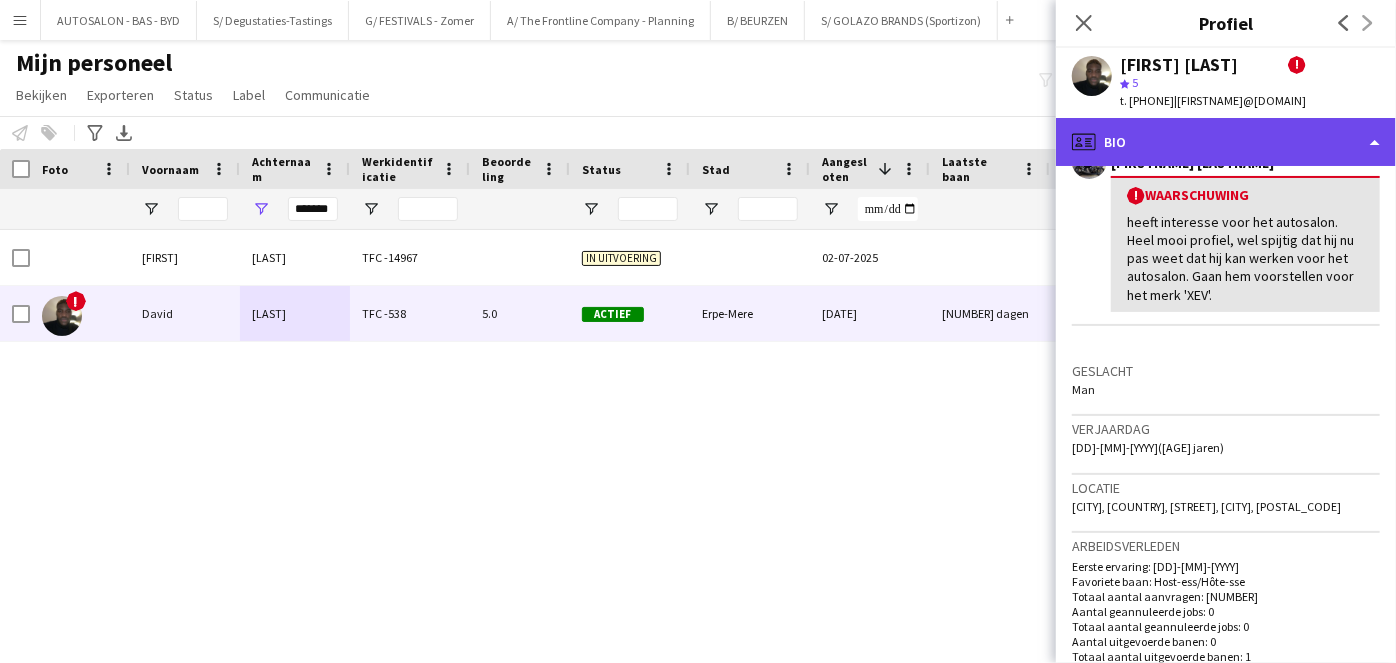 click on "profile
Bio" 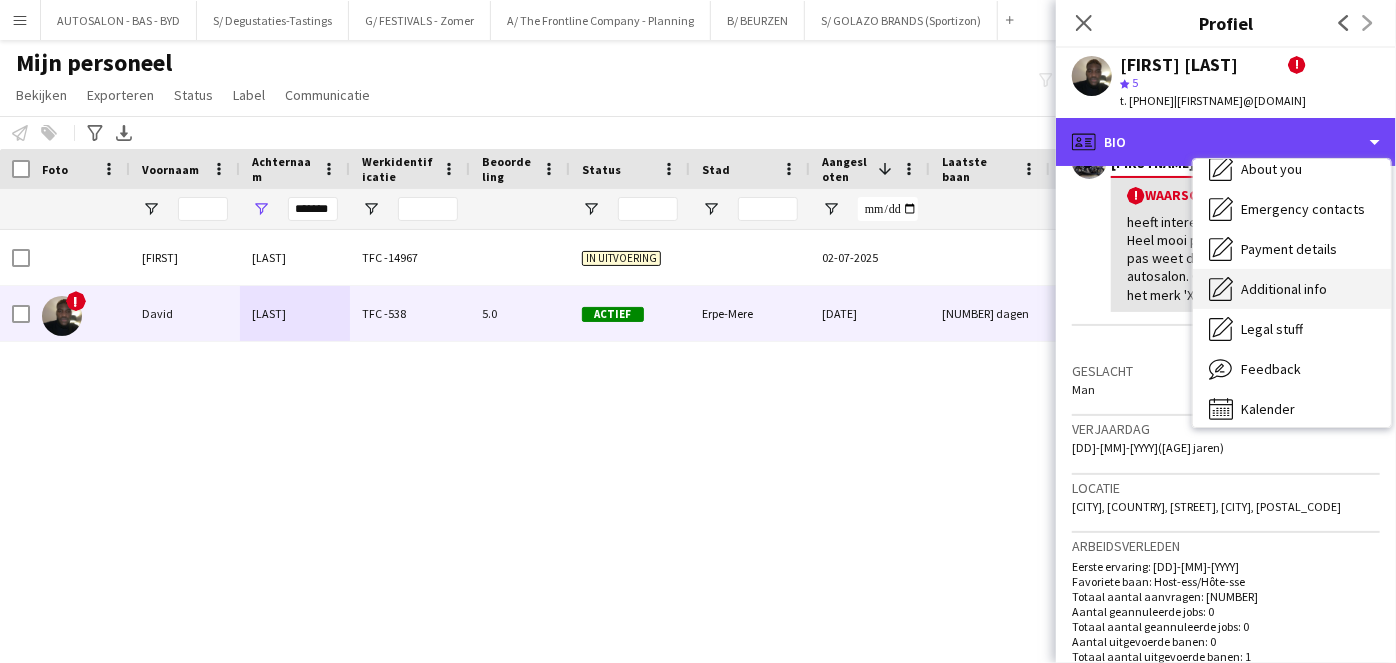 scroll, scrollTop: 0, scrollLeft: 0, axis: both 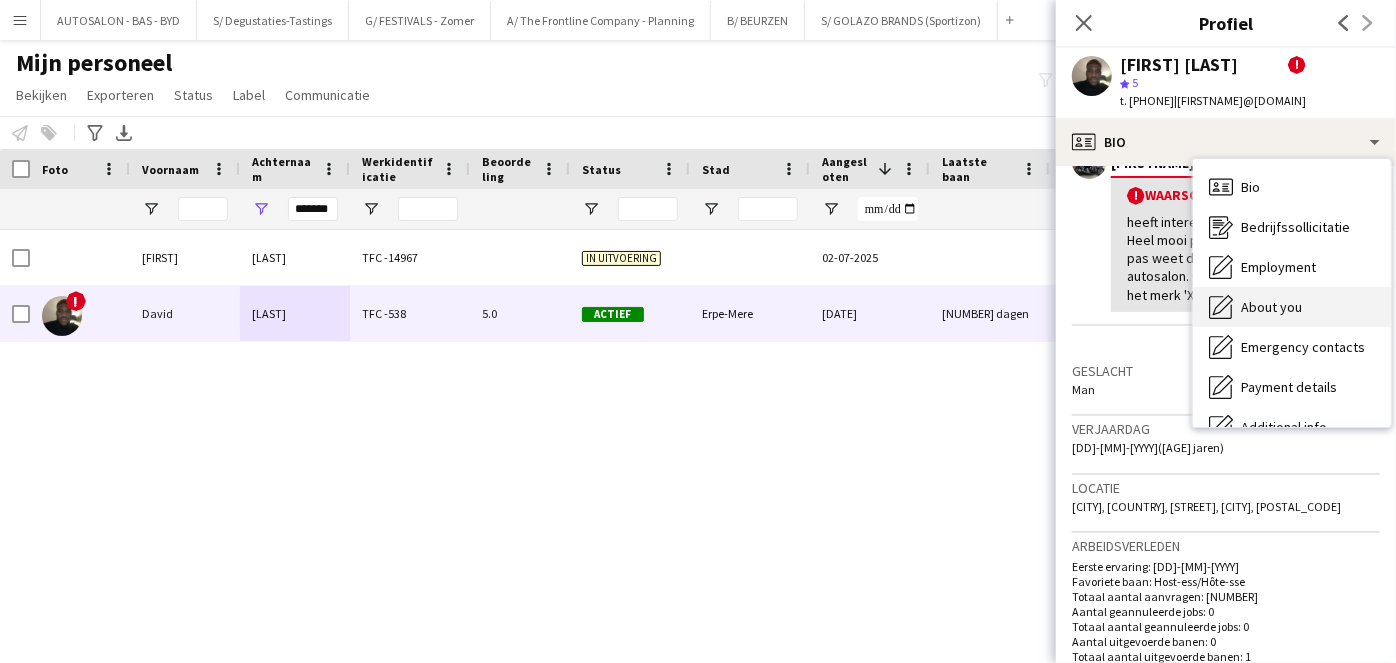 click on "About you" at bounding box center (1271, 307) 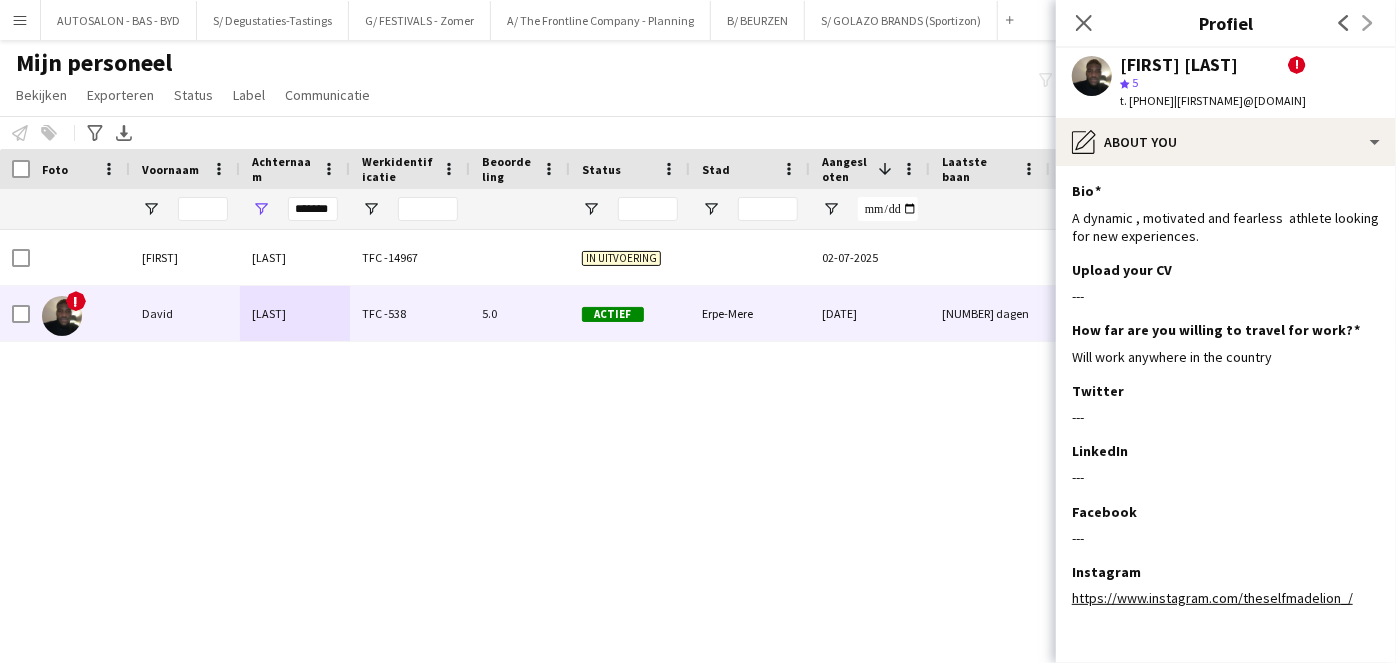 click on "[FIRSTNAME] [LASTNAME] TFC -14967 In uitvoering 02-07-2025 0 [FIRSTNAME]@[DOMAIN]
!
David Bokongo TFC -538 5.0 Actief Erpe-Mere 18-06-2020 624 dagen 0 [FIRSTNAME]@[DOMAIN]" at bounding box center (668, 422) 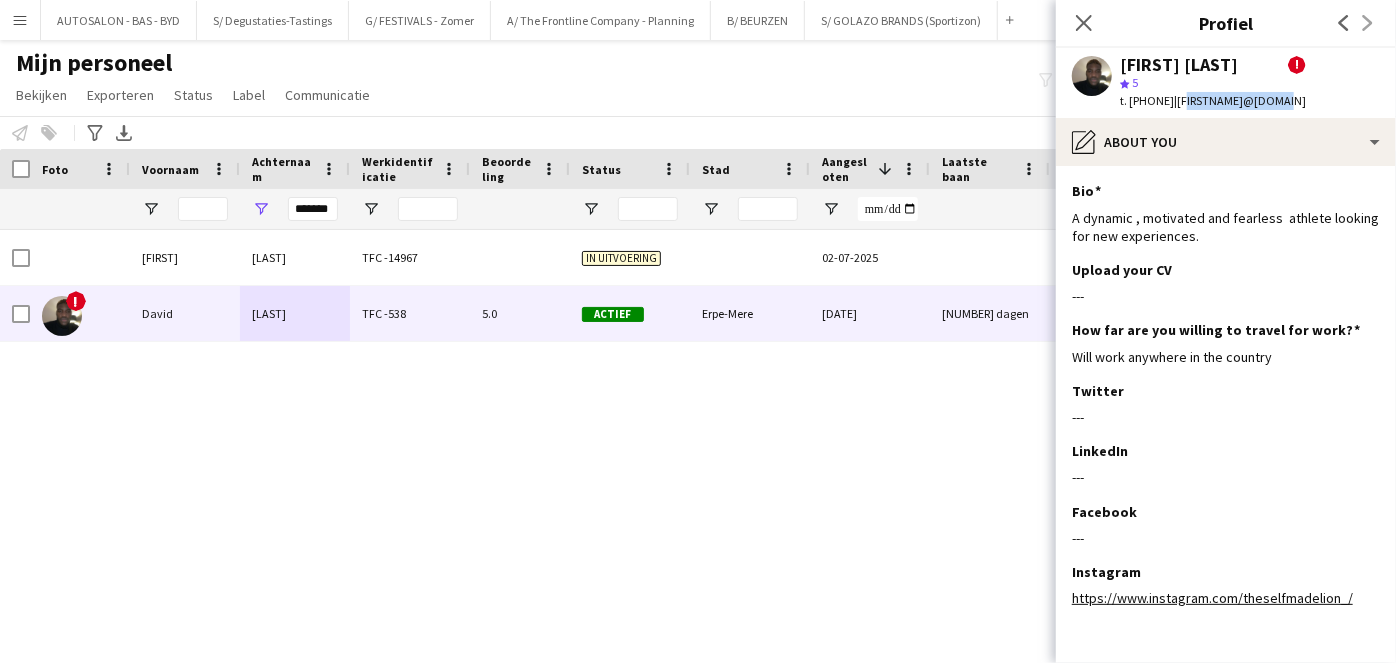 drag, startPoint x: 1313, startPoint y: 103, endPoint x: 1213, endPoint y: 106, distance: 100.04499 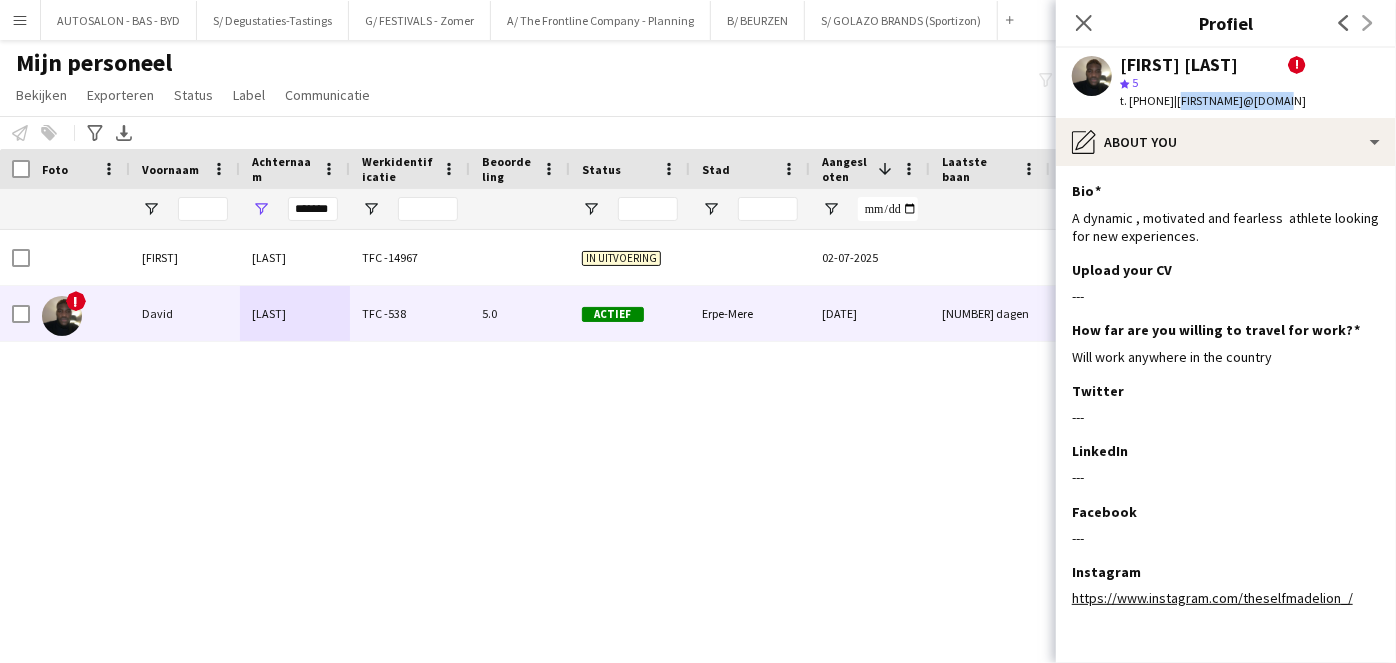 drag, startPoint x: 1210, startPoint y: 100, endPoint x: 1325, endPoint y: 98, distance: 115.01739 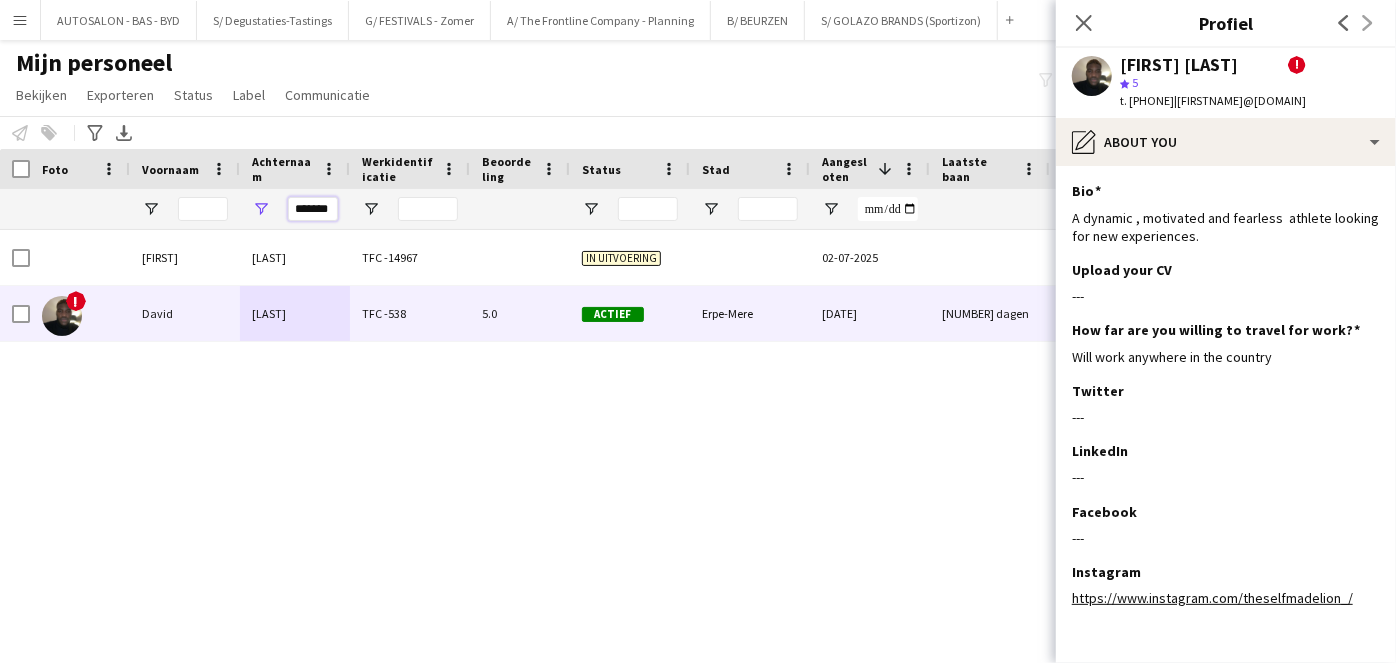 click on "*******" at bounding box center [313, 209] 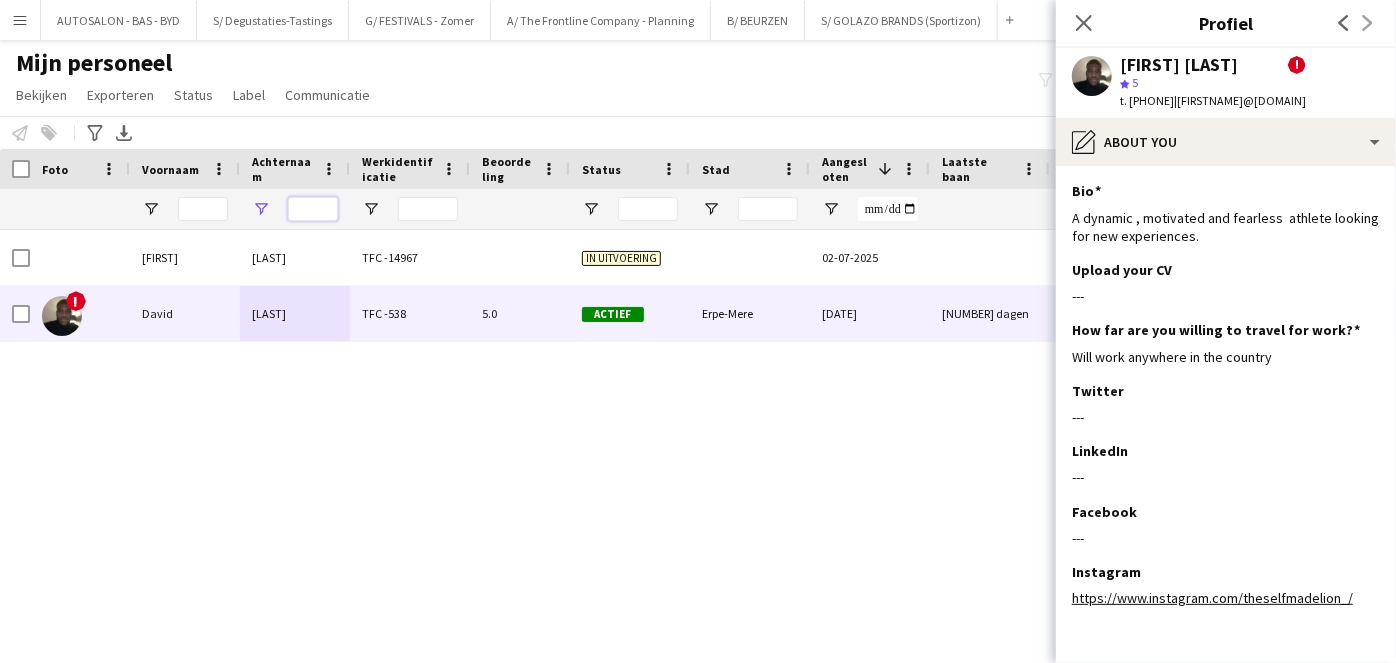 type 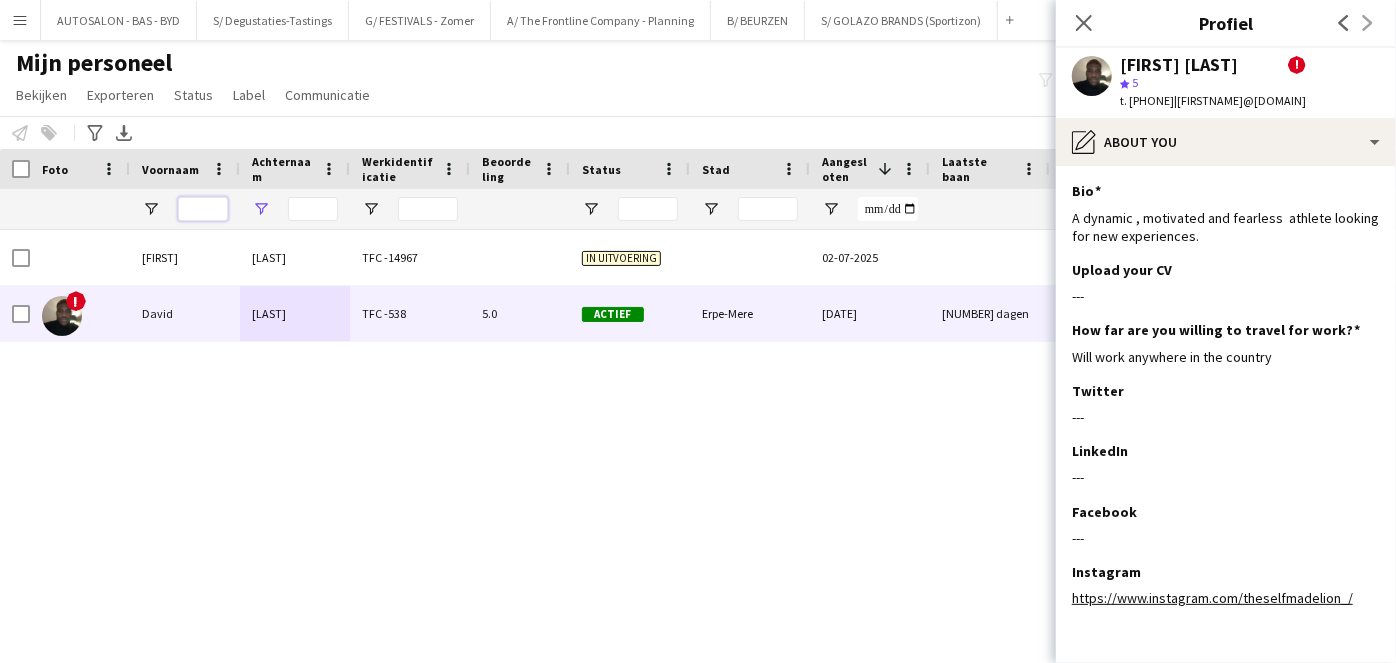 click at bounding box center (203, 209) 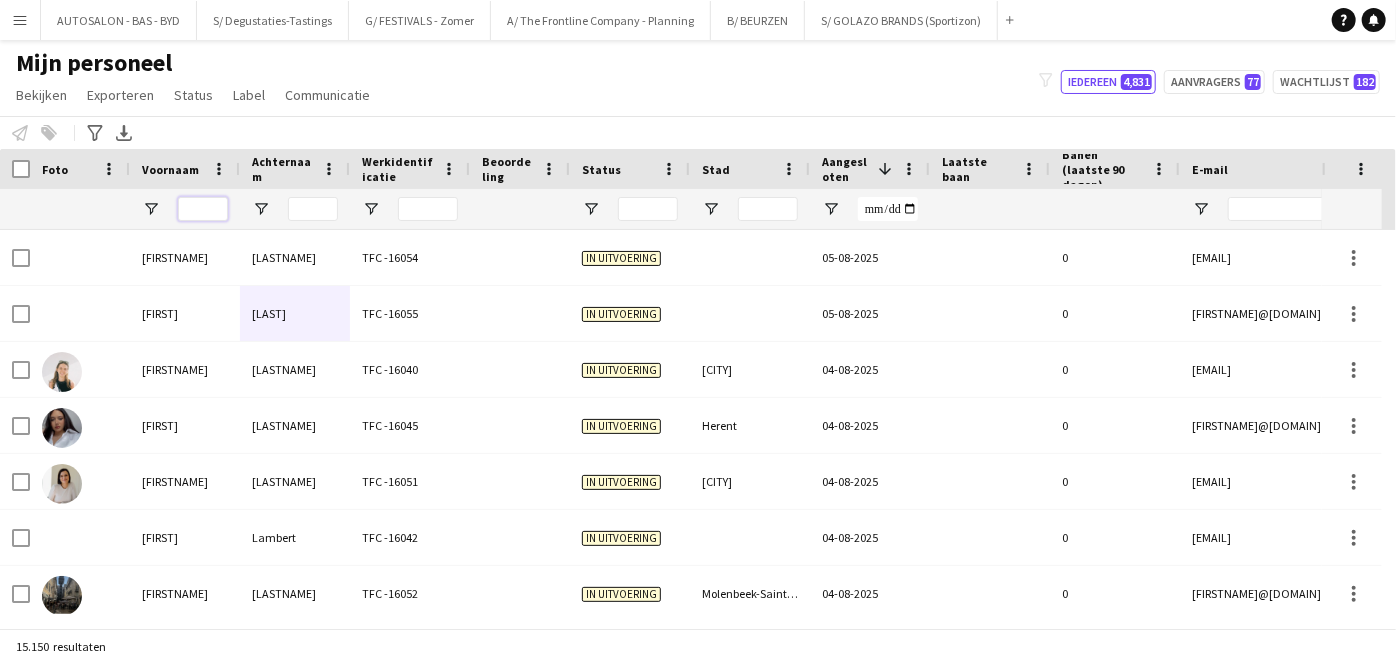 click at bounding box center (203, 209) 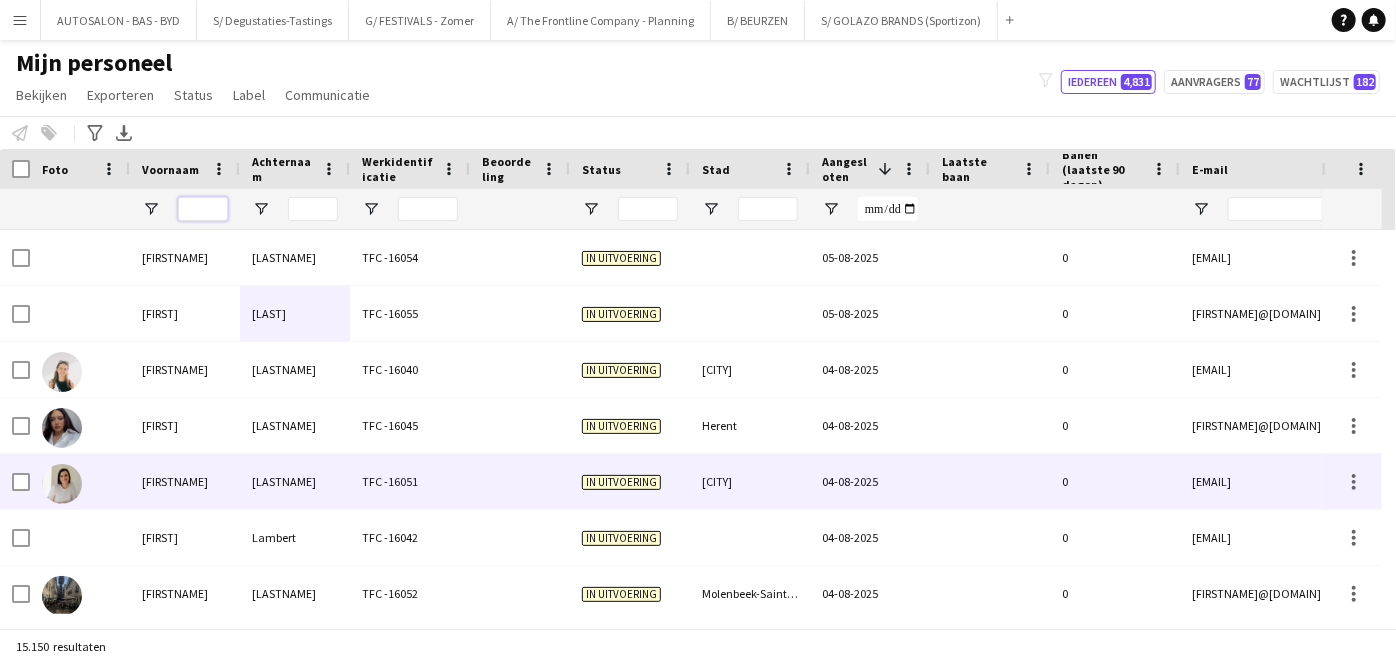 scroll, scrollTop: 54, scrollLeft: 0, axis: vertical 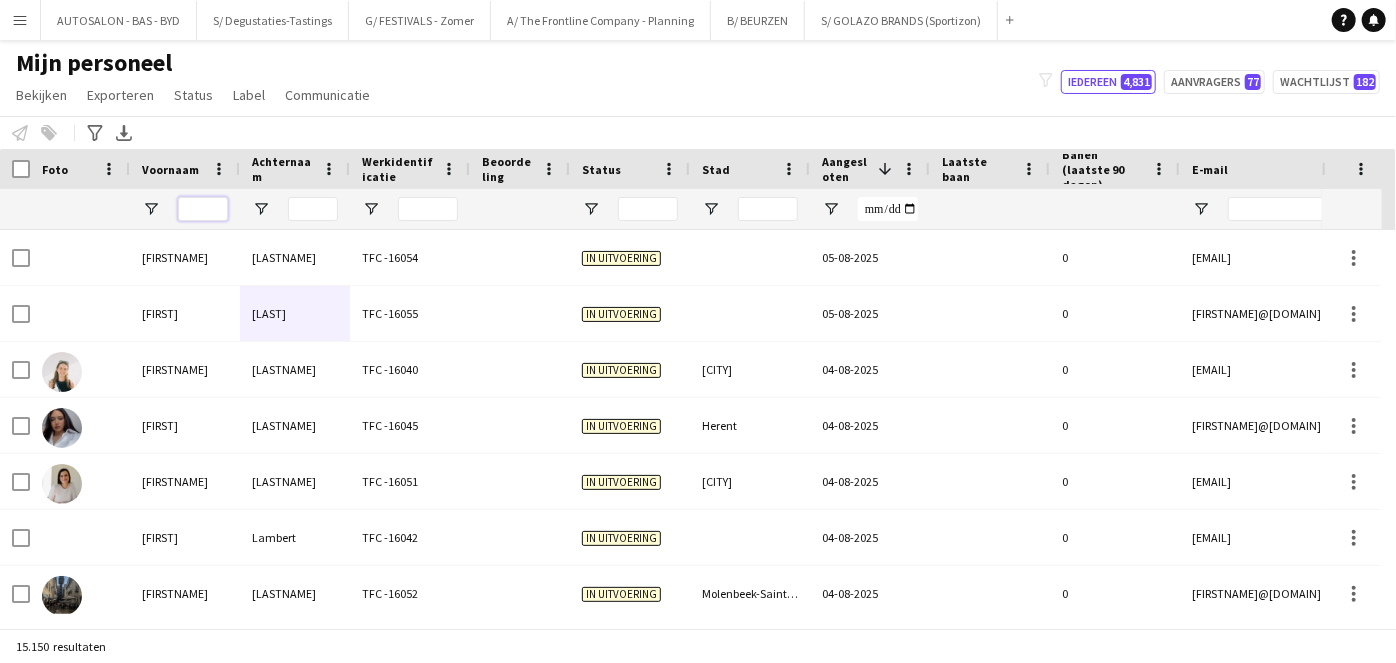 click at bounding box center (203, 209) 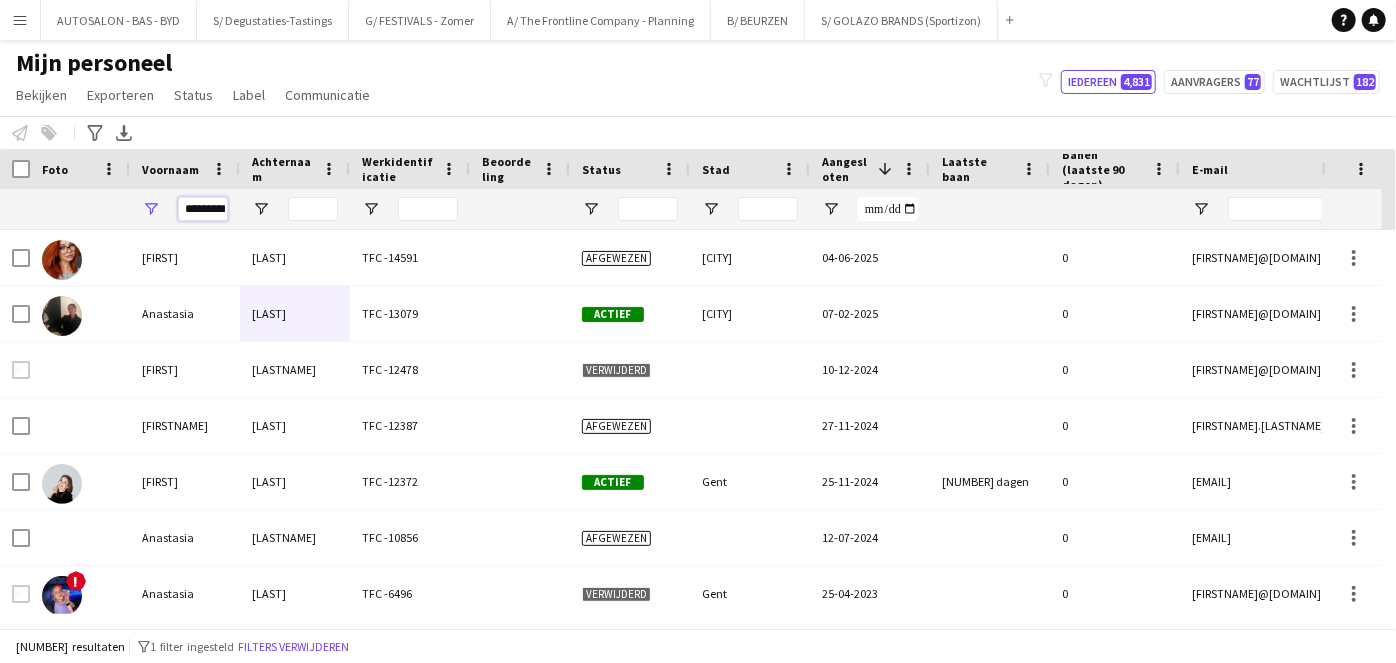 scroll, scrollTop: 0, scrollLeft: 6, axis: horizontal 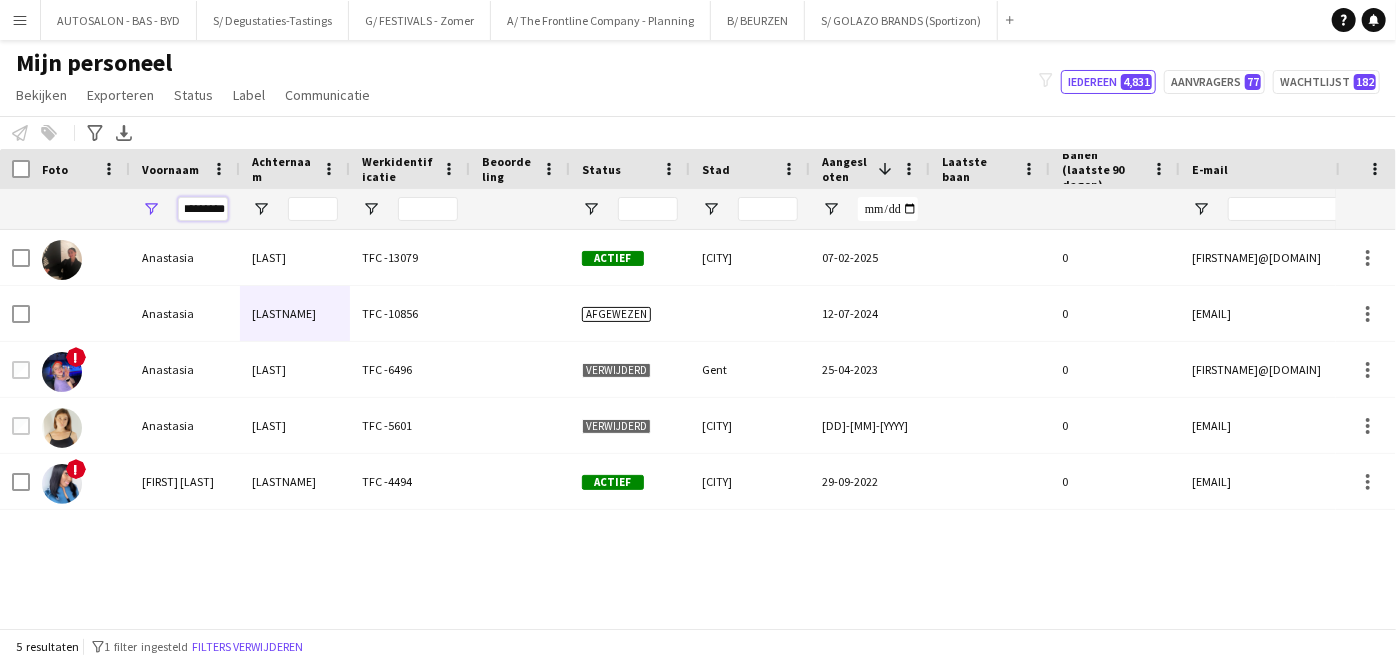 type on "*********" 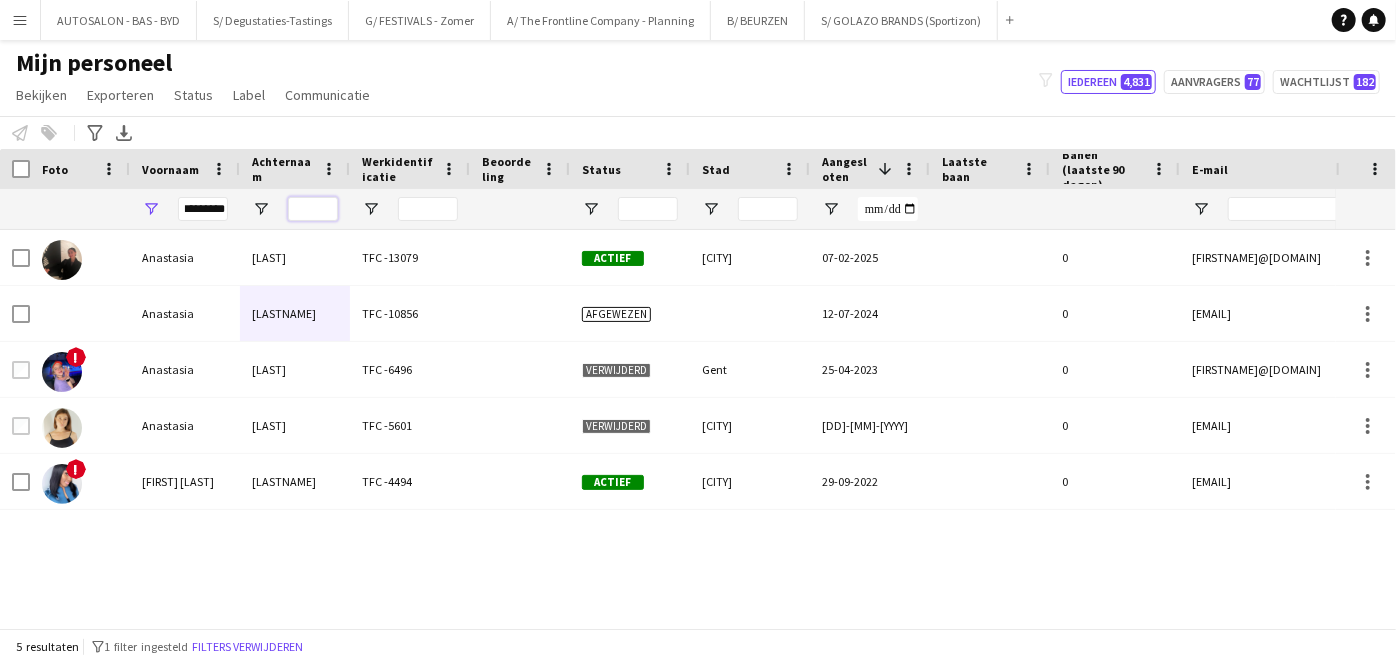 click at bounding box center [313, 209] 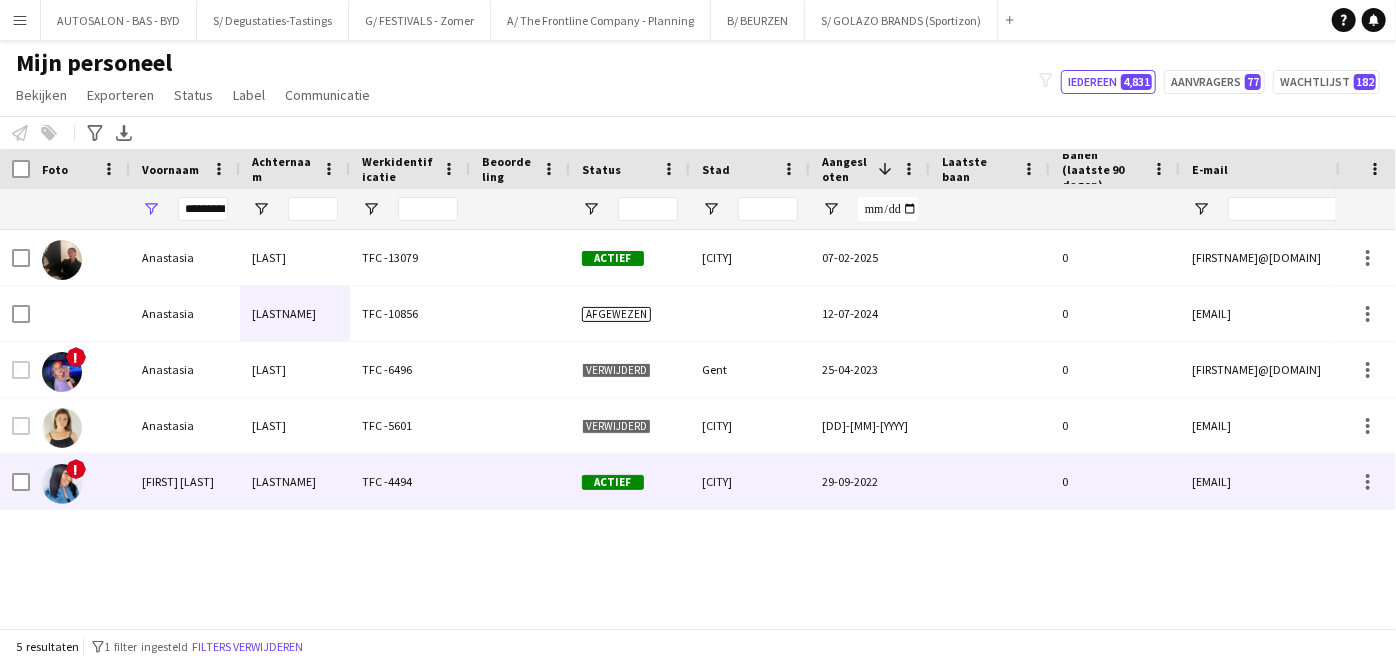 click on "[LASTNAME]" at bounding box center (295, 481) 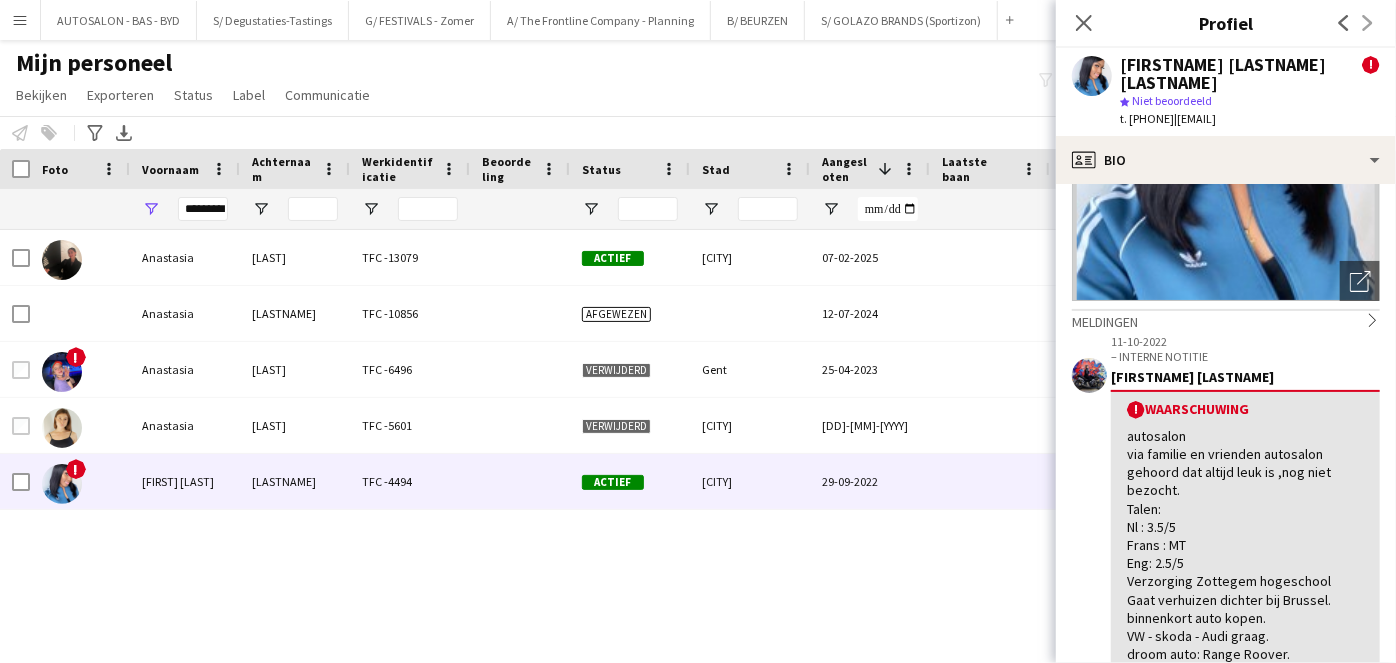 scroll, scrollTop: 0, scrollLeft: 0, axis: both 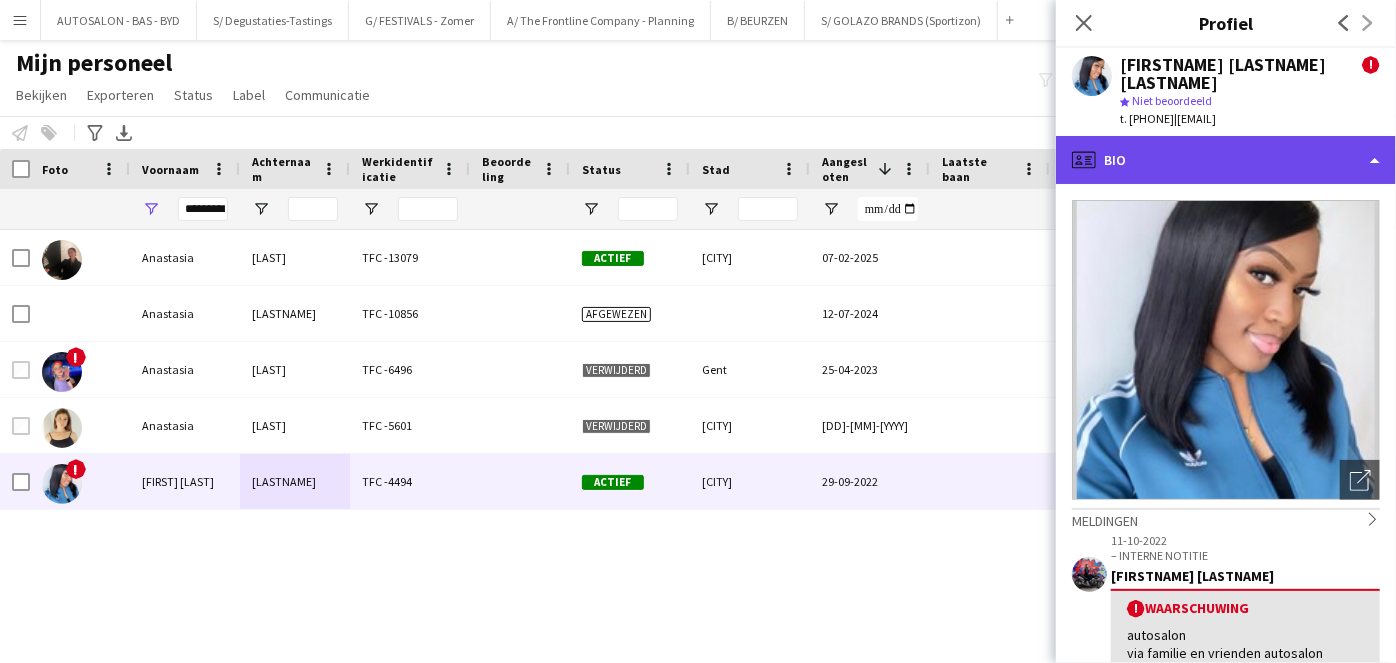 click on "profile
Bio" 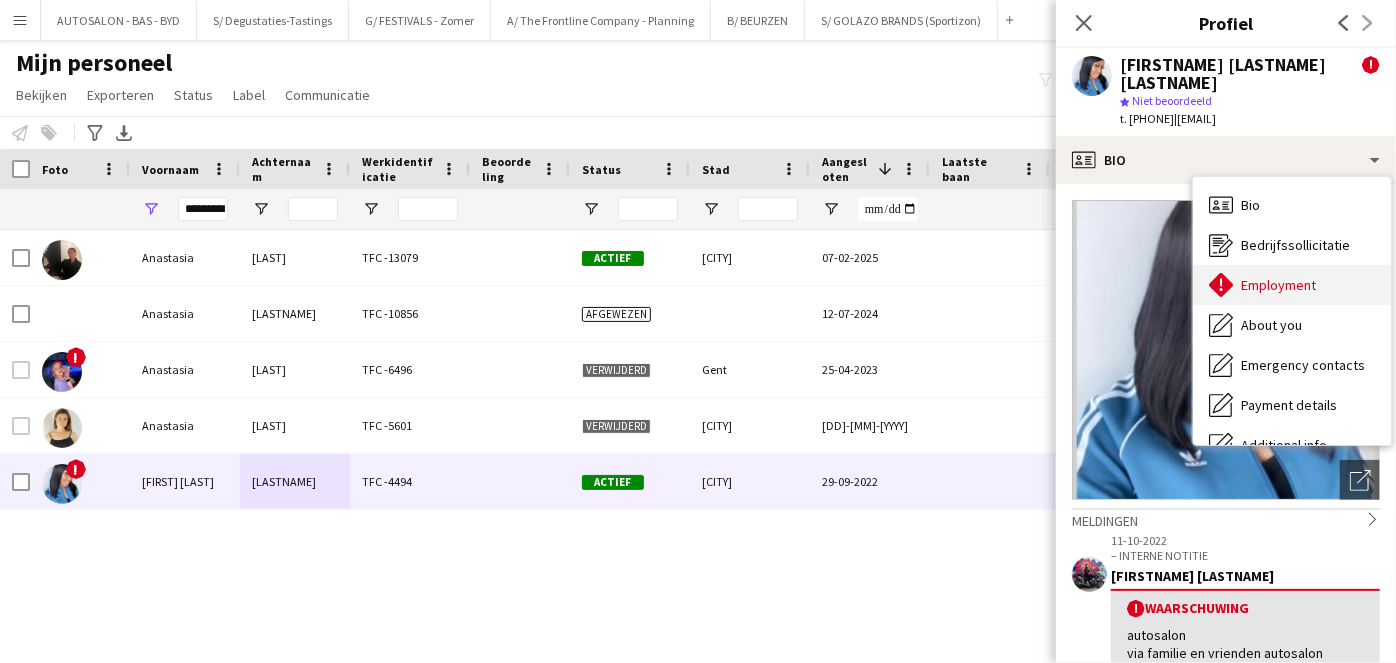 click on "Employment" at bounding box center (1278, 285) 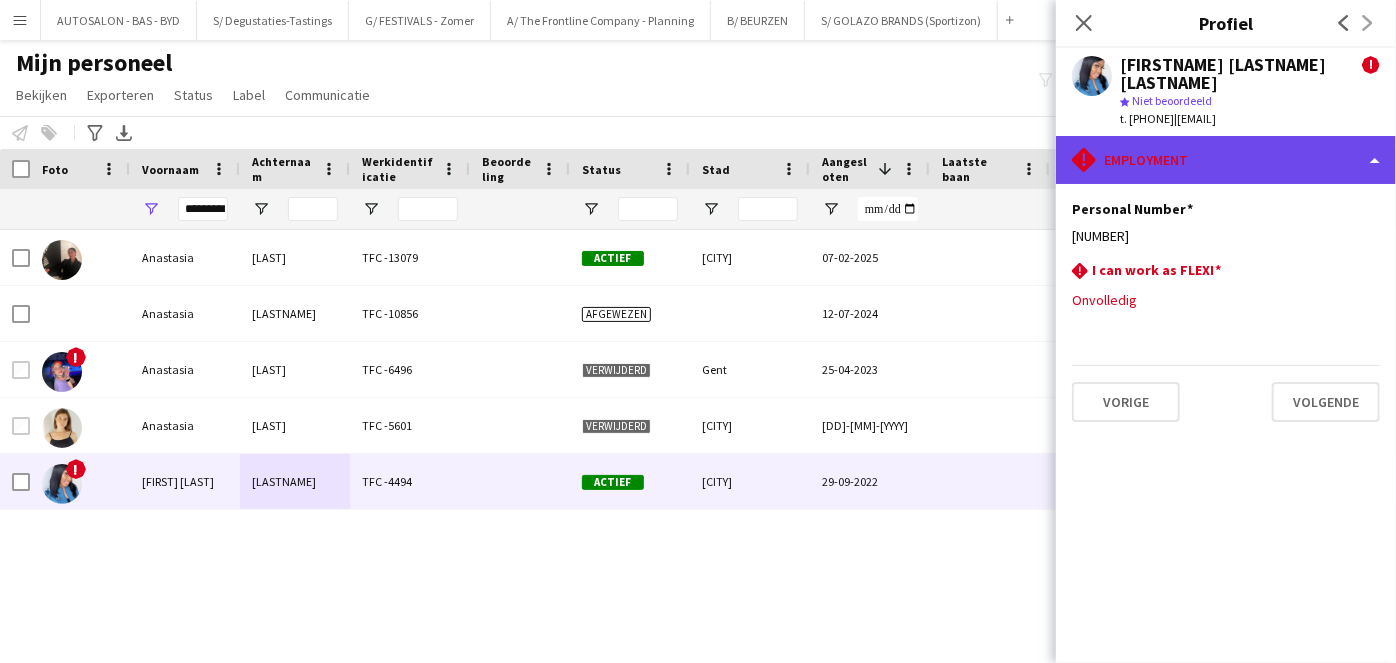 click on "rhombus-alert
Employment" 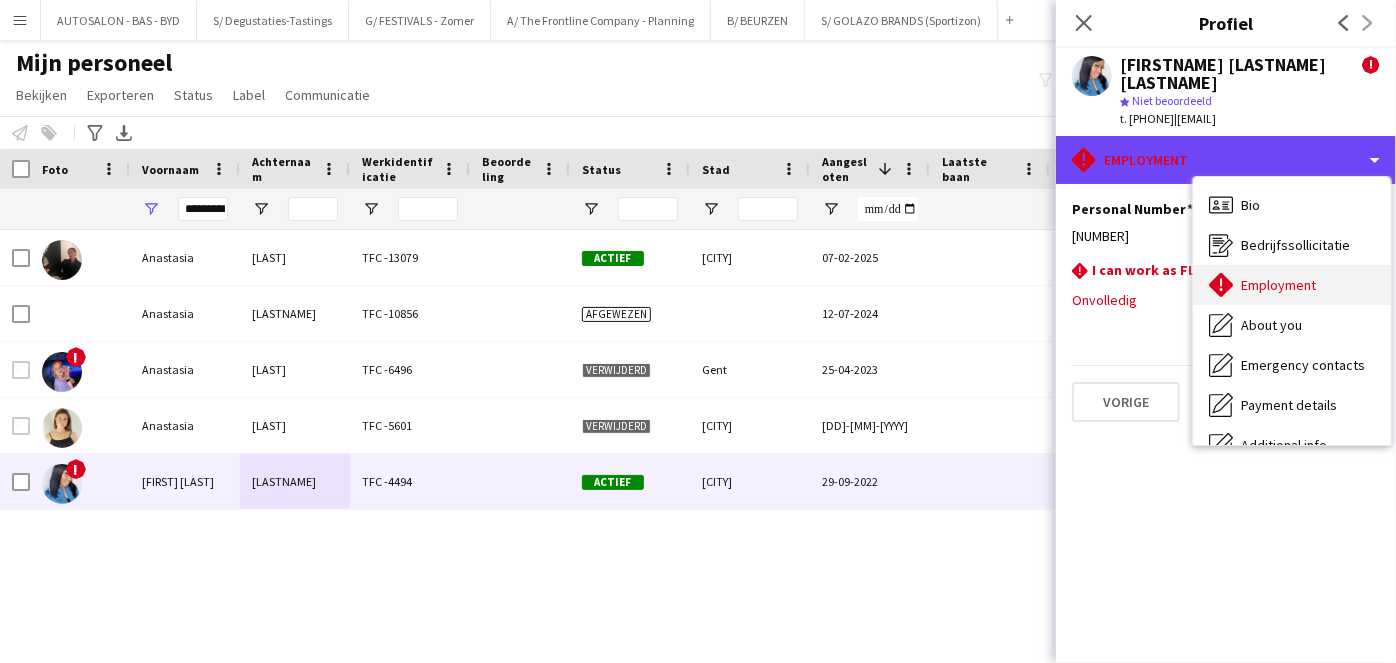 scroll, scrollTop: 147, scrollLeft: 0, axis: vertical 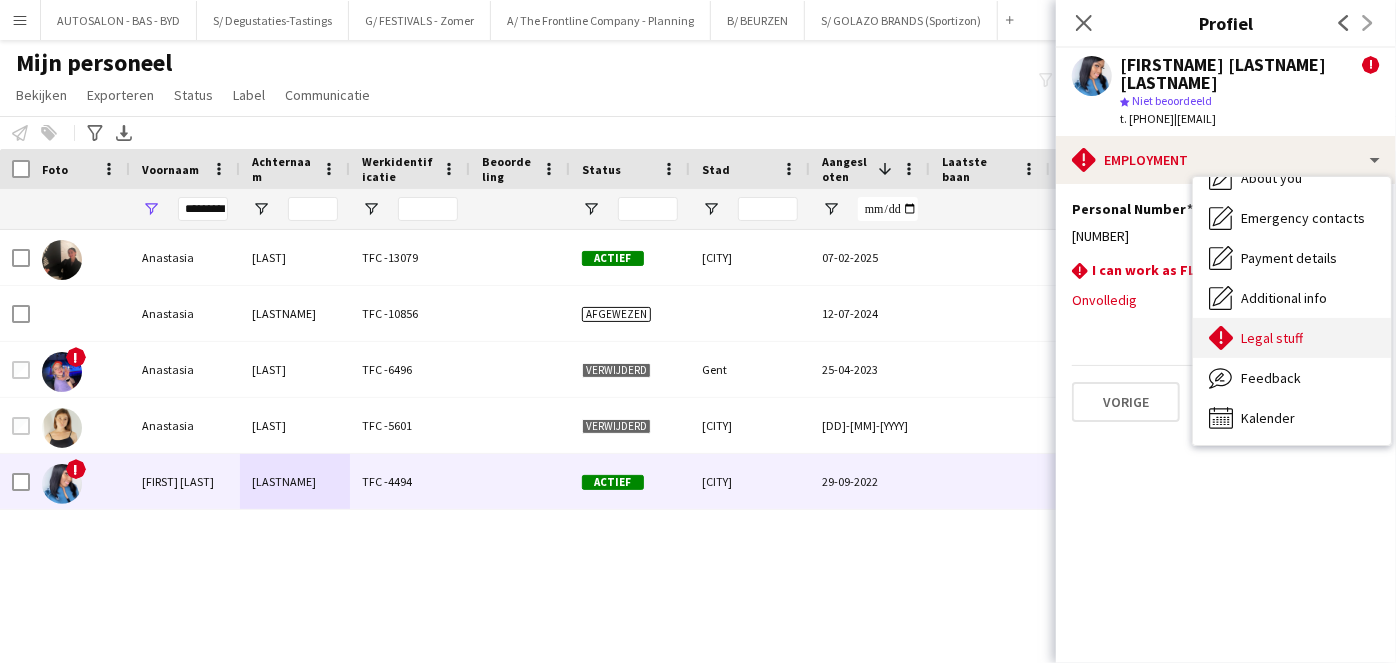 click on "Legal stuff" at bounding box center (1272, 338) 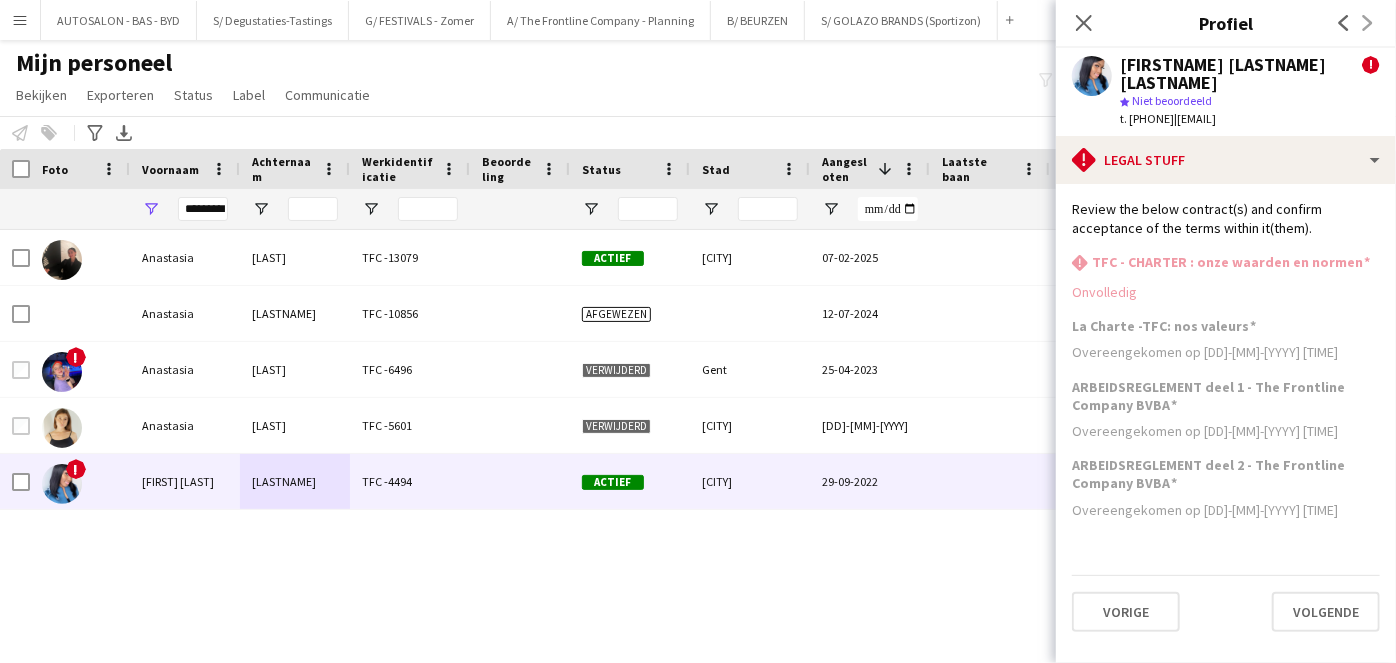 click on "[FIRSTNAME] [LASTNAME] TFC -13079 Actief Malle 07-02-2025 0 [FIRSTNAME]@[DOMAIN]
Anastasia  Gegechkory TFC -10856 Afgewezen 12-07-2024 0 [FIRSTNAME]@[DOMAIN]
!
Anastasia Maris TFC -6496 Verwijderd Gent 25-04-2023 0 [FIRSTNAME]@[DOMAIN]
Anastasia  Tonkha TFC -5601 Verwijderd Ixelles 08-02-2023 0 [FIRSTNAME]@[DOMAIN]" at bounding box center [668, 422] 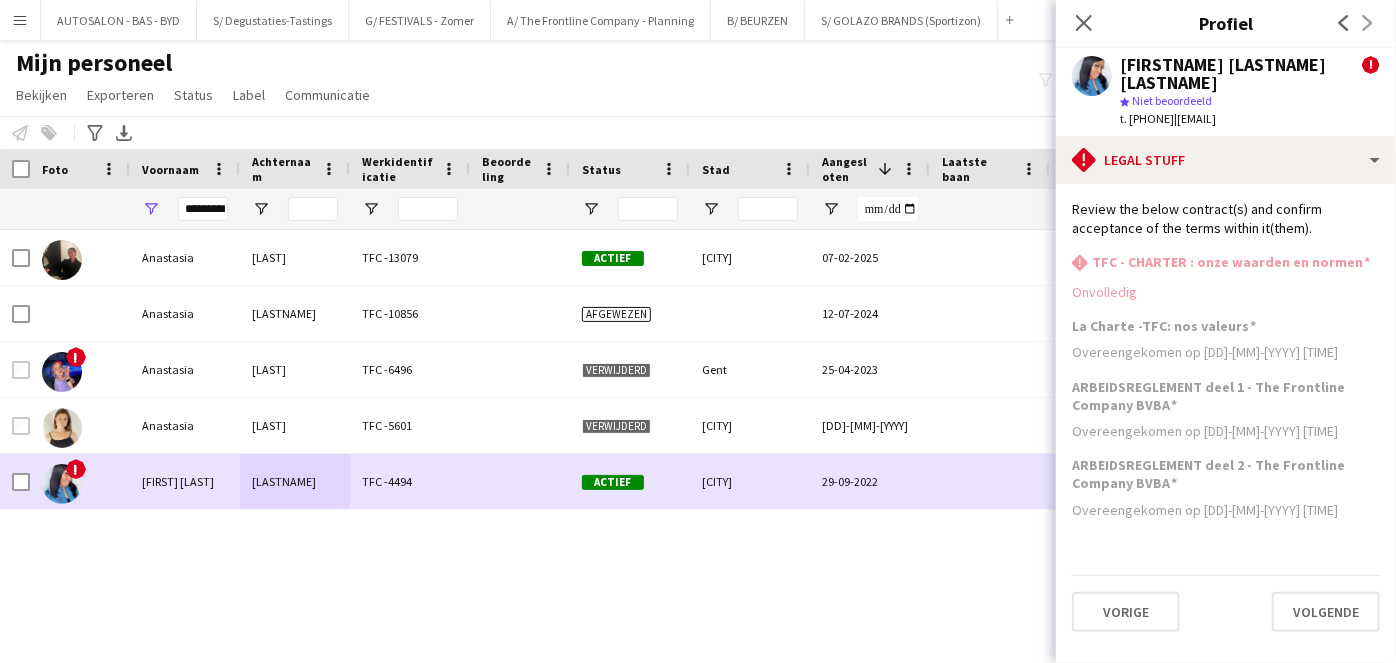 click on "[FIRST] [LAST]" at bounding box center (185, 481) 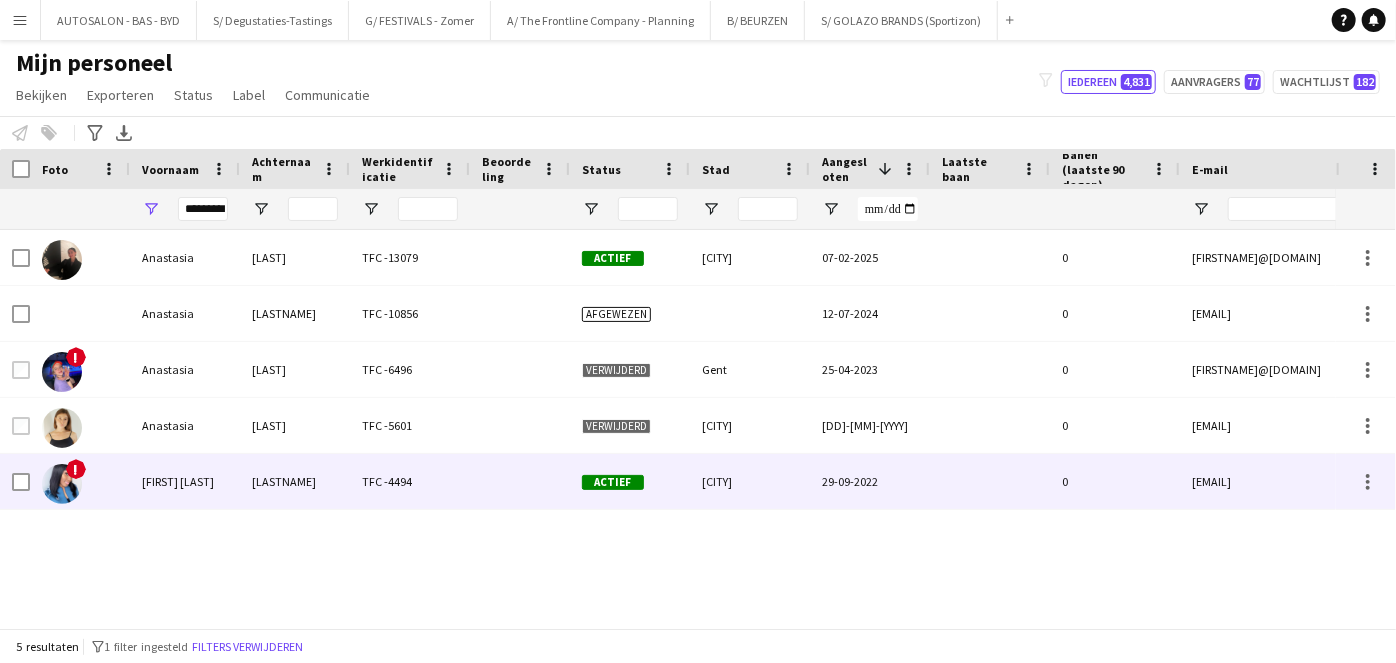 click on "Actief" at bounding box center [630, 481] 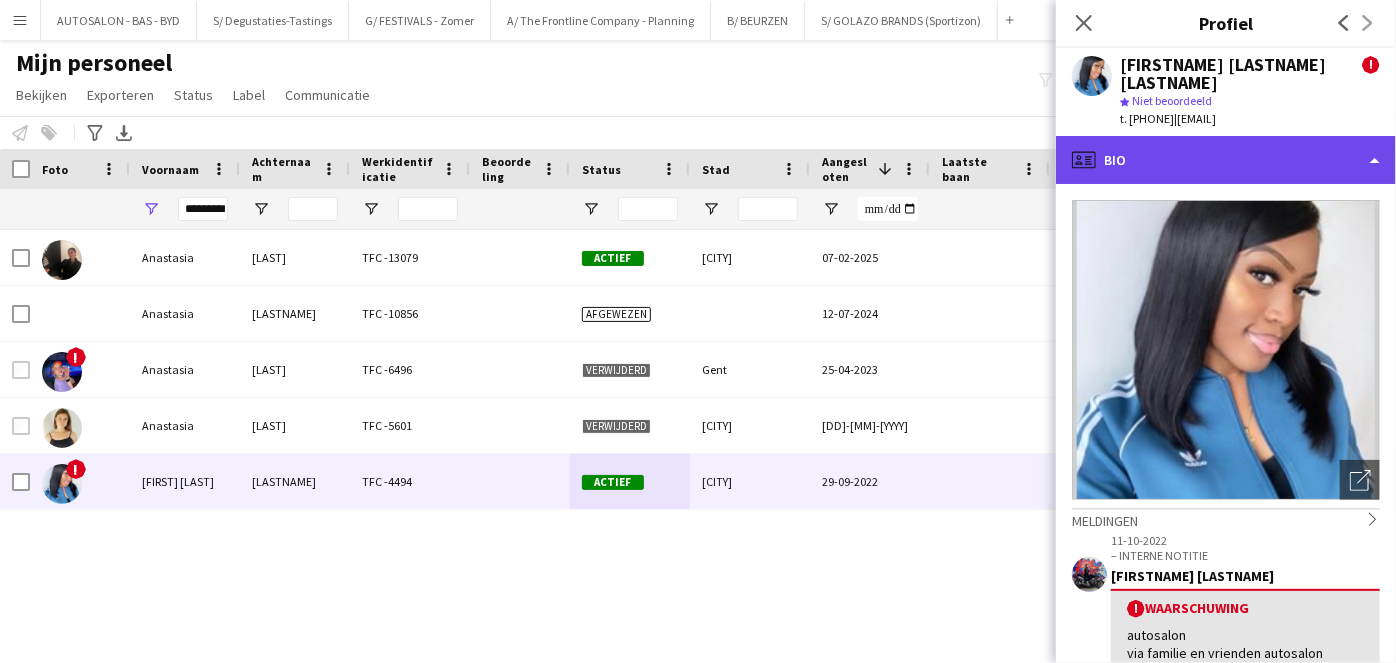 click on "profile
Bio" 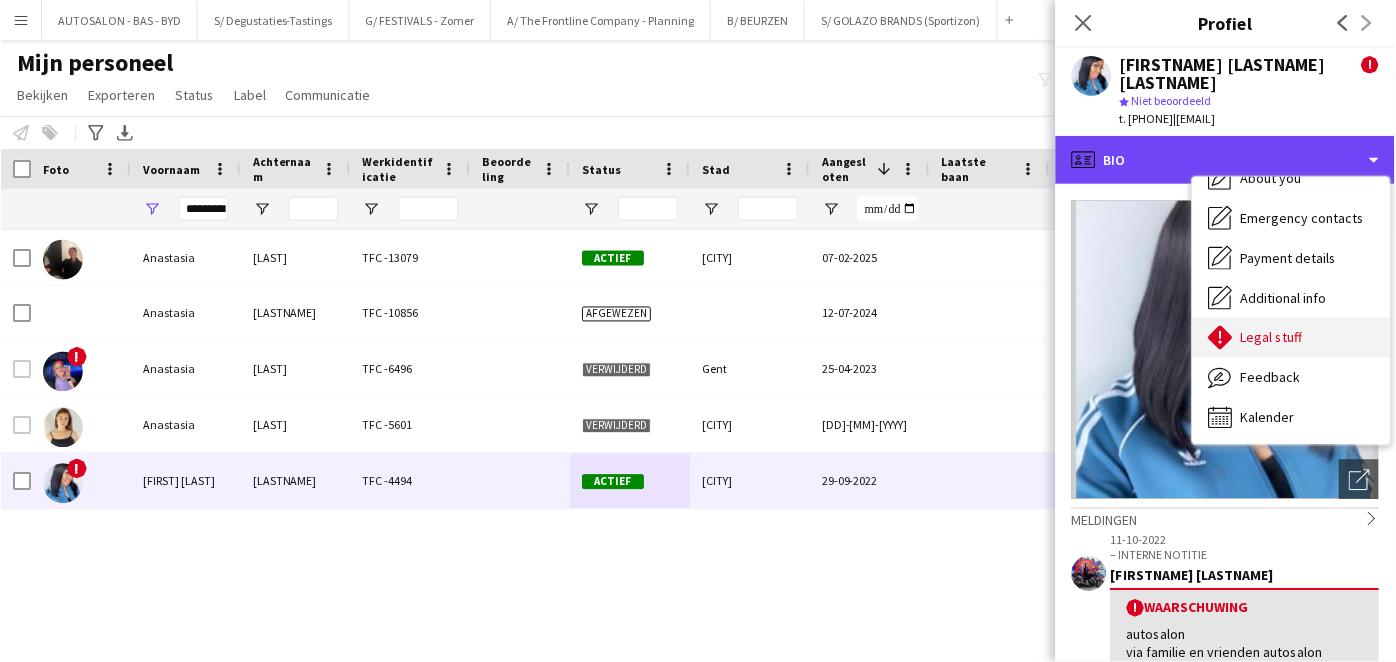 scroll, scrollTop: 0, scrollLeft: 0, axis: both 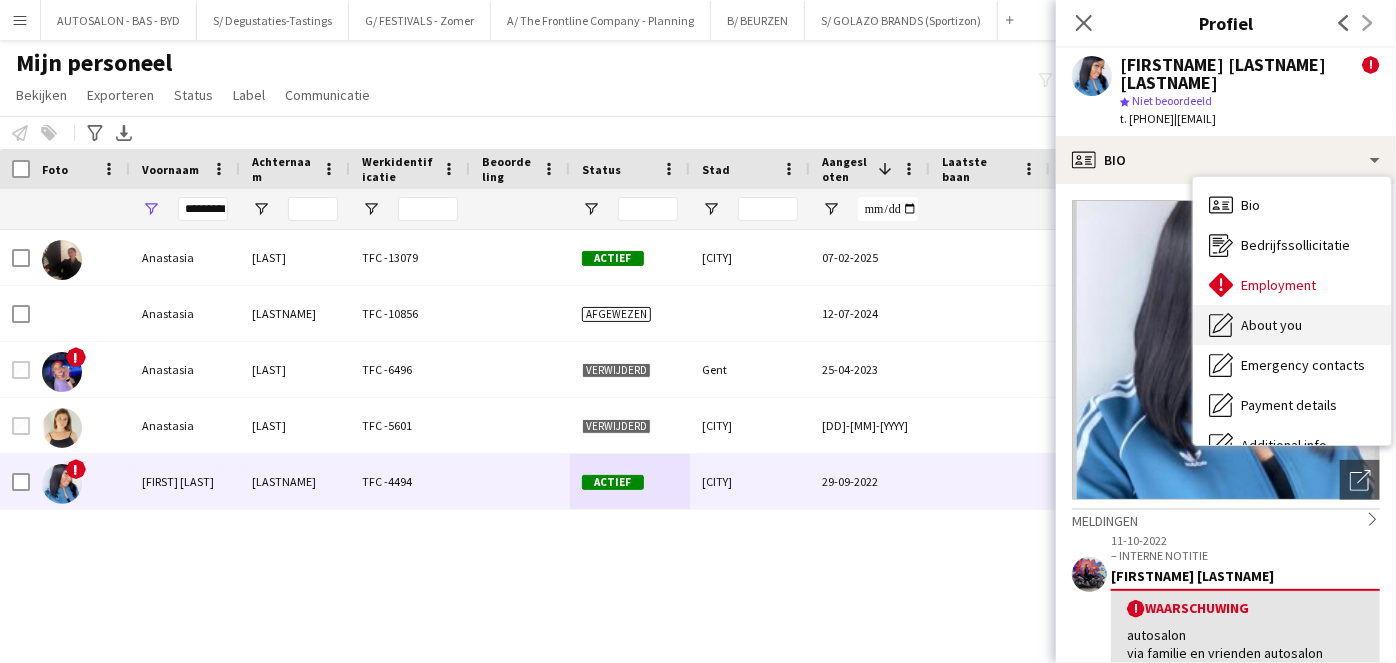 drag, startPoint x: 1322, startPoint y: 281, endPoint x: 1316, endPoint y: 294, distance: 14.3178215 